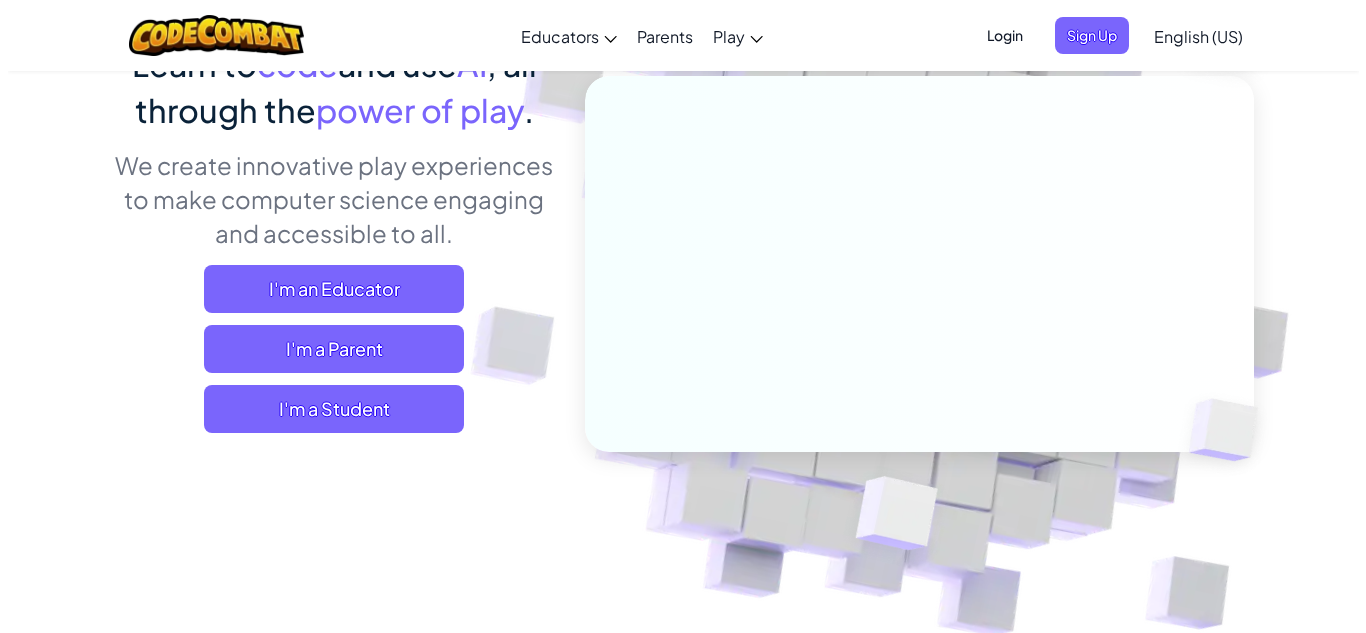 scroll, scrollTop: 200, scrollLeft: 0, axis: vertical 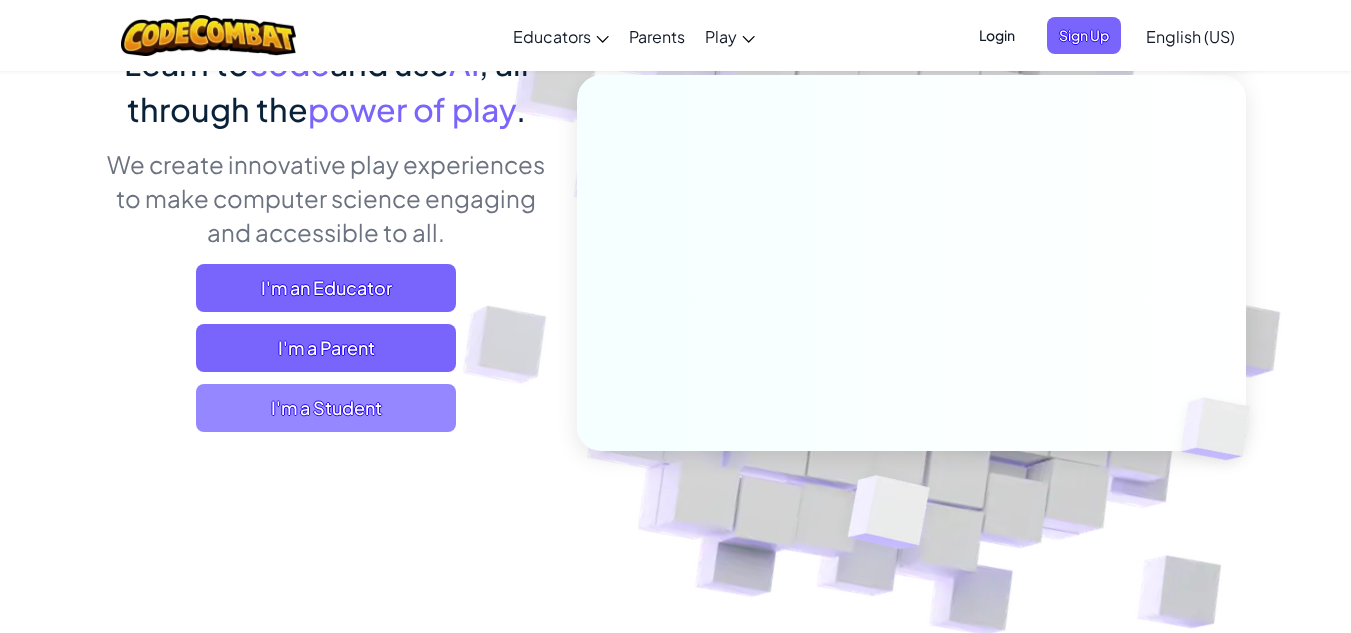 click on "I'm a Student" at bounding box center [326, 408] 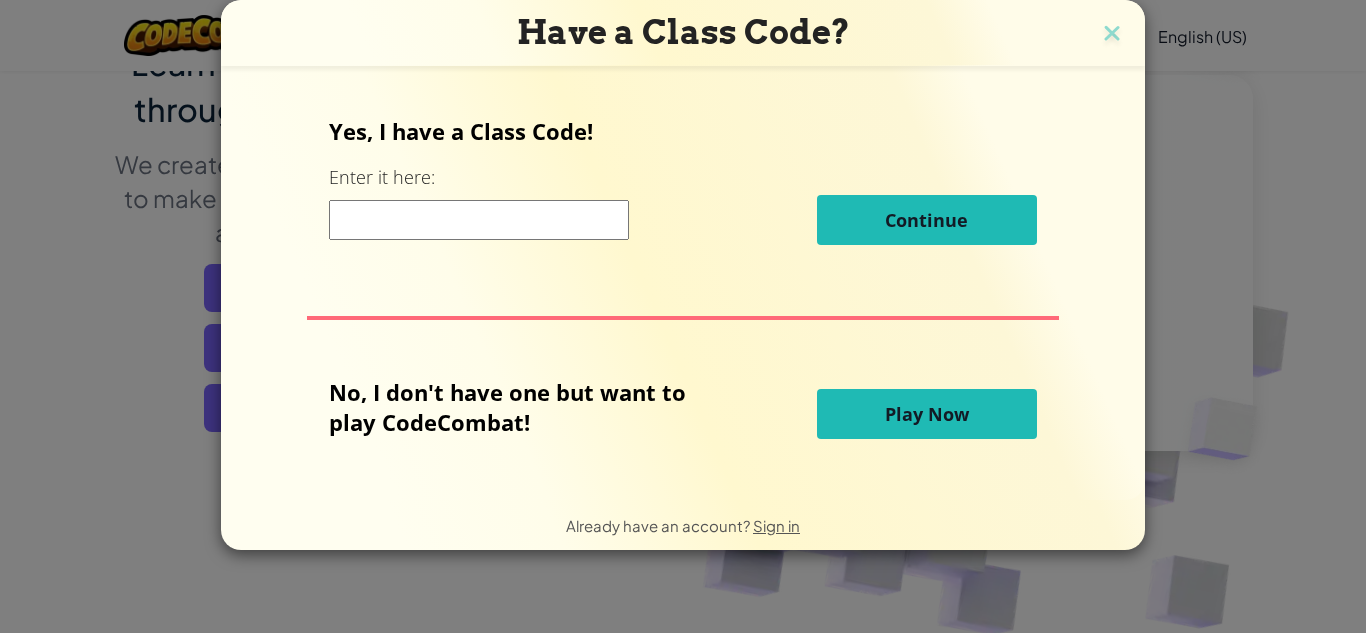 click on "Play Now" at bounding box center [927, 414] 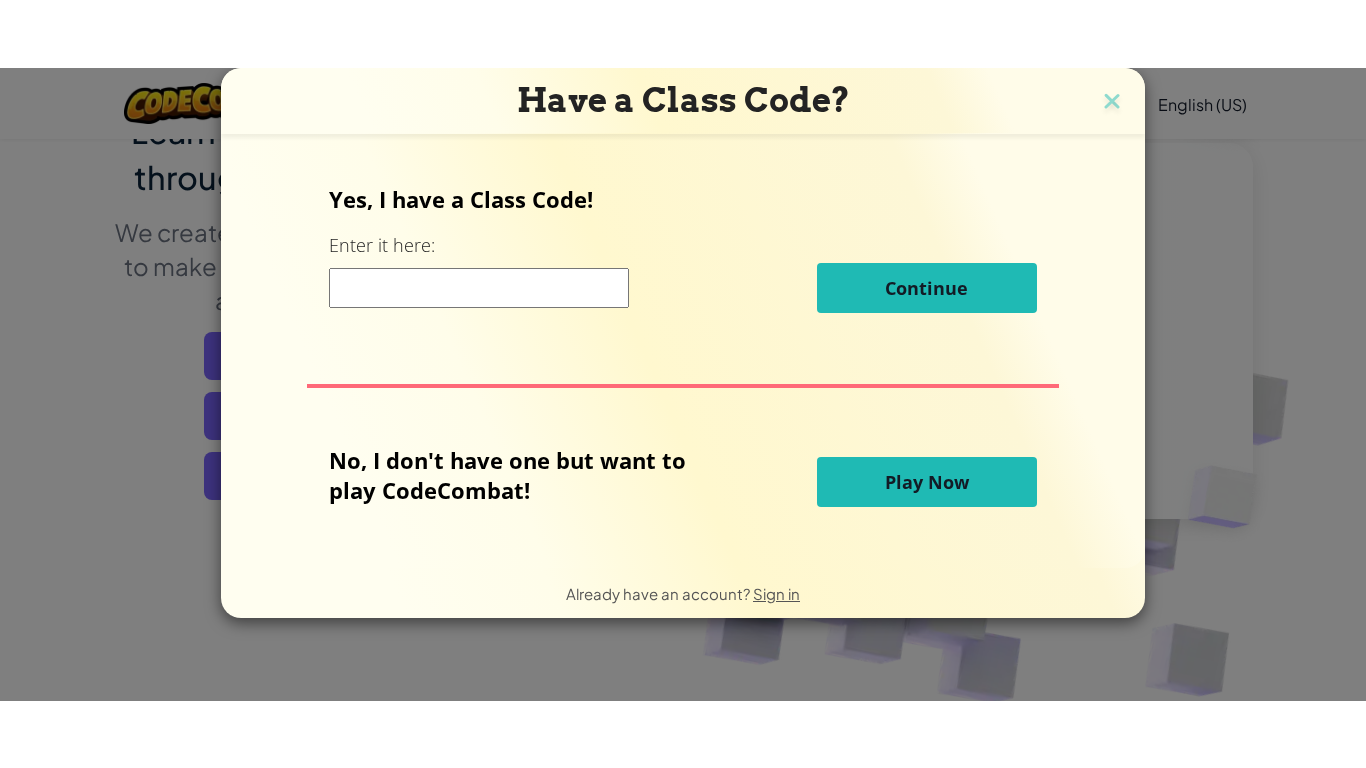 scroll, scrollTop: 0, scrollLeft: 0, axis: both 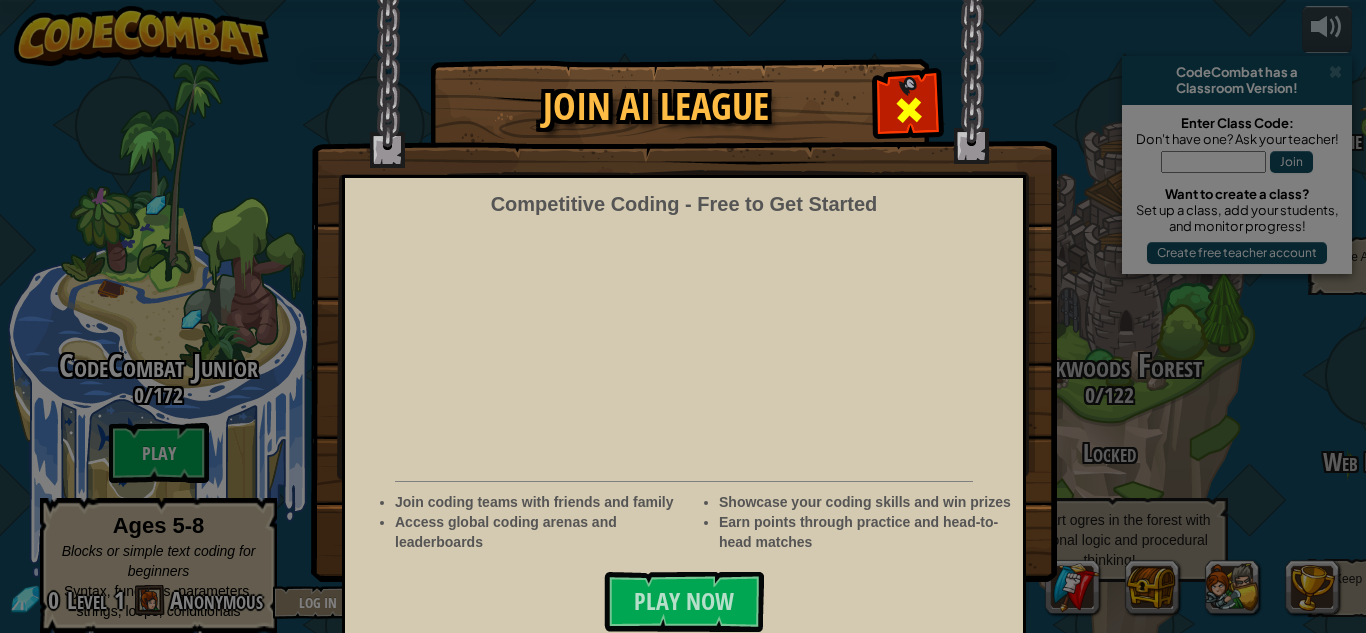click at bounding box center [909, 110] 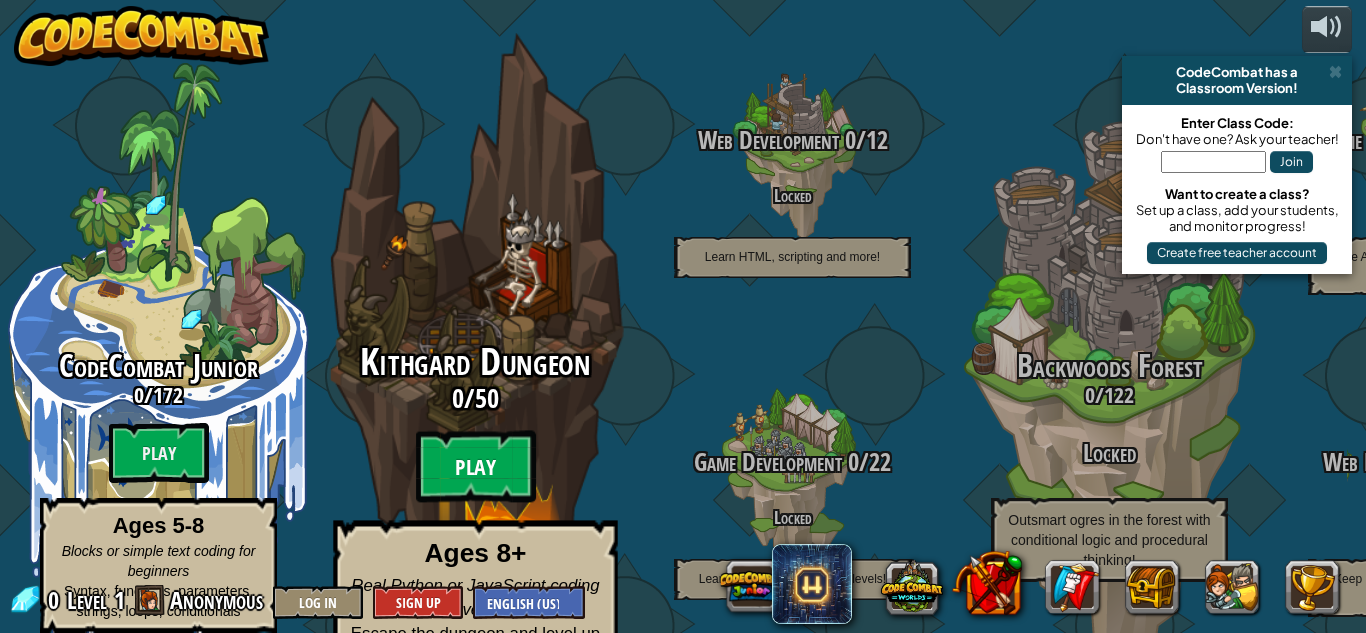 click on "Play" at bounding box center [476, 467] 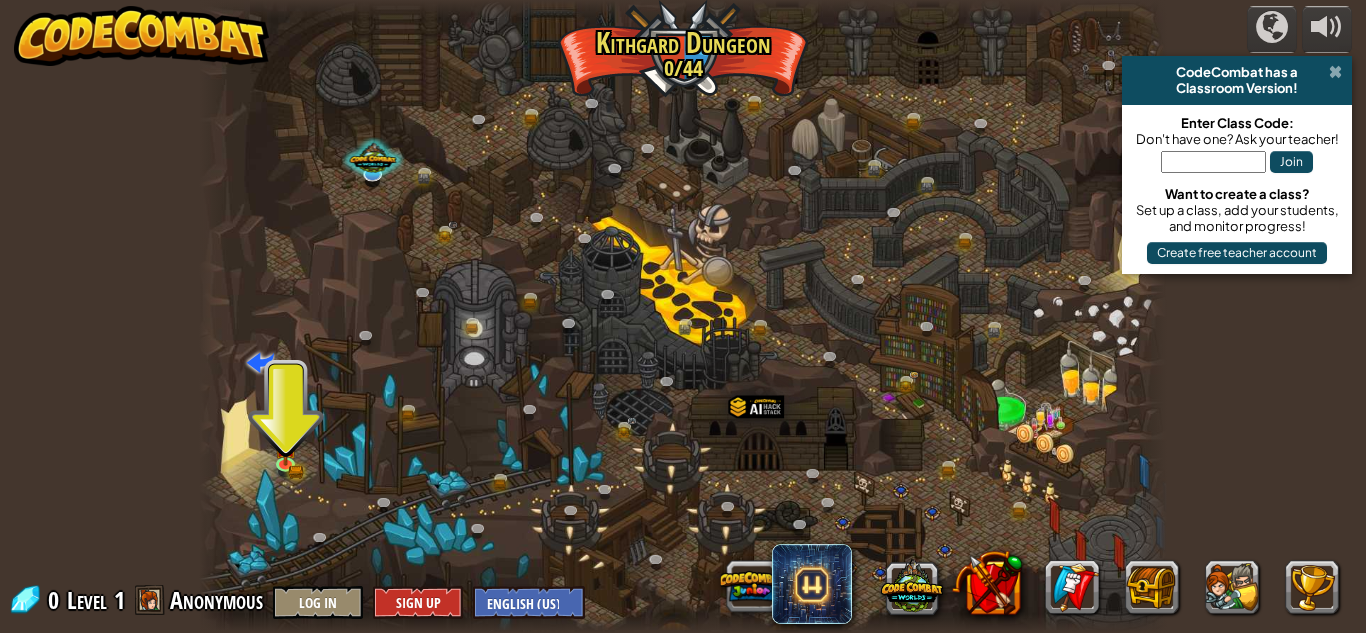 click at bounding box center (1335, 72) 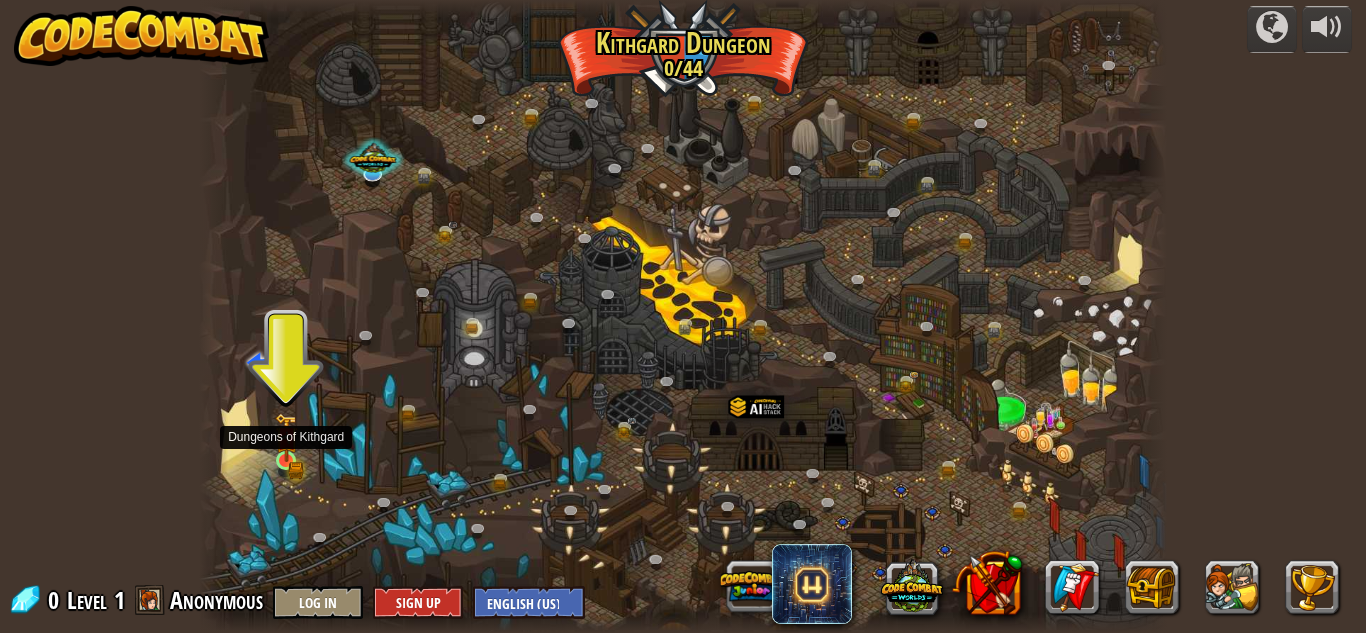 click at bounding box center [286, 438] 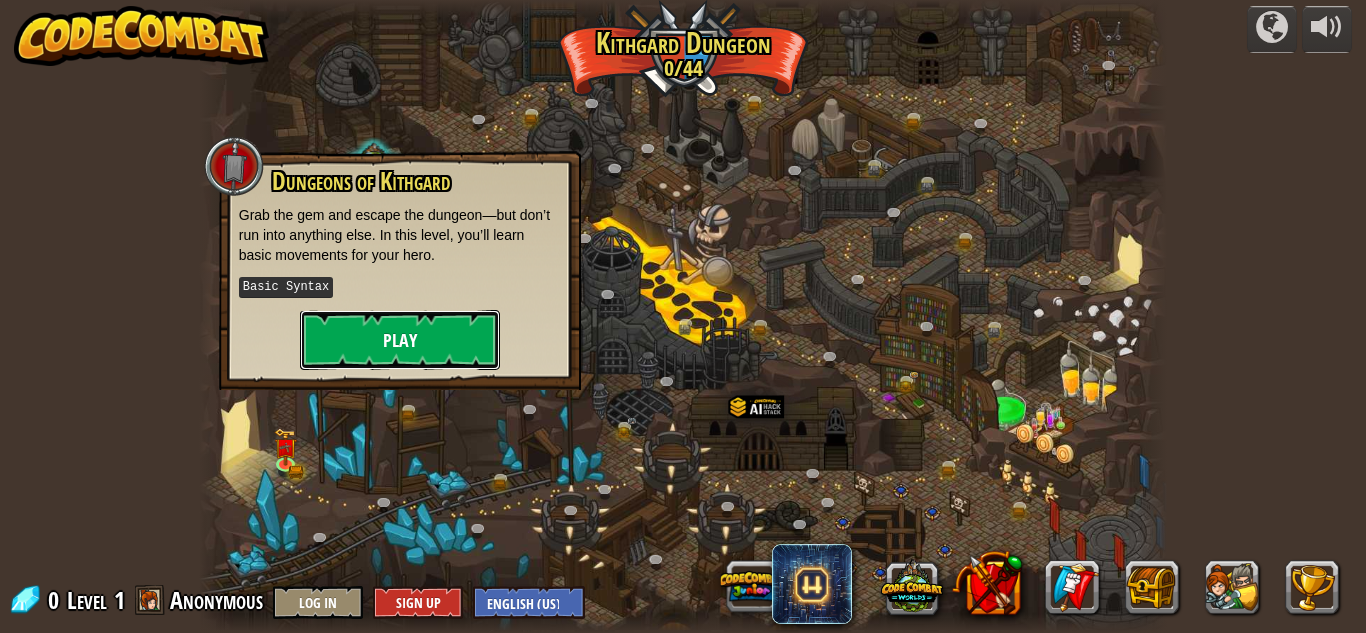click on "Play" at bounding box center [400, 340] 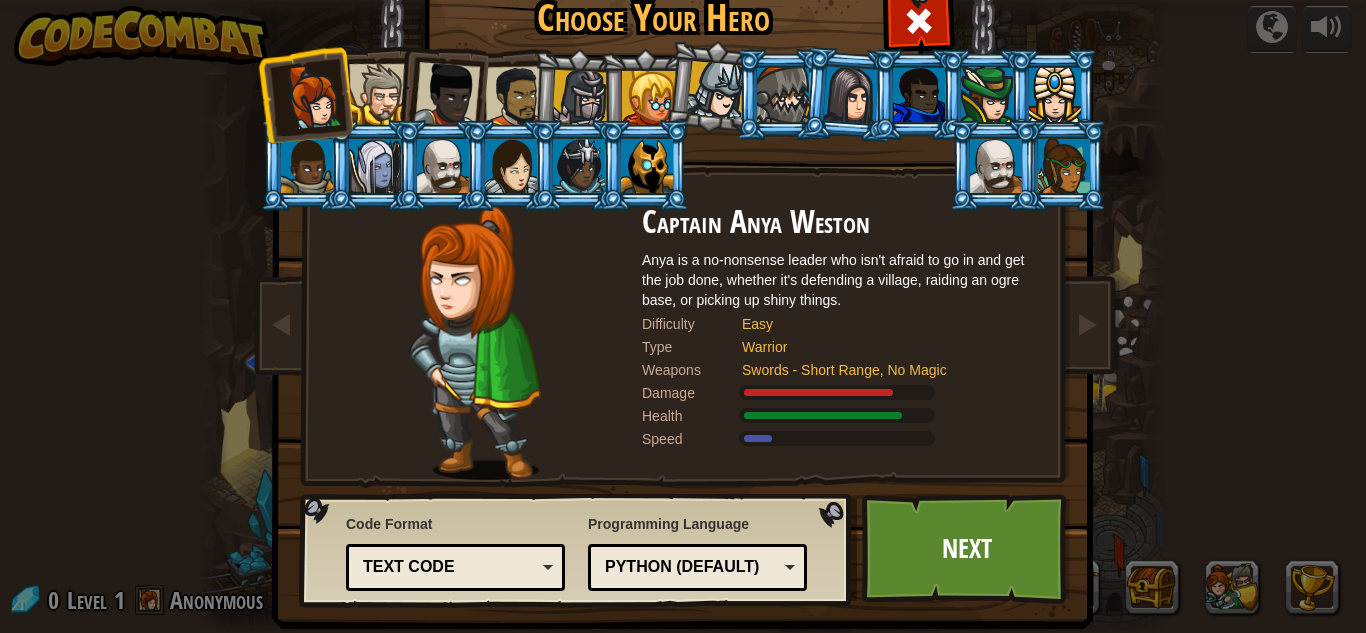 click on "Text code" at bounding box center (449, 567) 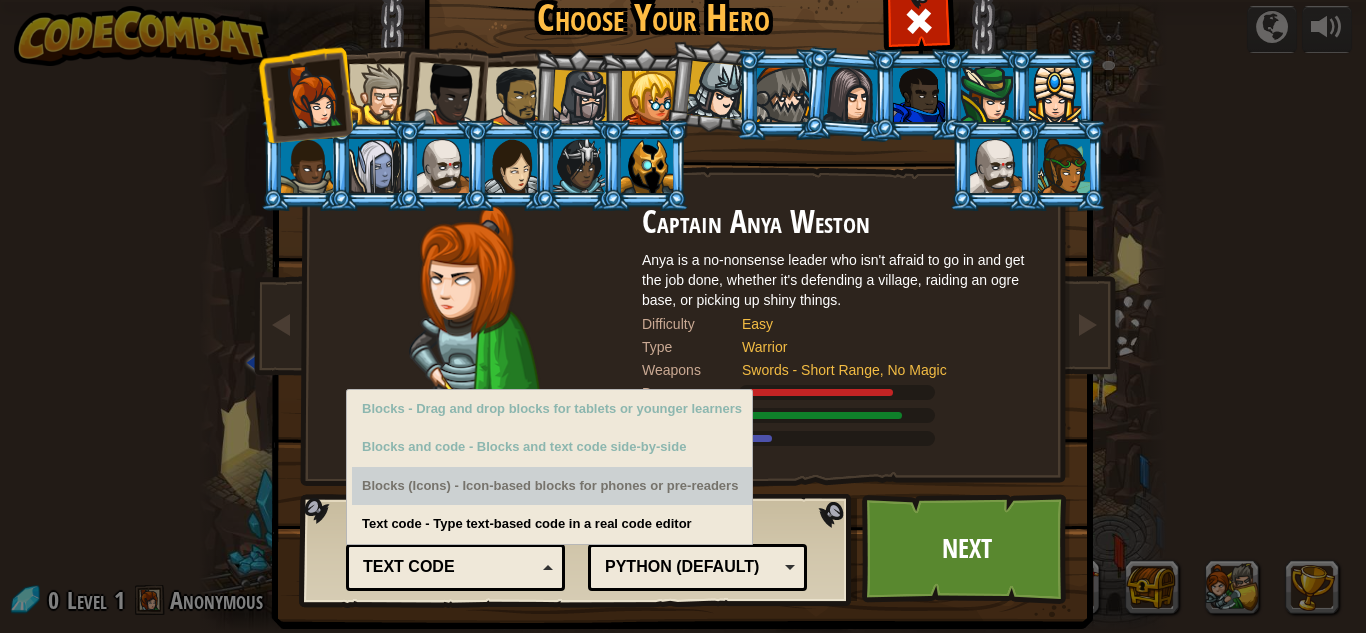 click at bounding box center (882, 436) 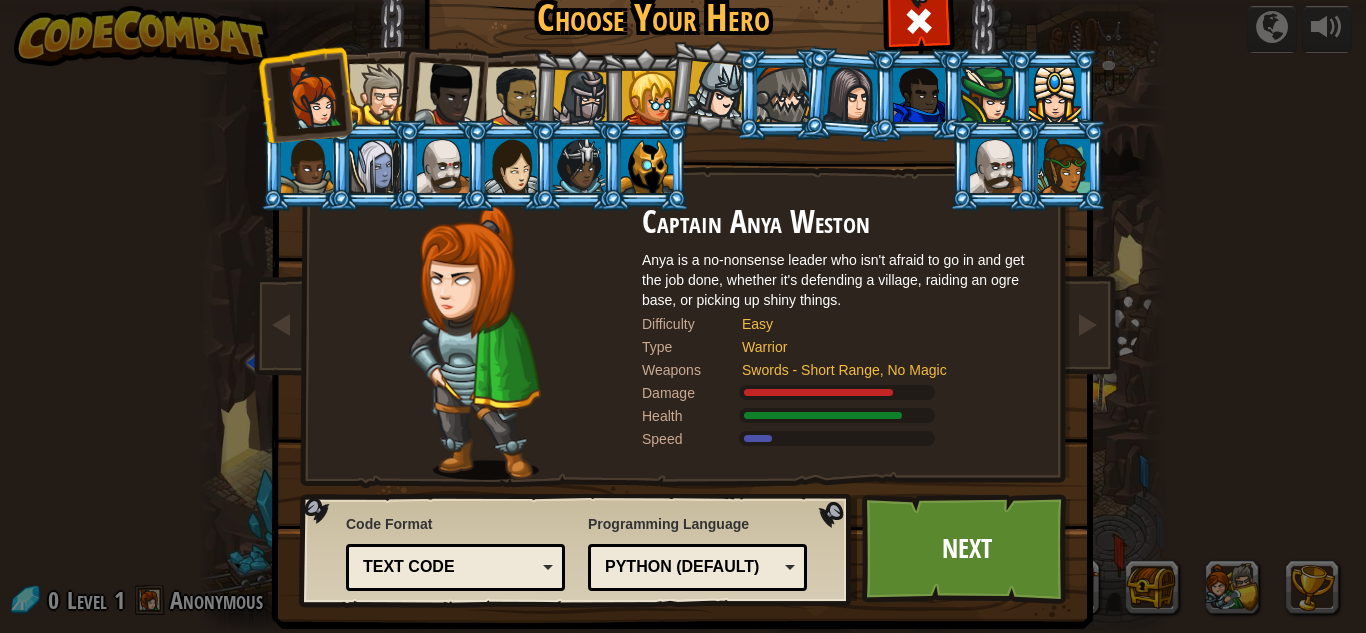 click on "Text code Blocks and code Blocks Blocks (Icons) Text code" at bounding box center [455, 567] 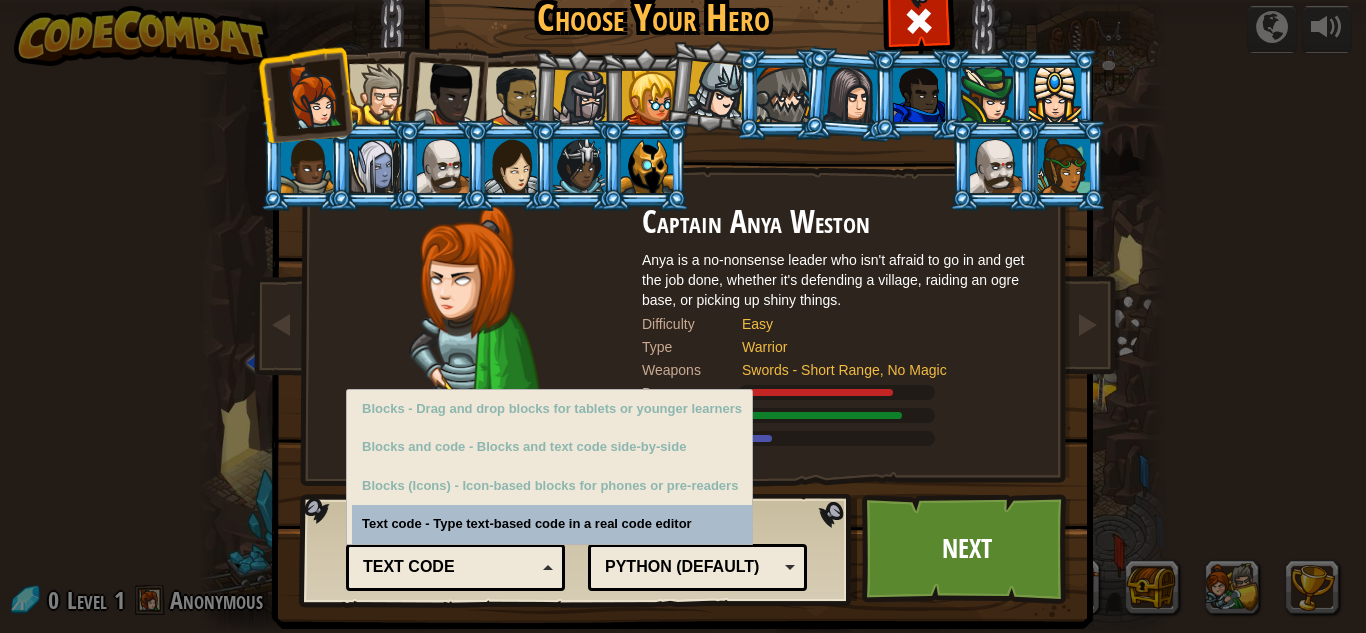 click on "Code Format Text code Blocks and code Blocks Blocks (Icons) Text code Blocks - Drag and drop blocks for tablets or younger learners Blocks and code - Blocks and text code side-by-side Blocks (Icons) - Icon-based blocks for phones or pre-readers Text code - Type text-based code in a real code editor" at bounding box center [455, 550] 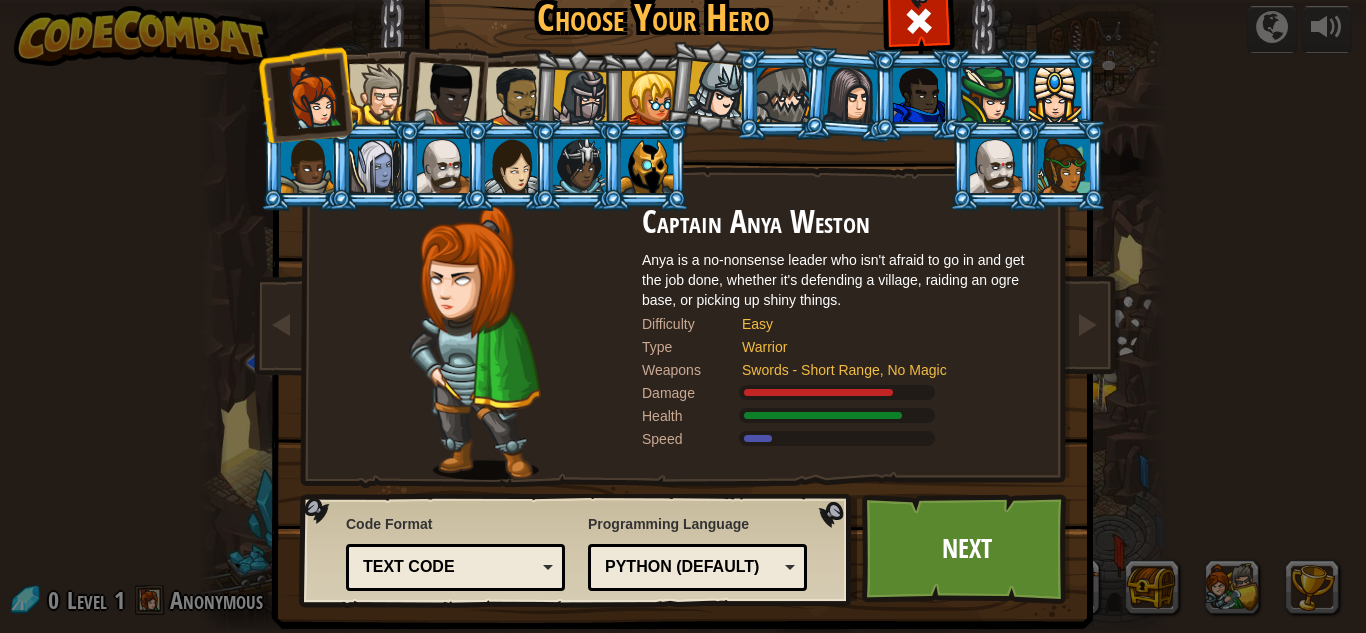 click on "Python (Default)" at bounding box center [697, 567] 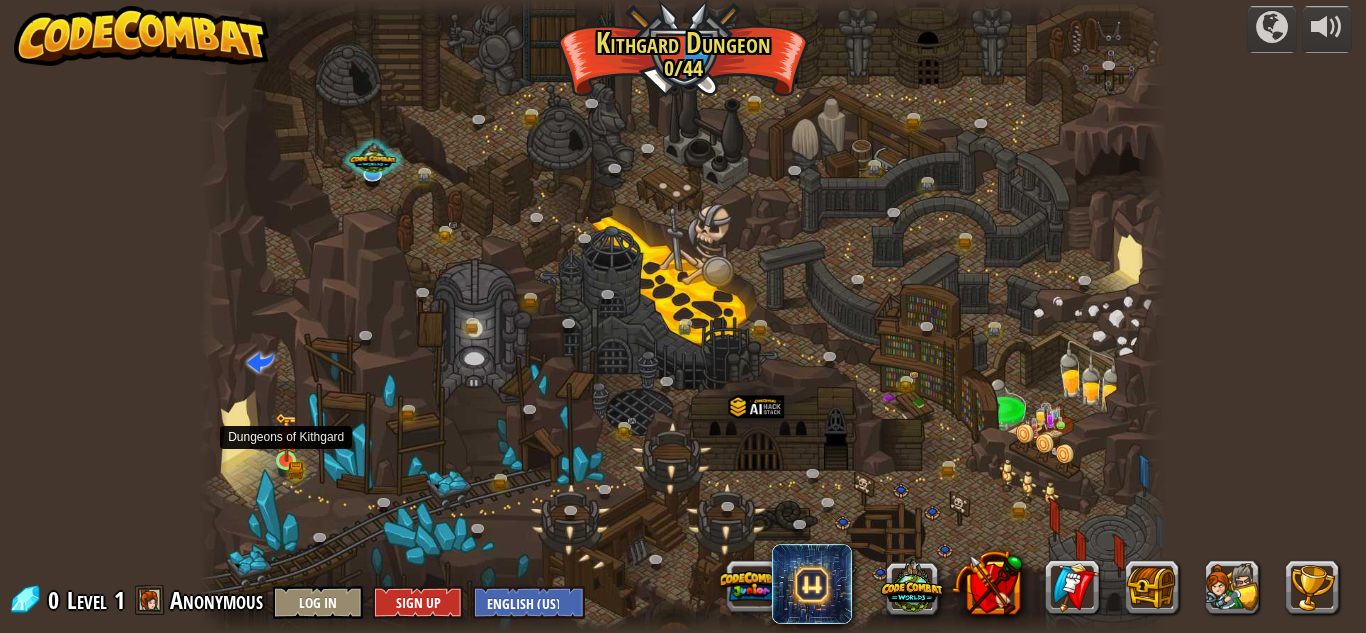 click at bounding box center (286, 438) 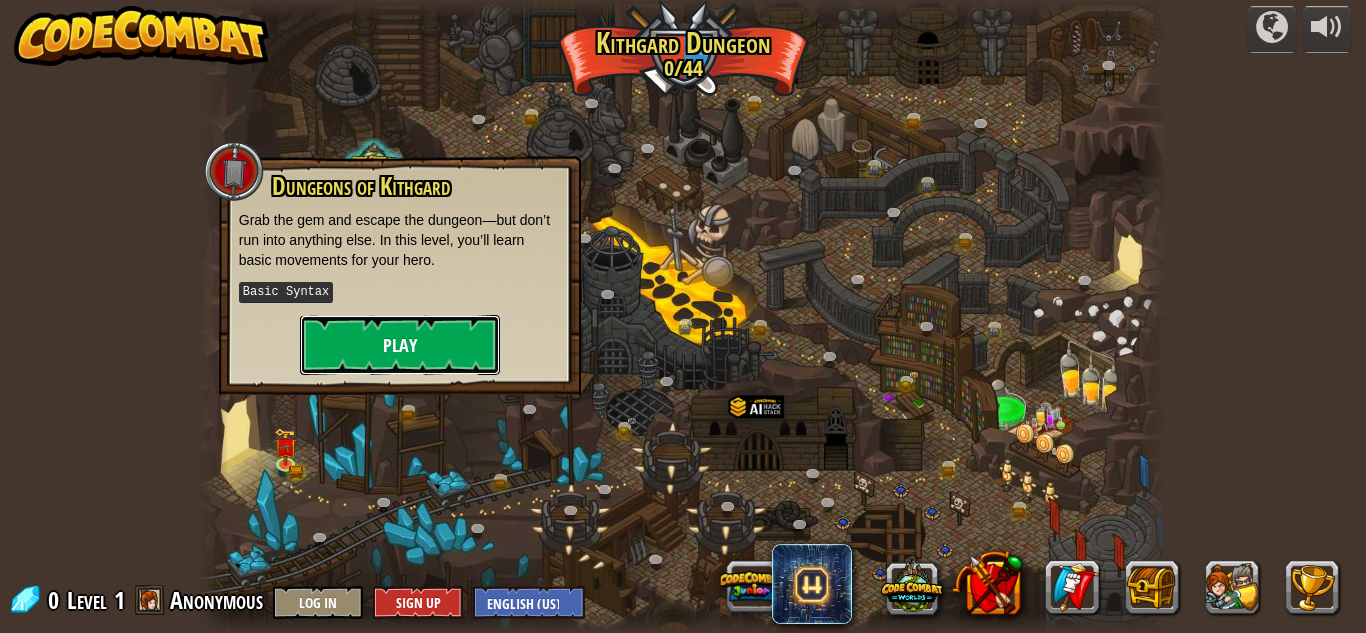 click on "Play" at bounding box center (400, 345) 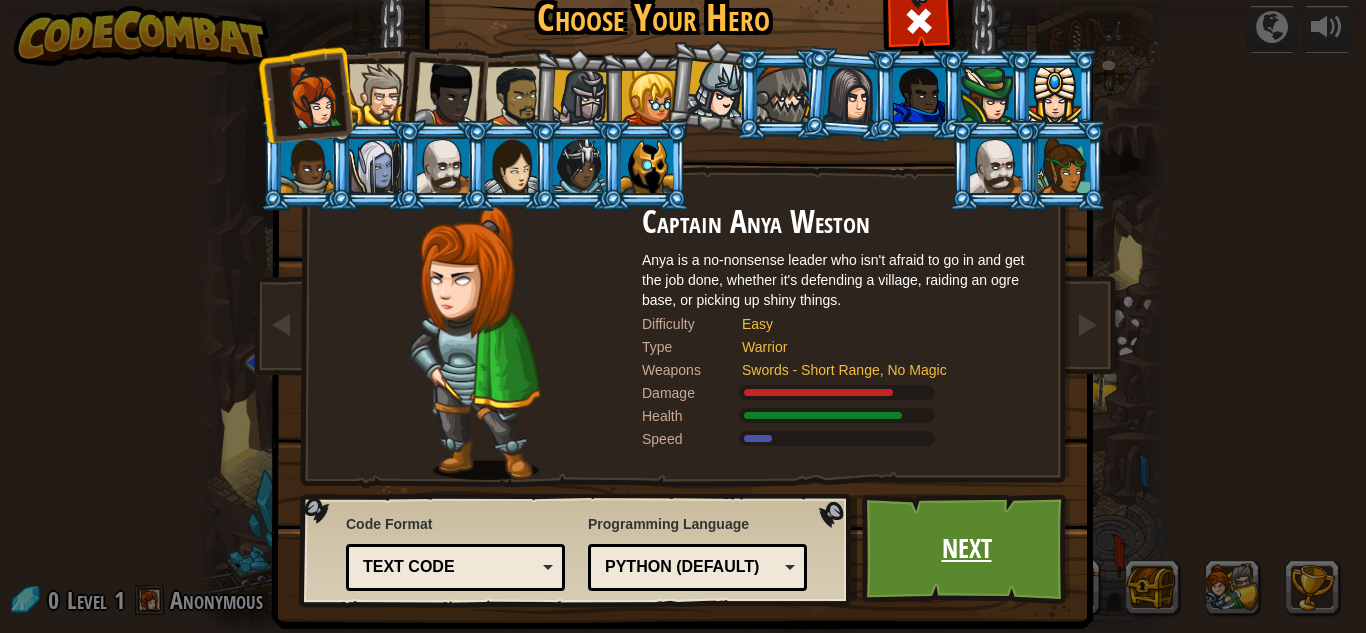 click on "Next" at bounding box center (966, 549) 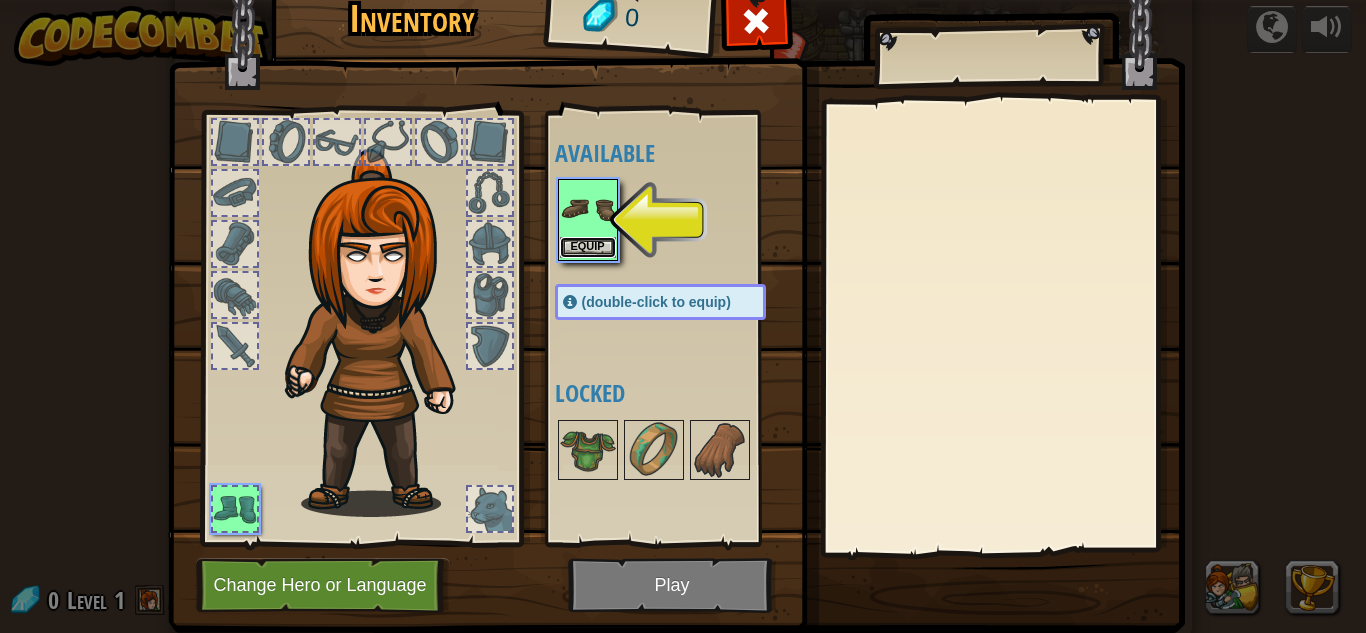 click on "Equip" at bounding box center [588, 247] 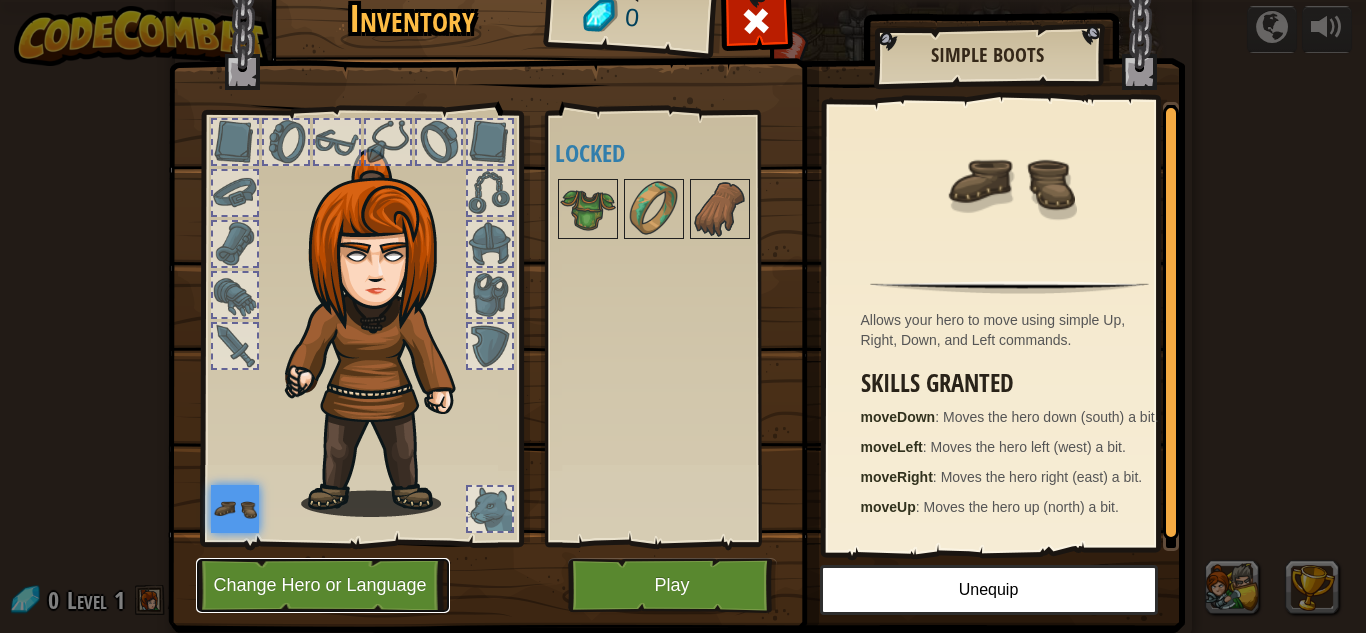 click on "Change Hero or Language" at bounding box center (323, 585) 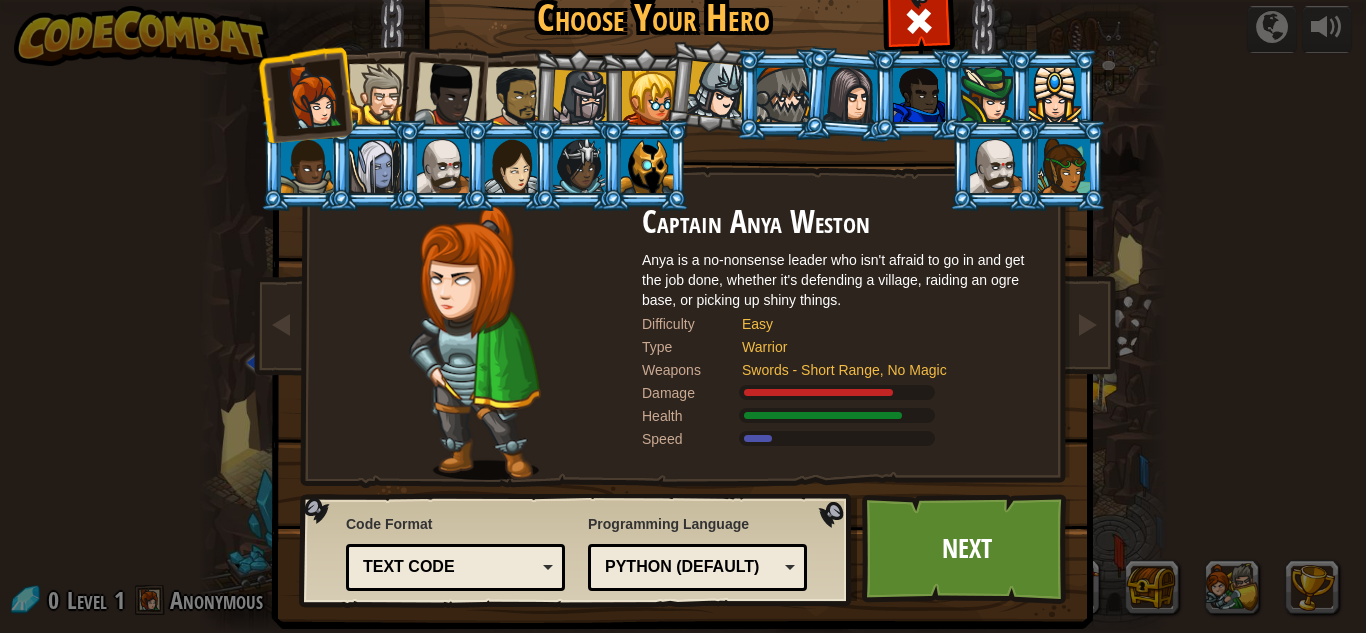click on "Captain Anya Weston" at bounding box center (842, 222) 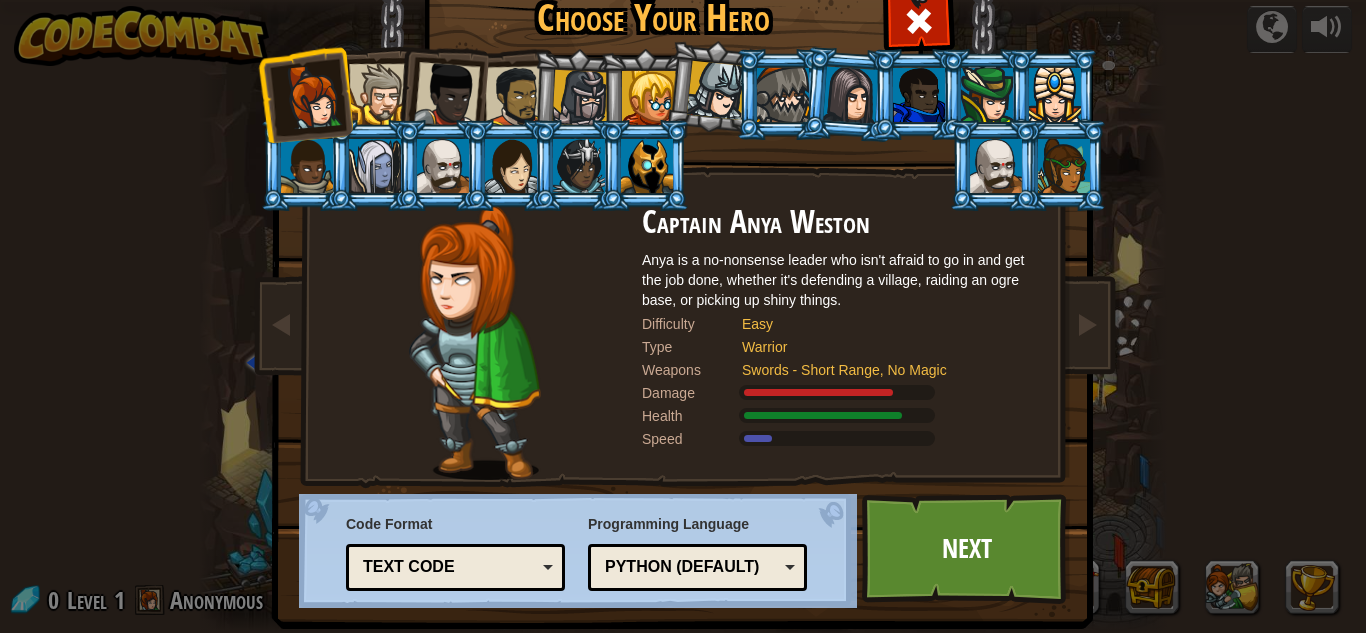 click at bounding box center [837, 438] 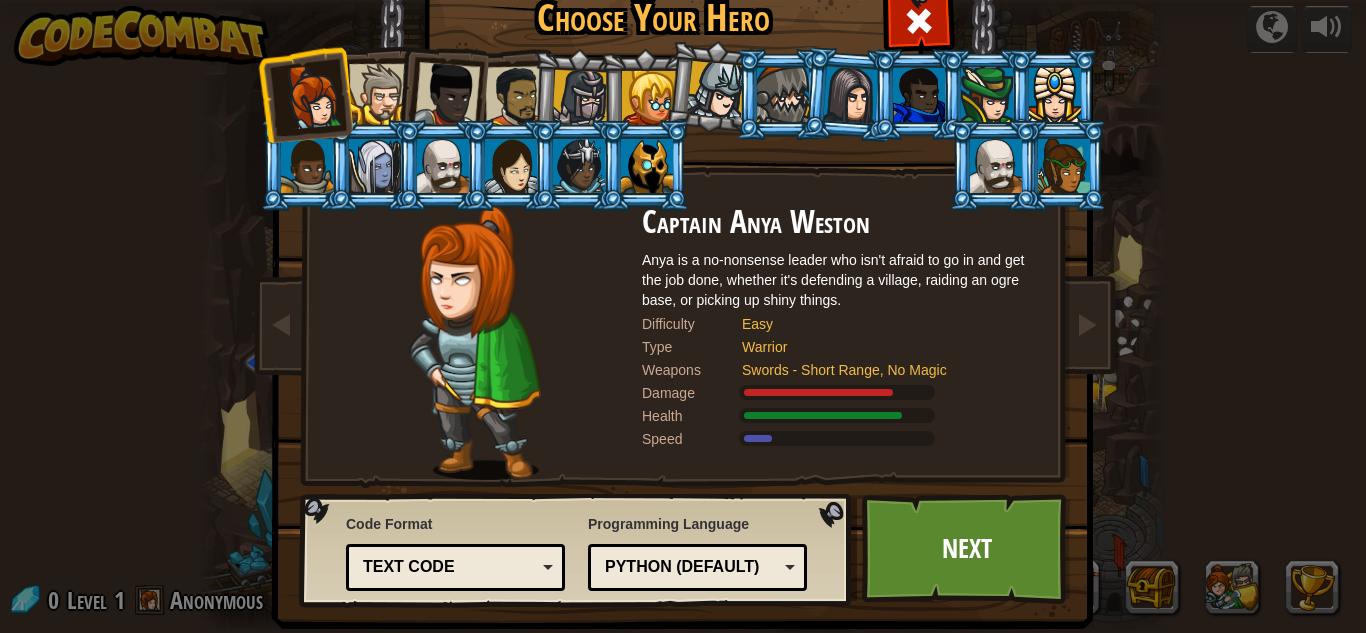 click at bounding box center [837, 392] 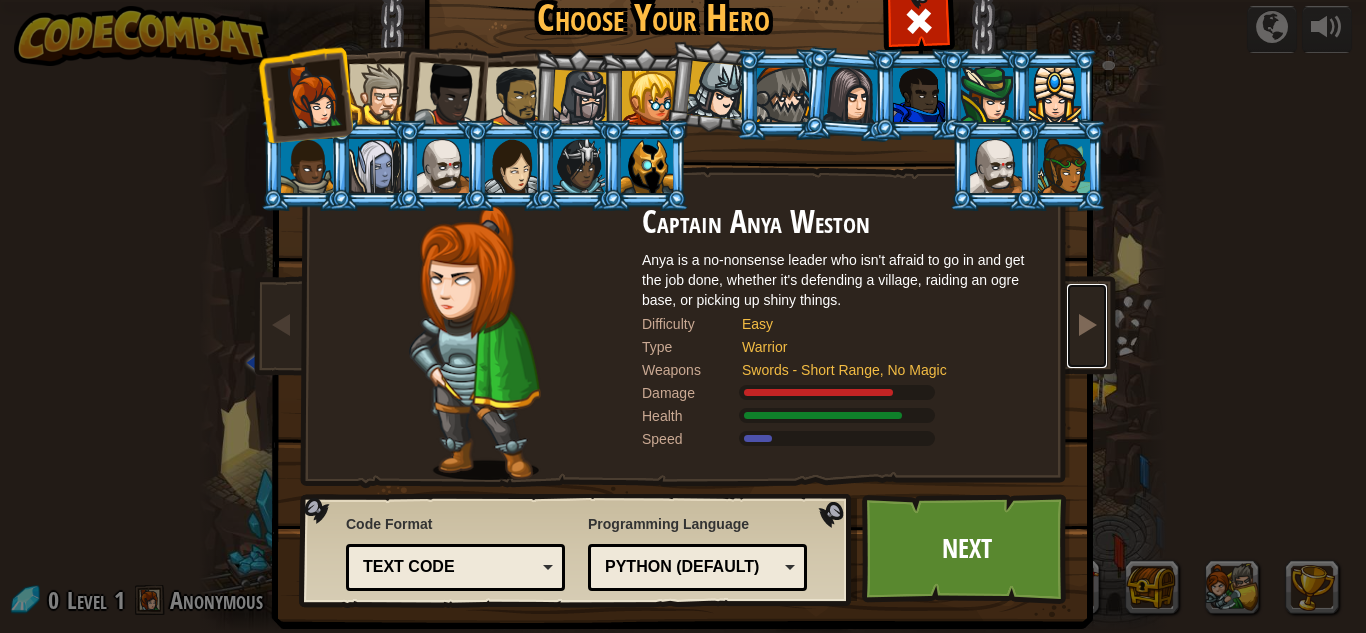 click at bounding box center (1087, 326) 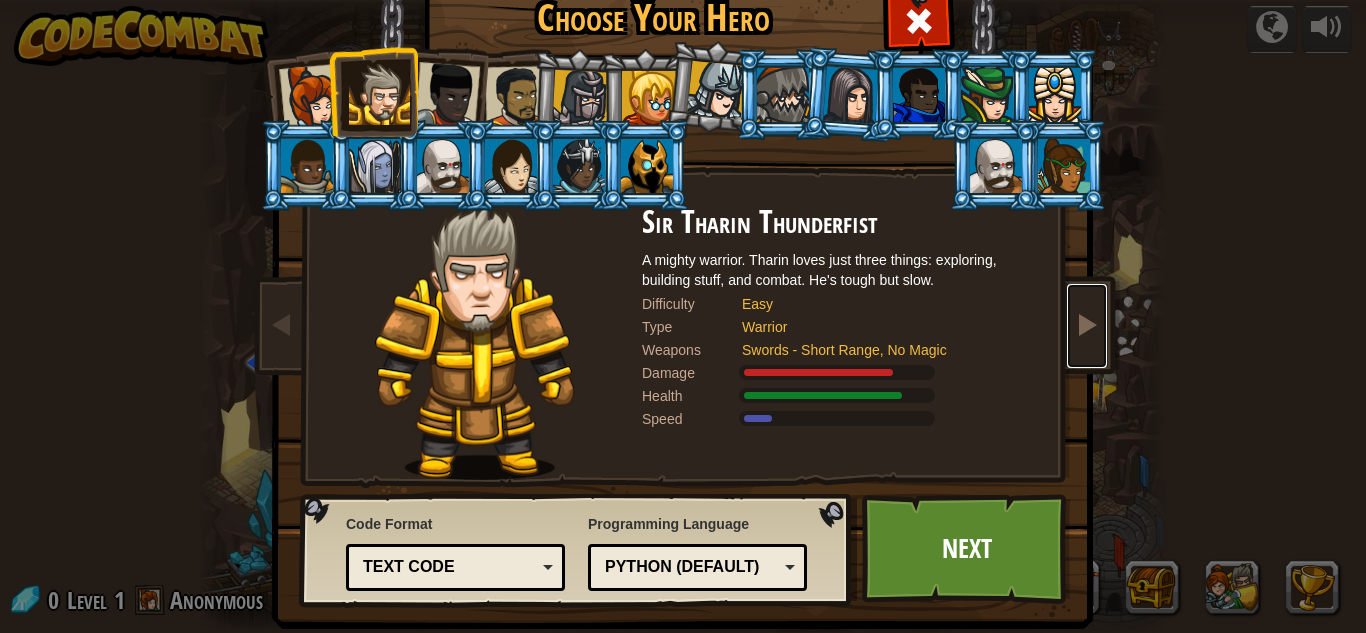 click at bounding box center (1087, 326) 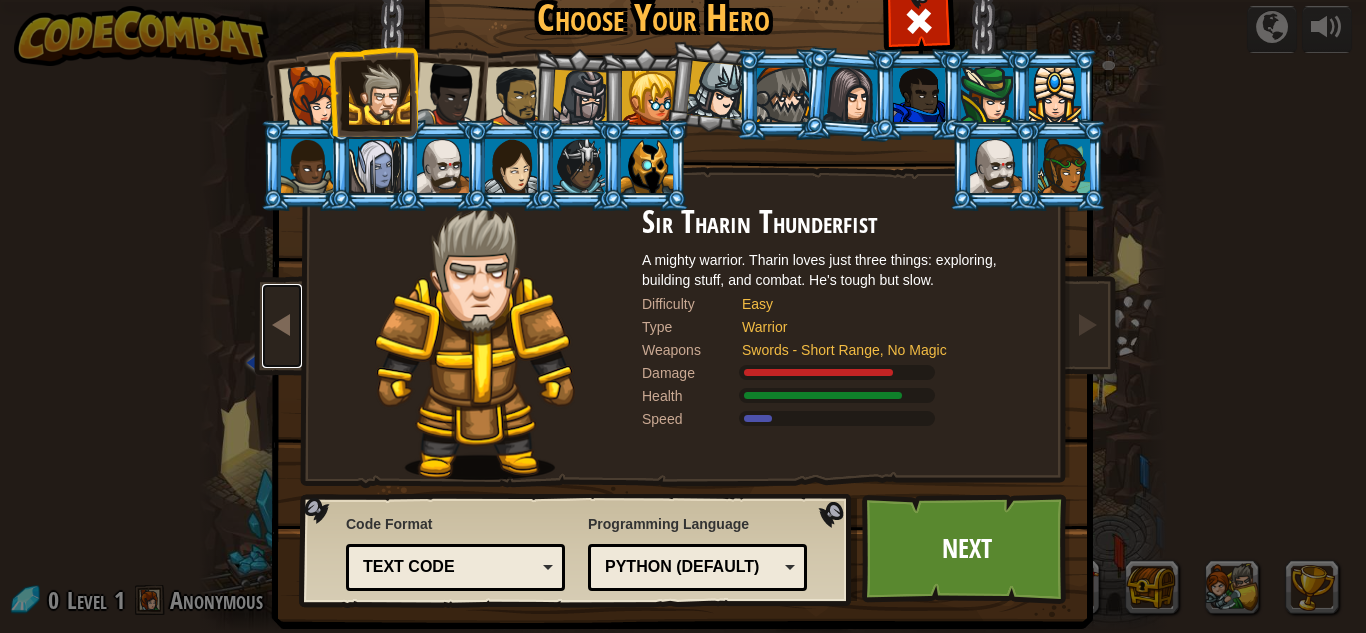 click at bounding box center [282, 326] 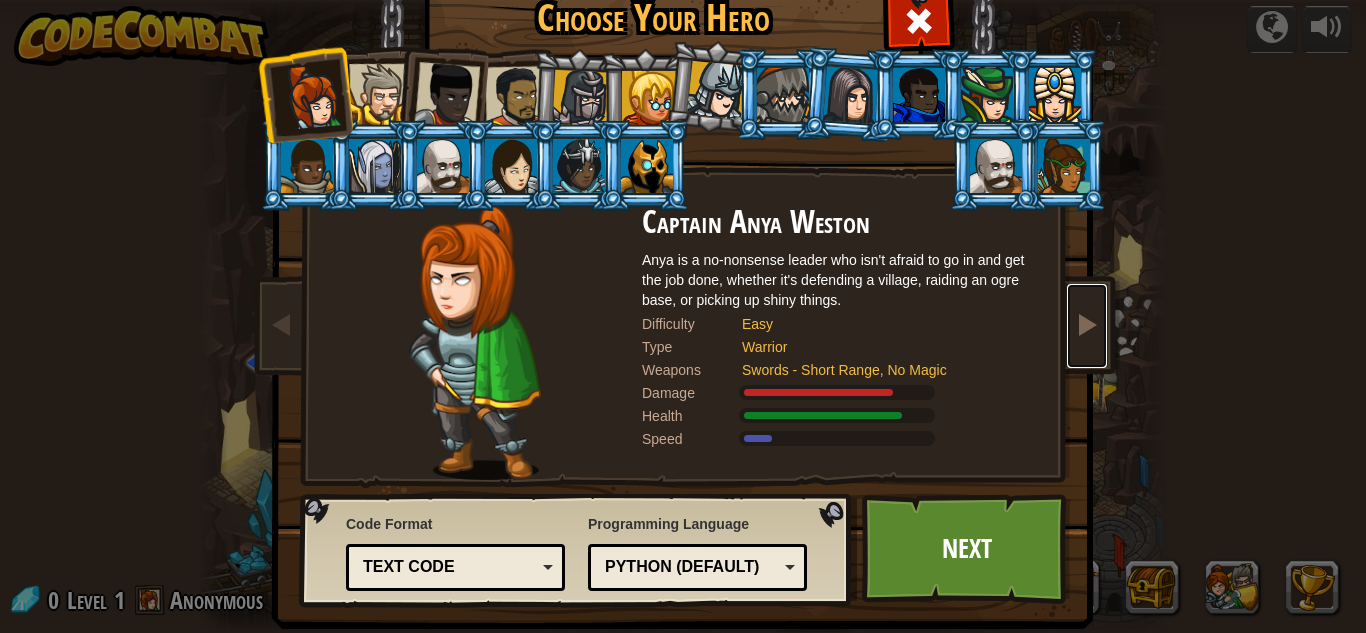 click at bounding box center (1087, 326) 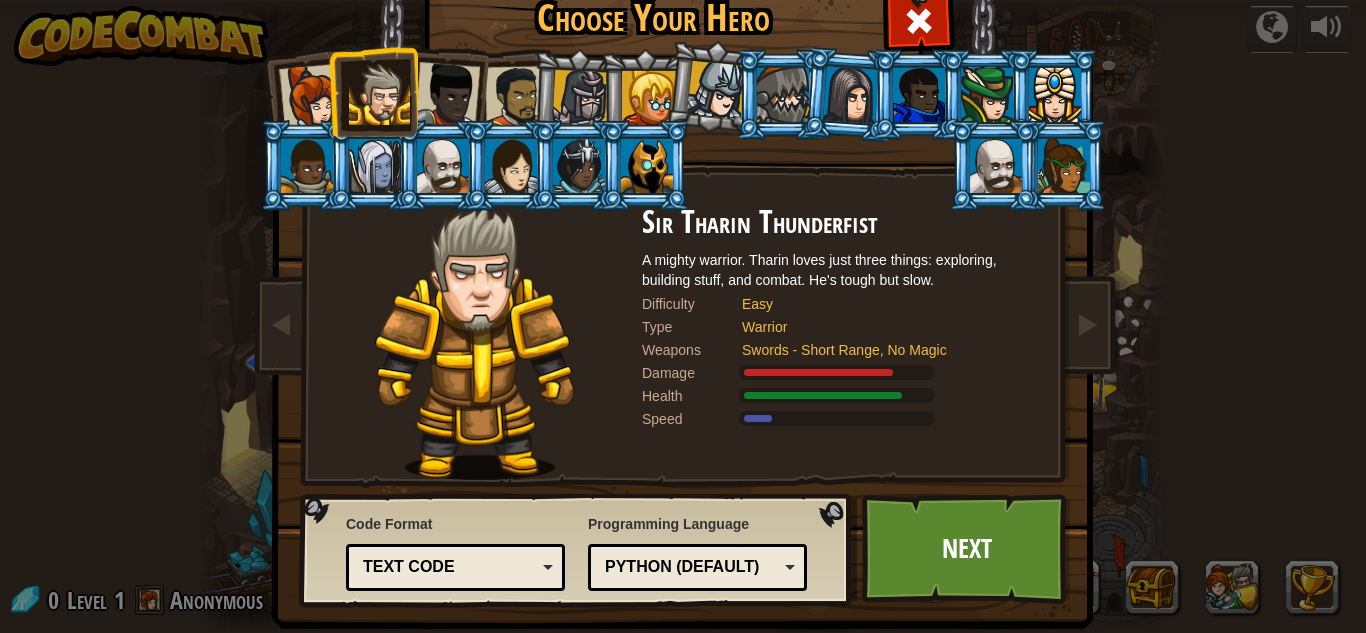 click at bounding box center (687, 271) 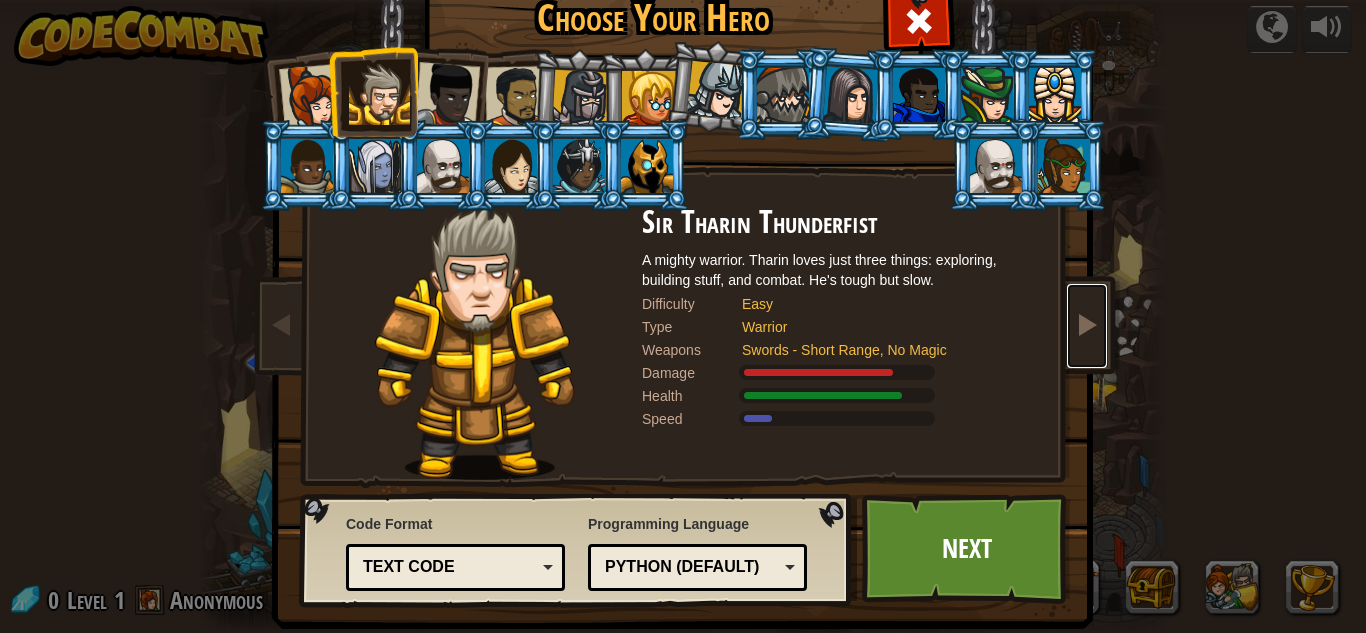 click at bounding box center [1087, 326] 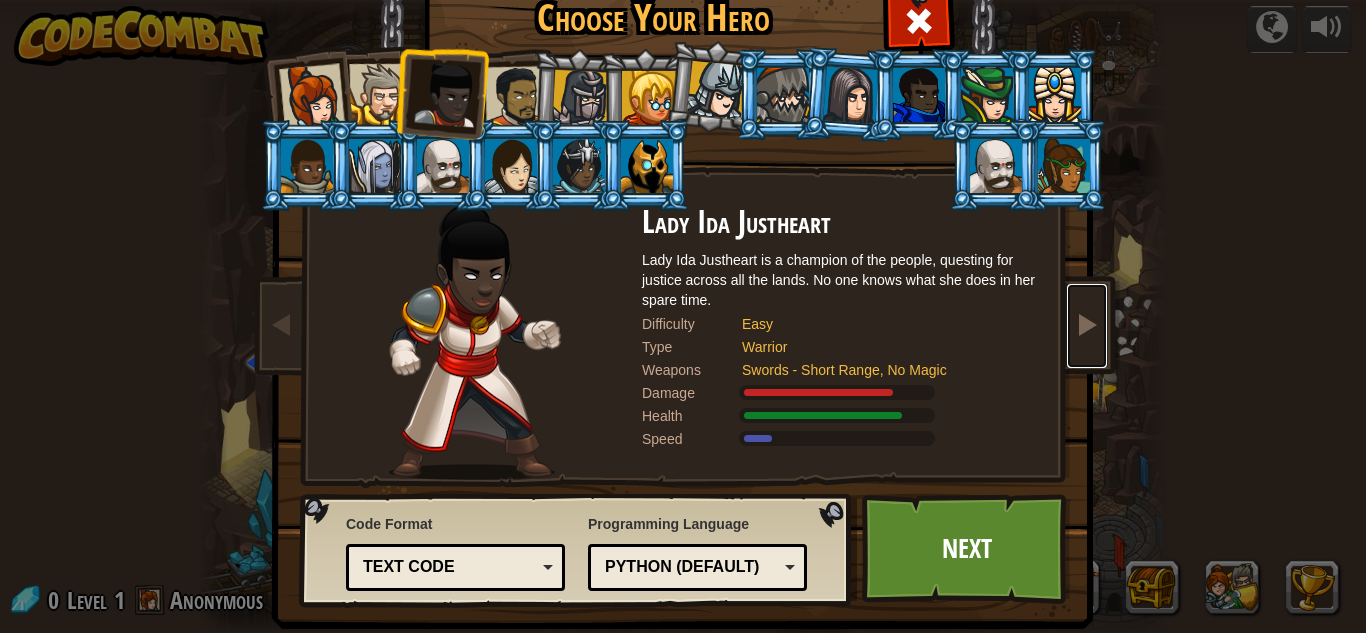 click at bounding box center [1087, 324] 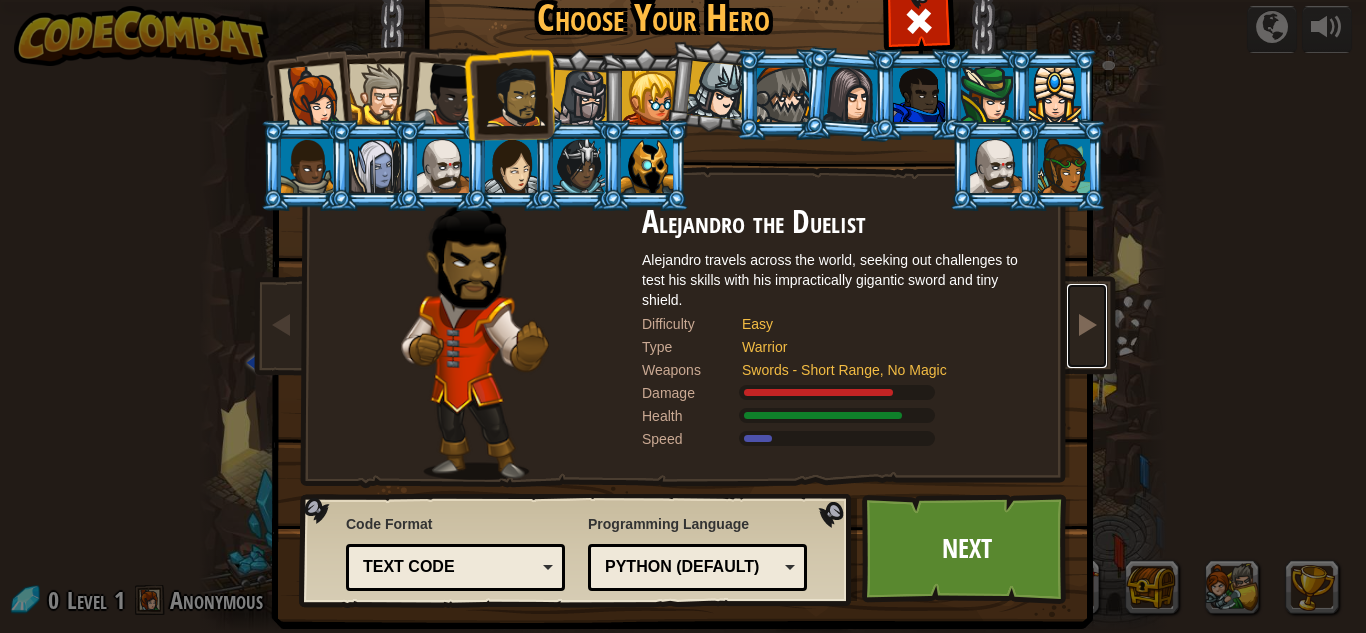 click at bounding box center [1087, 324] 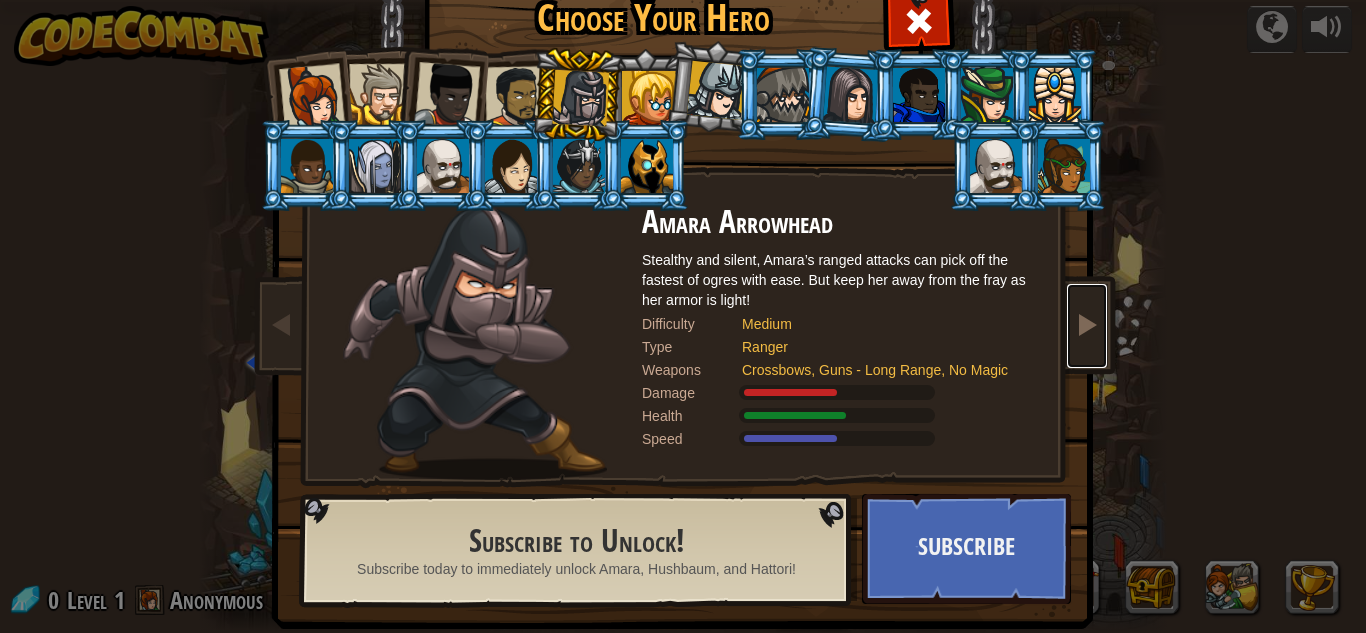 click at bounding box center [1087, 326] 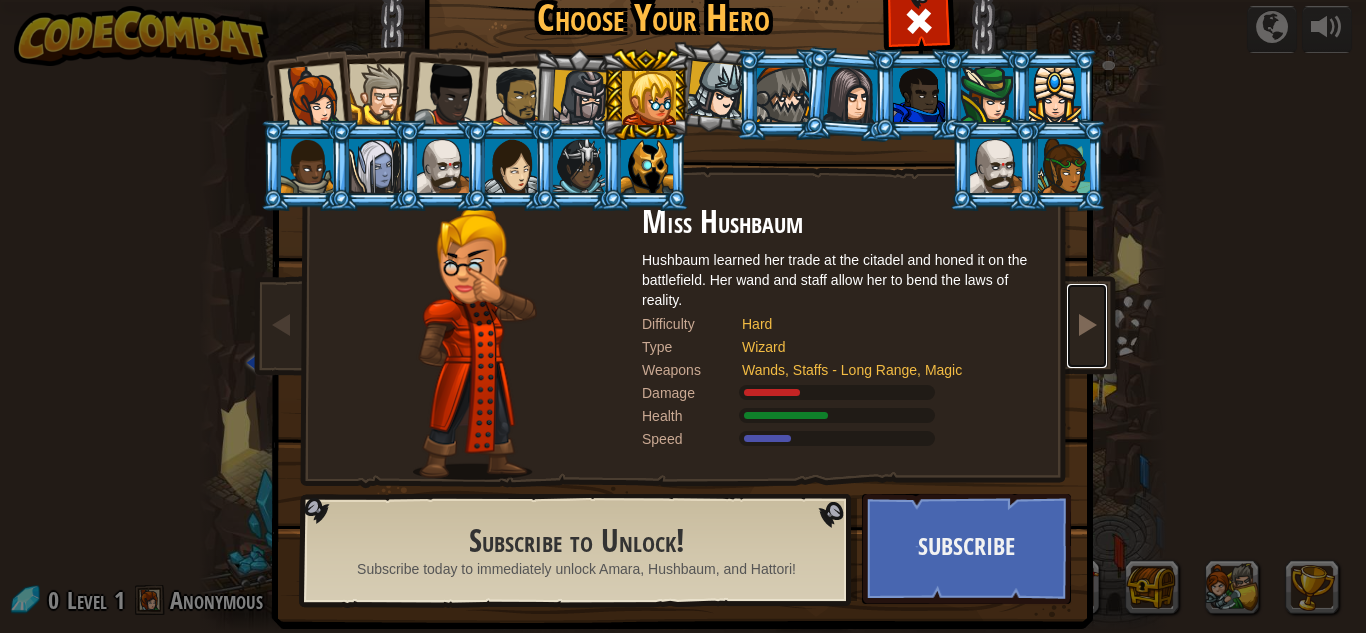 click at bounding box center (1087, 324) 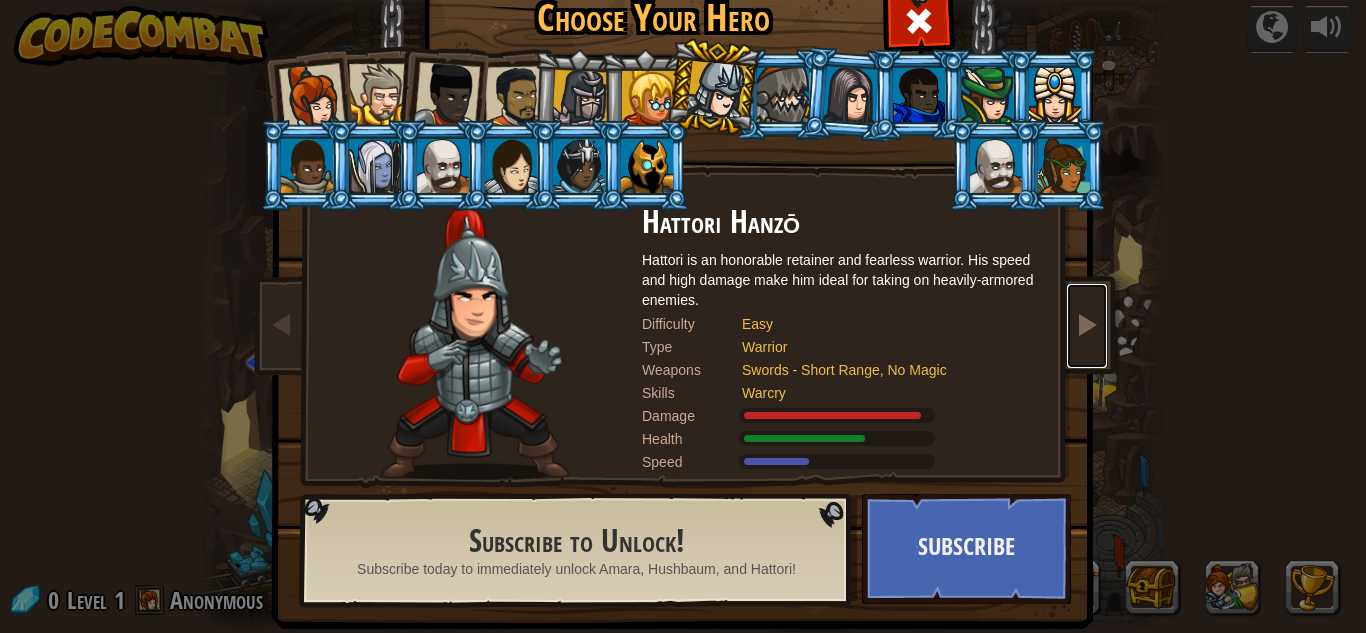 click at bounding box center [1087, 324] 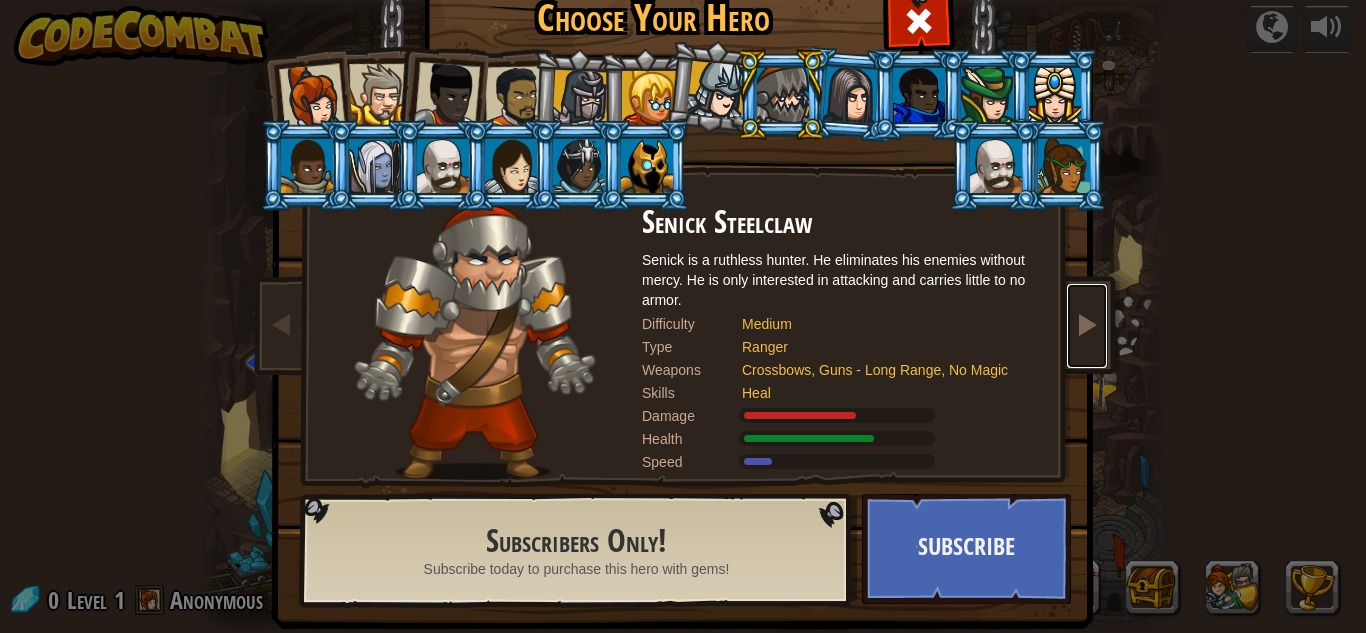 click at bounding box center [1087, 324] 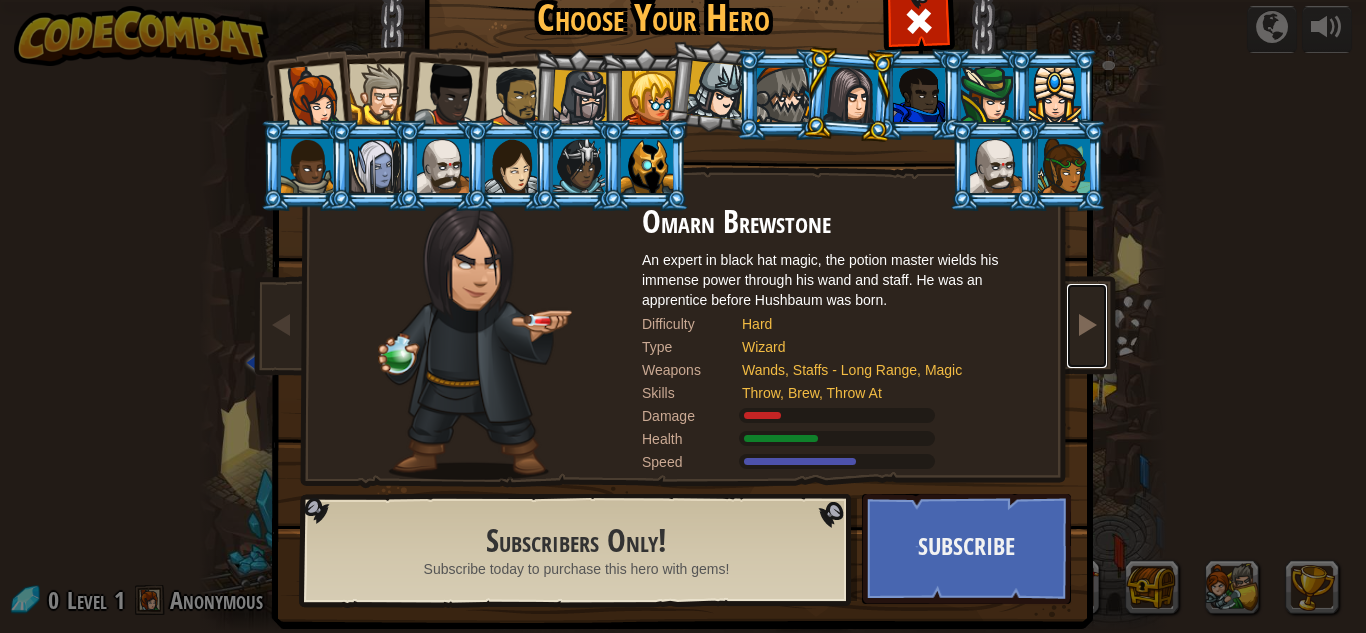click at bounding box center (1087, 324) 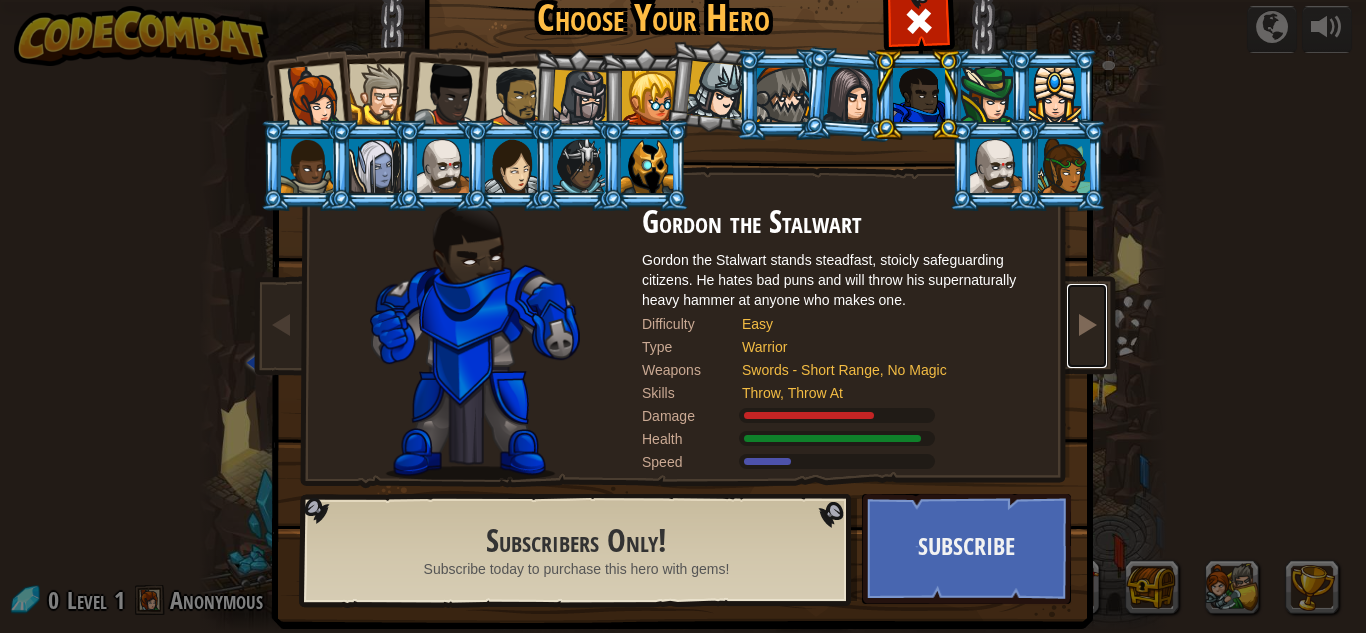 click at bounding box center [1087, 324] 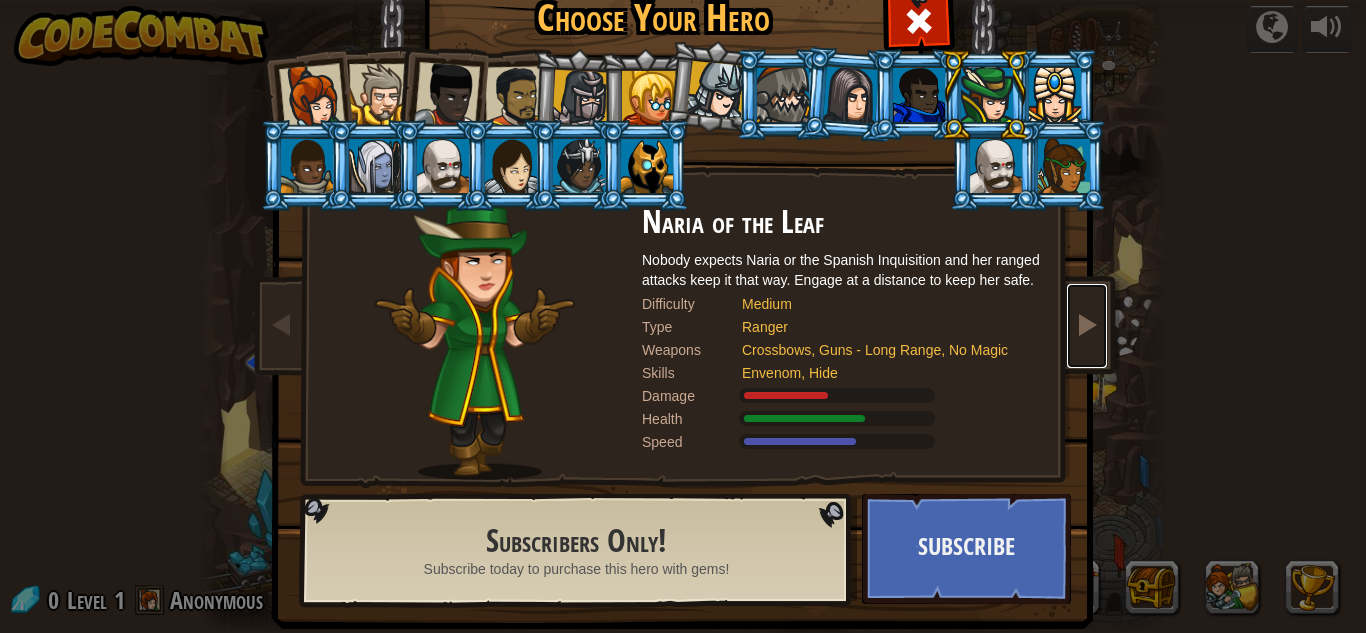 click at bounding box center (1087, 326) 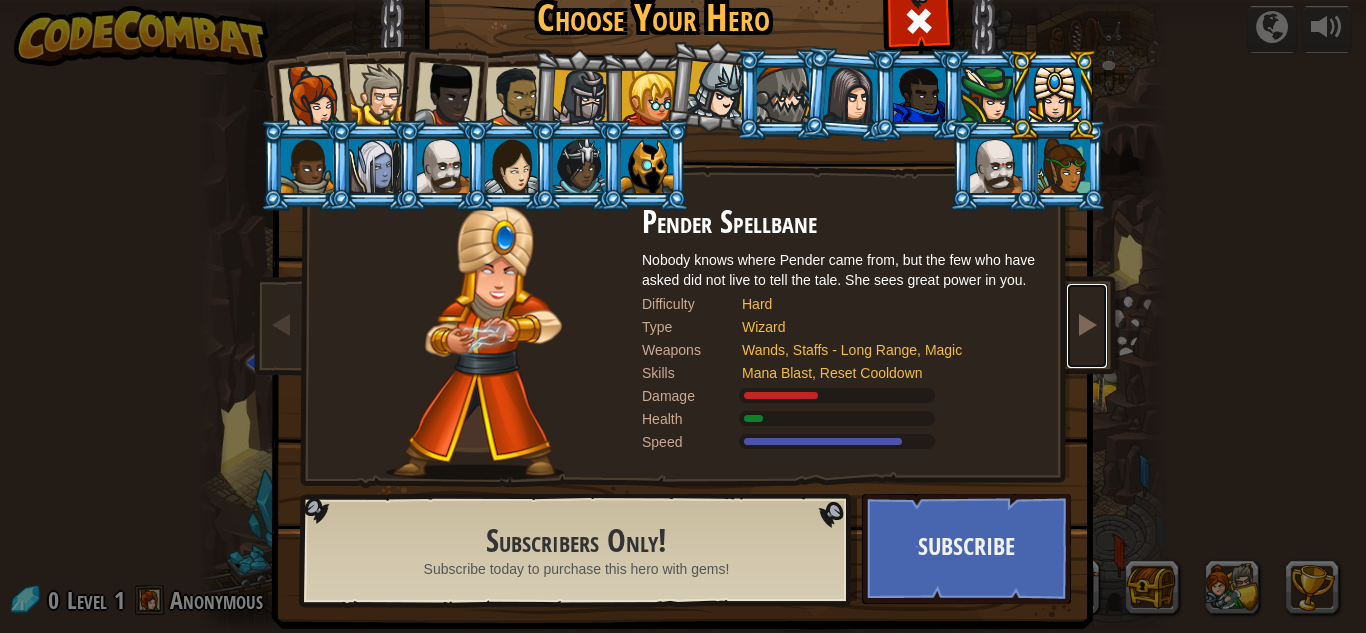 click at bounding box center (1087, 326) 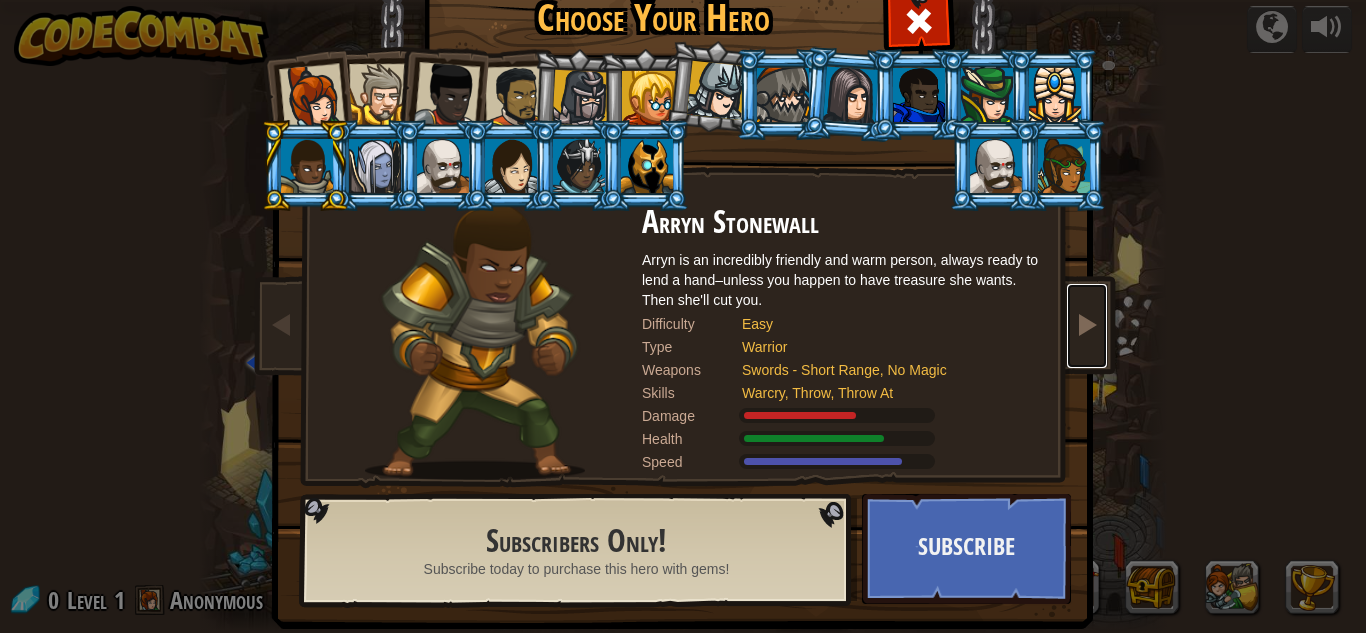 click at bounding box center (1087, 326) 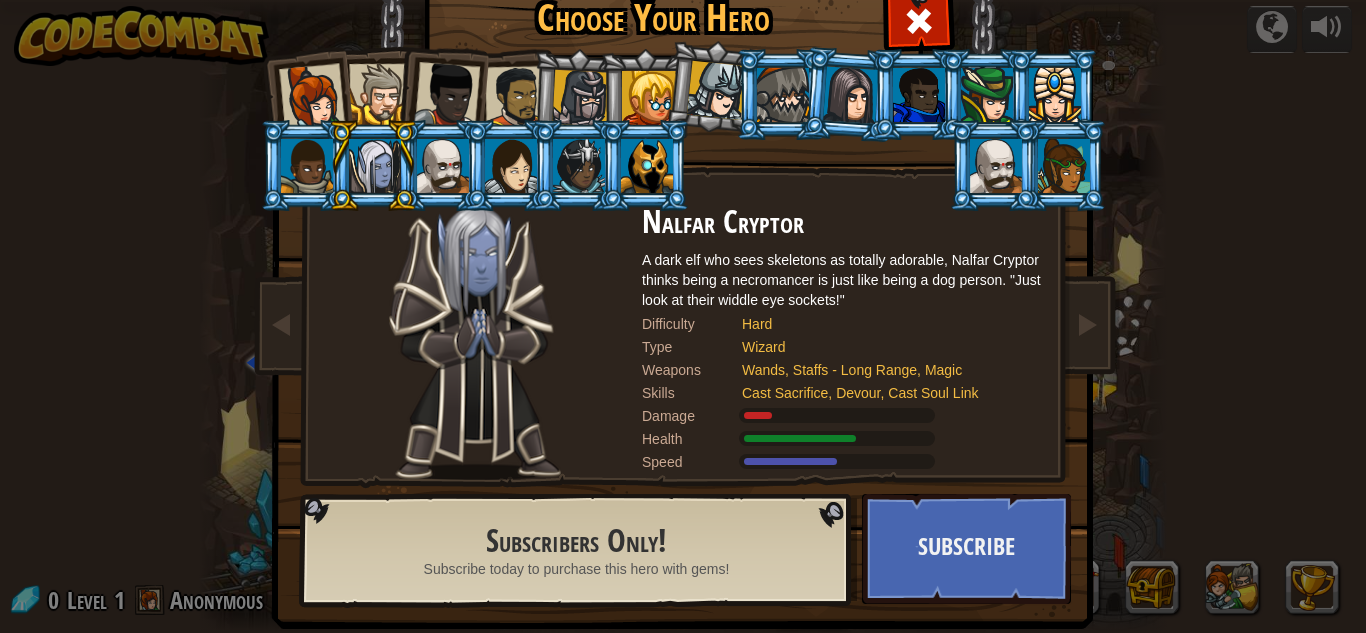 click at bounding box center (649, 98) 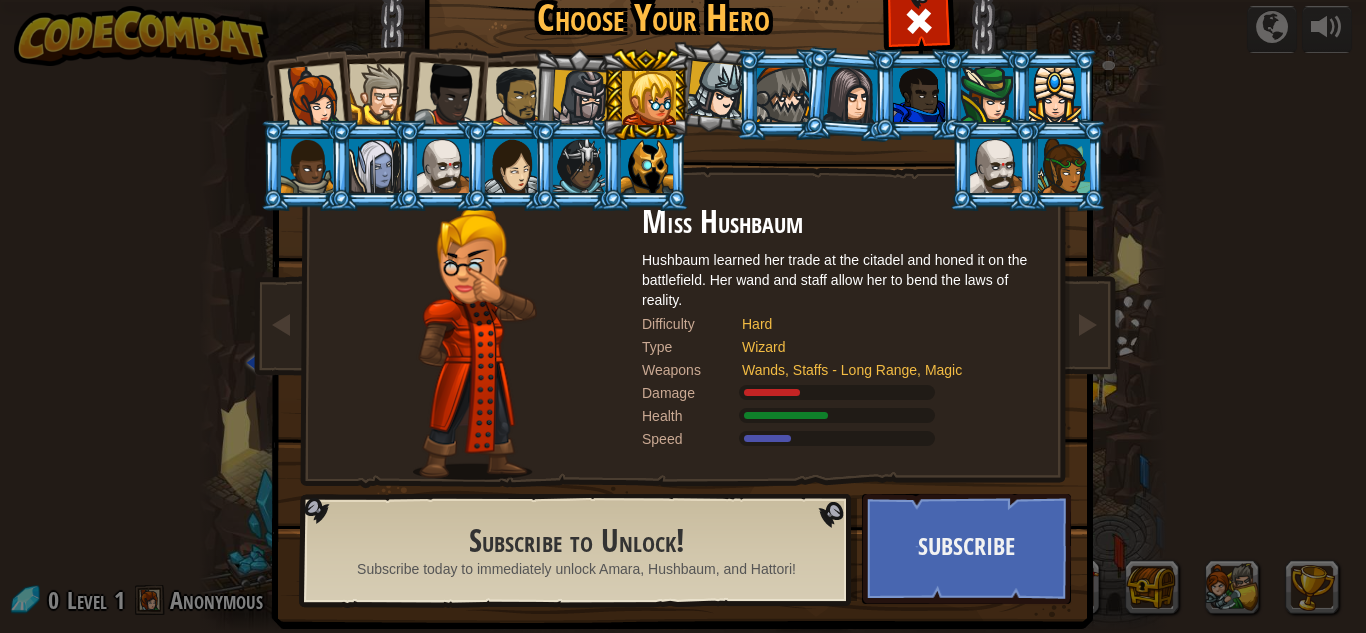 click at bounding box center (716, 90) 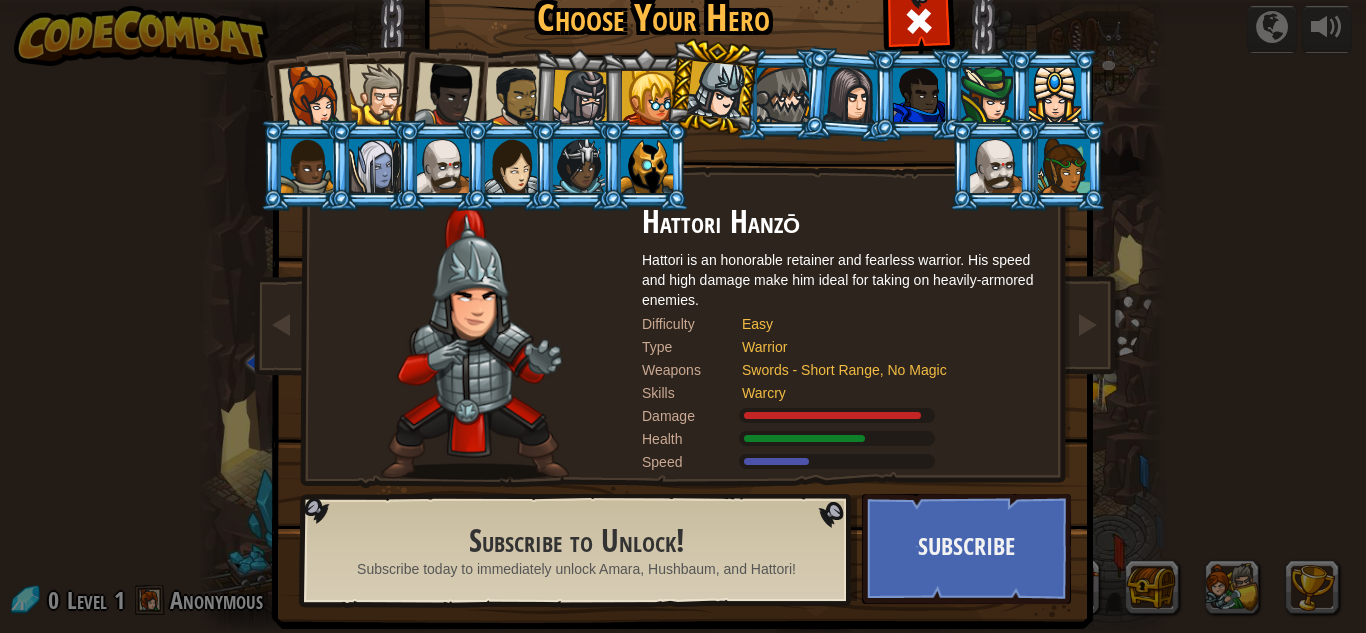 click at bounding box center [516, 97] 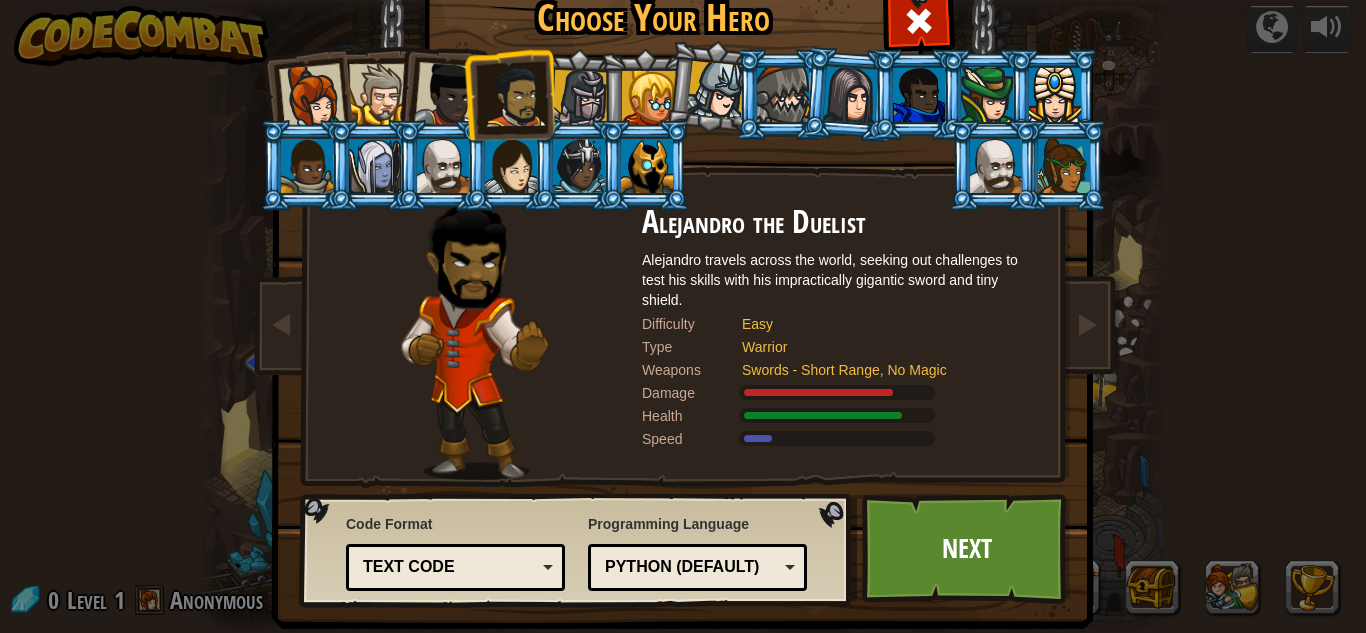 click at bounding box center [447, 95] 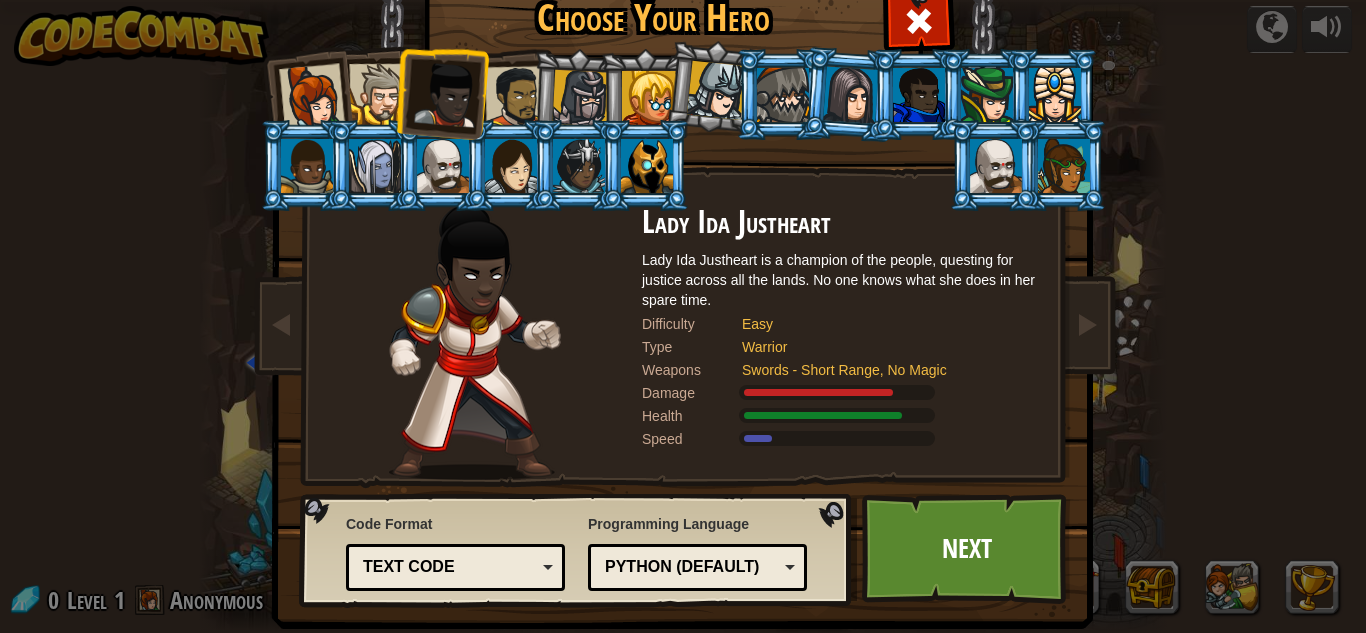 click at bounding box center (379, 94) 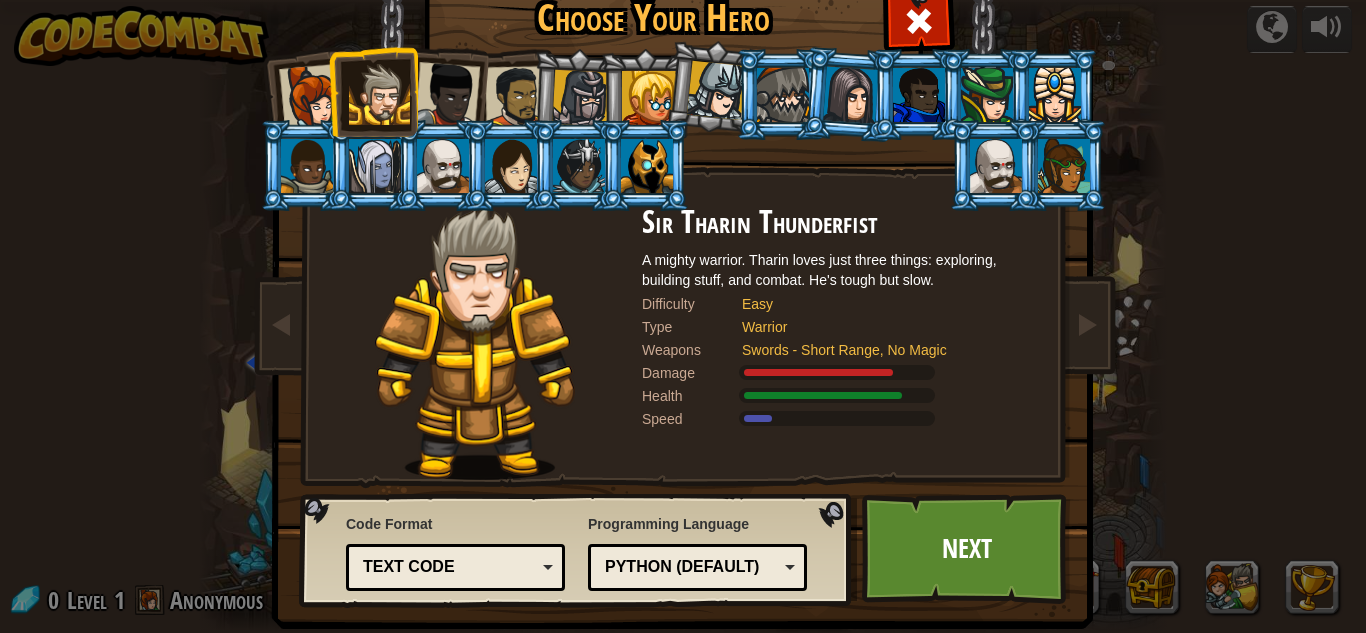 click at bounding box center [312, 97] 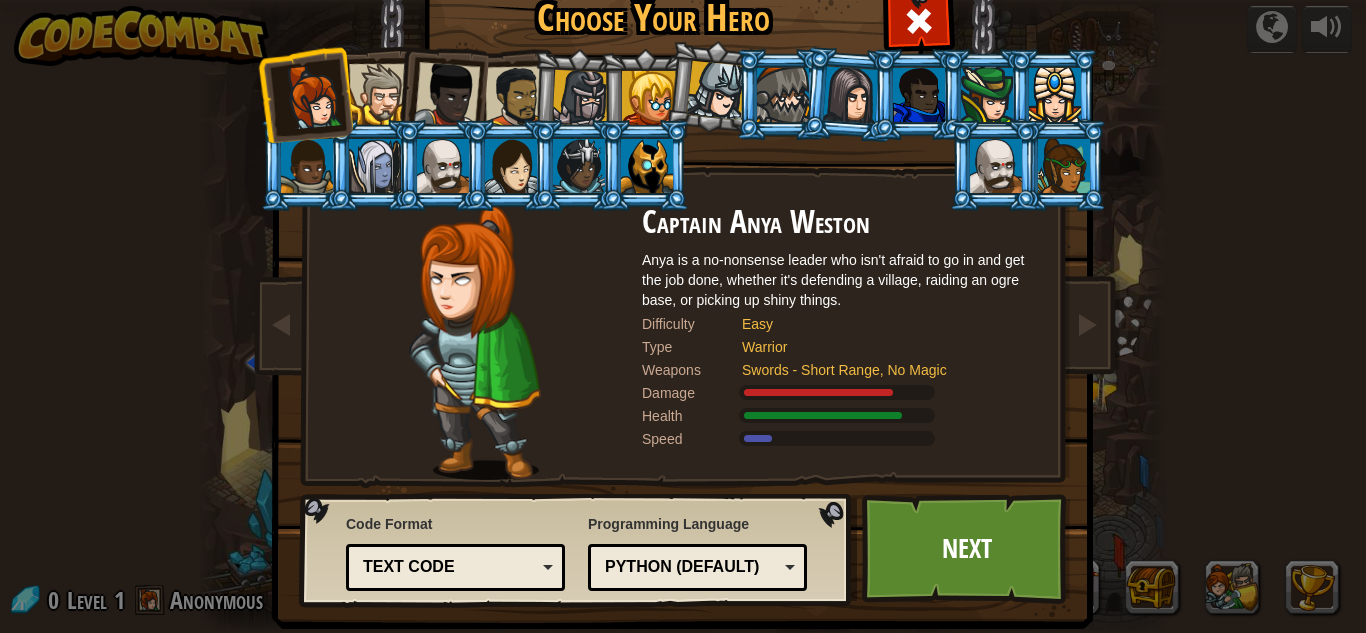 click at bounding box center [379, 94] 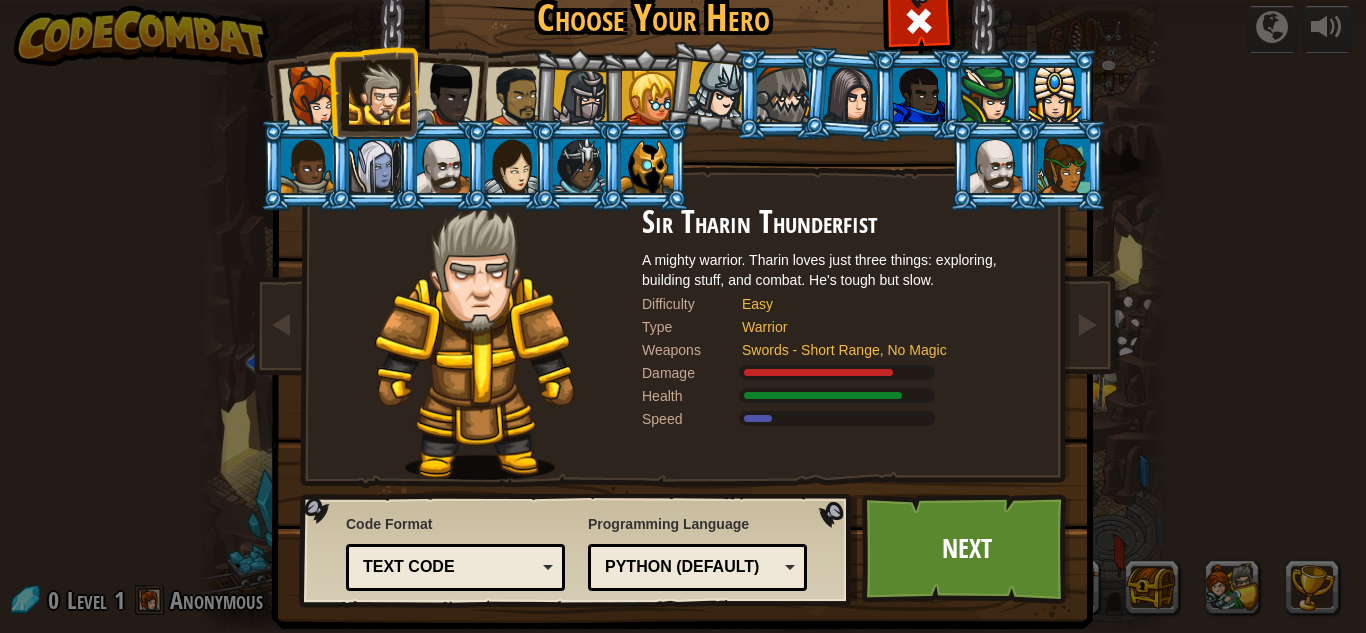 click at bounding box center [447, 95] 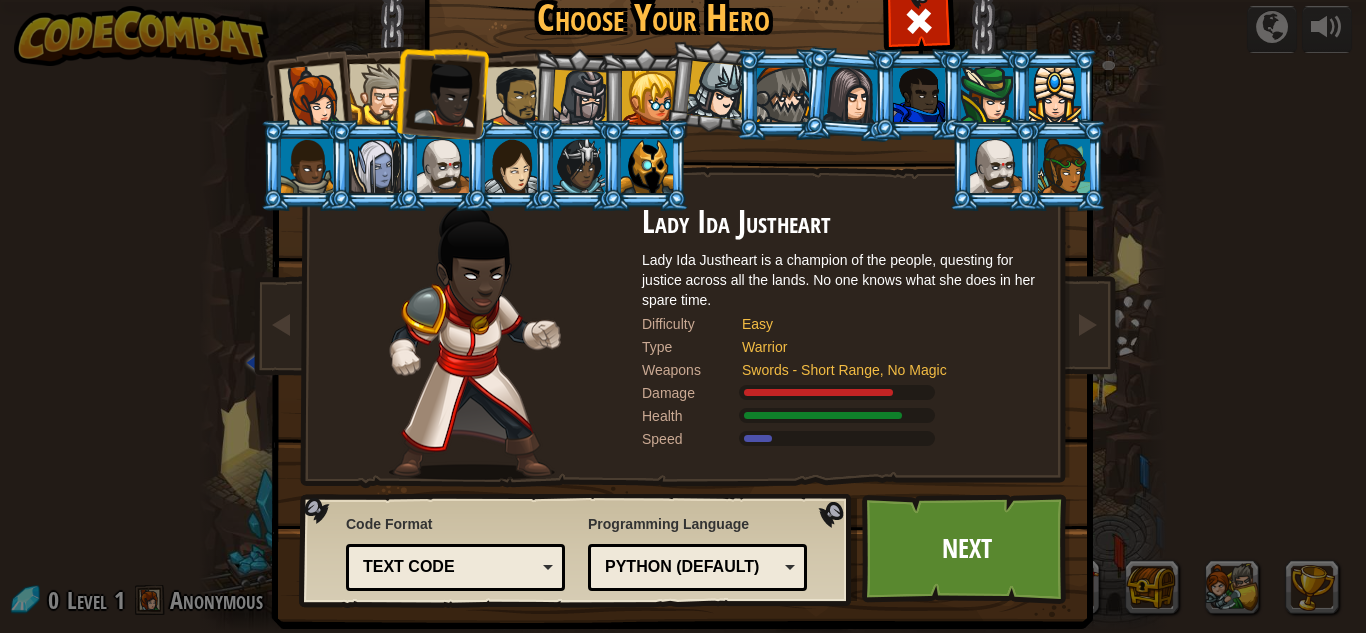 click at bounding box center (516, 97) 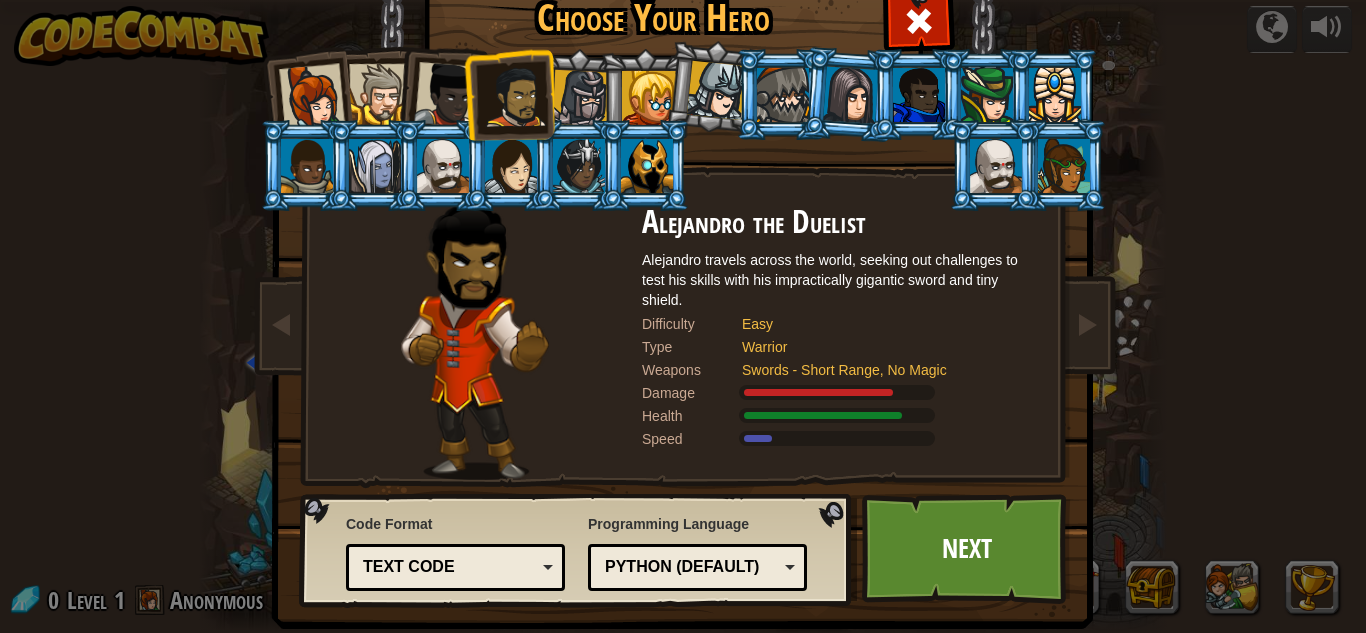 click at bounding box center (447, 95) 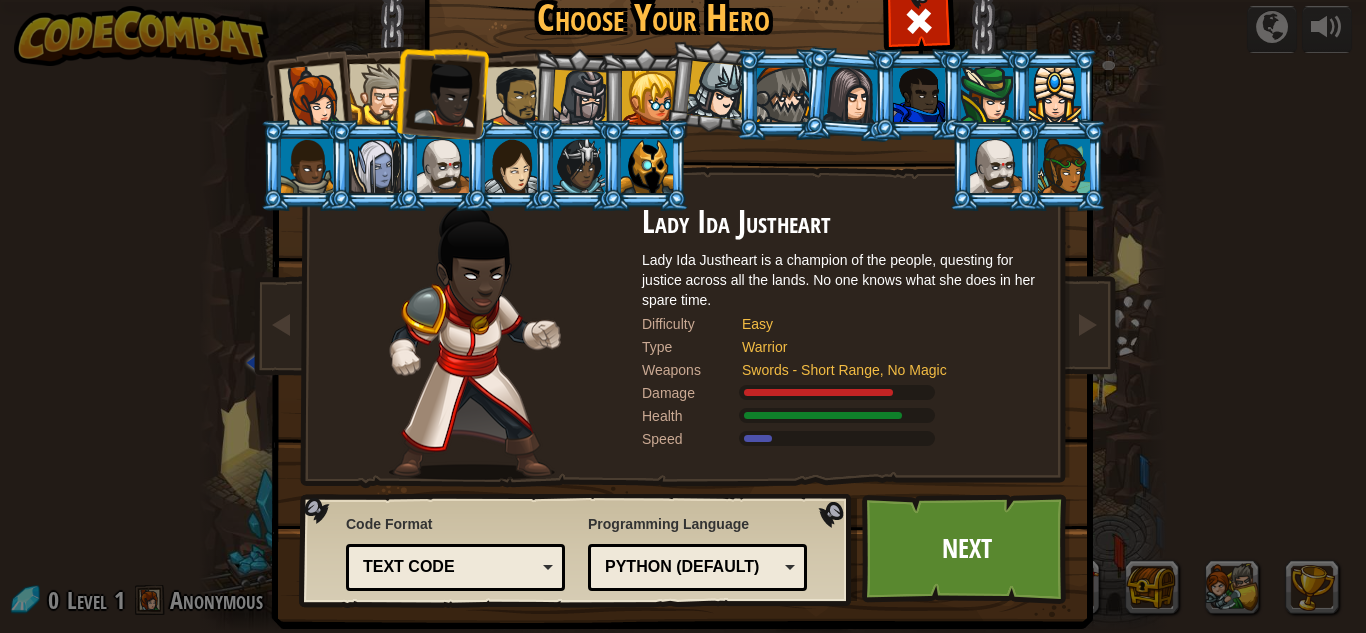 click at bounding box center [379, 94] 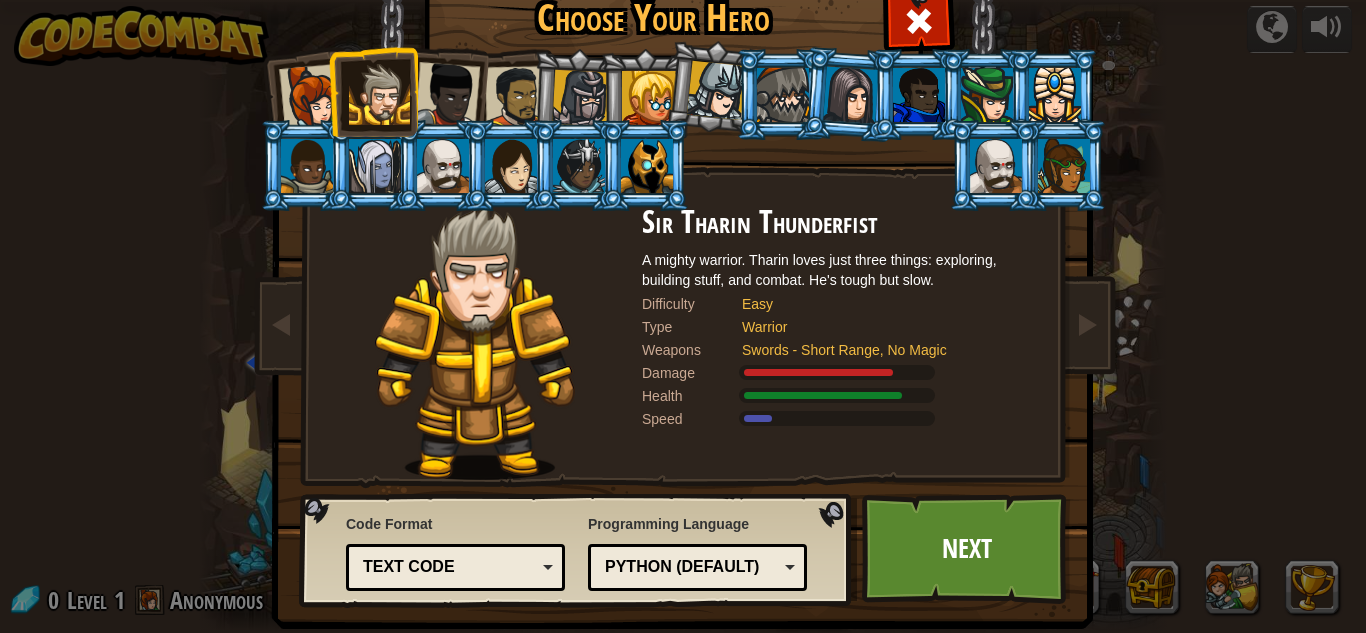 drag, startPoint x: 297, startPoint y: 60, endPoint x: 321, endPoint y: 63, distance: 24.186773 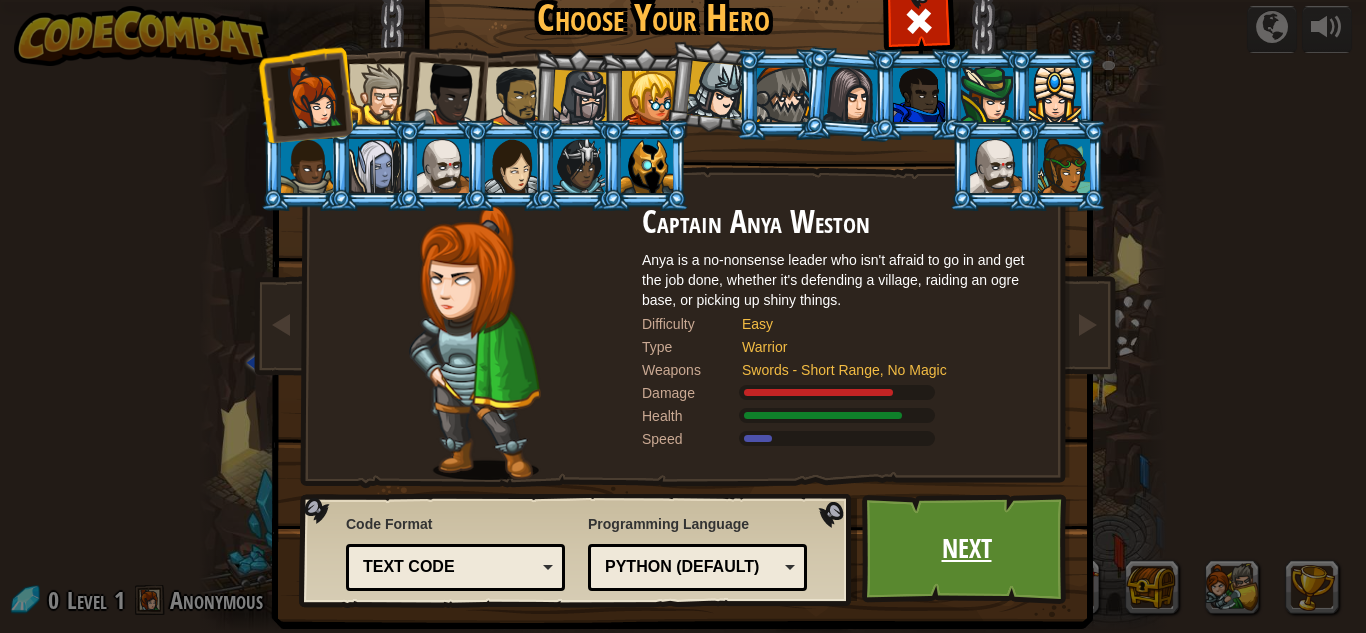 click on "Next" at bounding box center [966, 549] 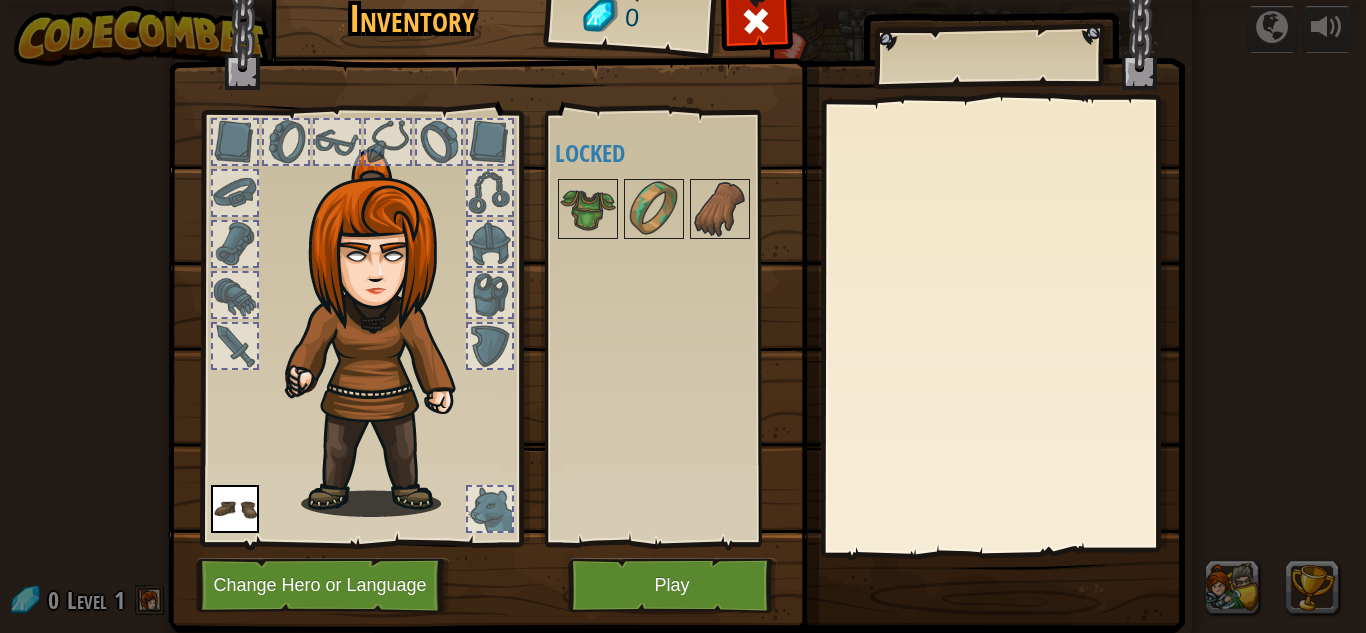 click at bounding box center (286, 142) 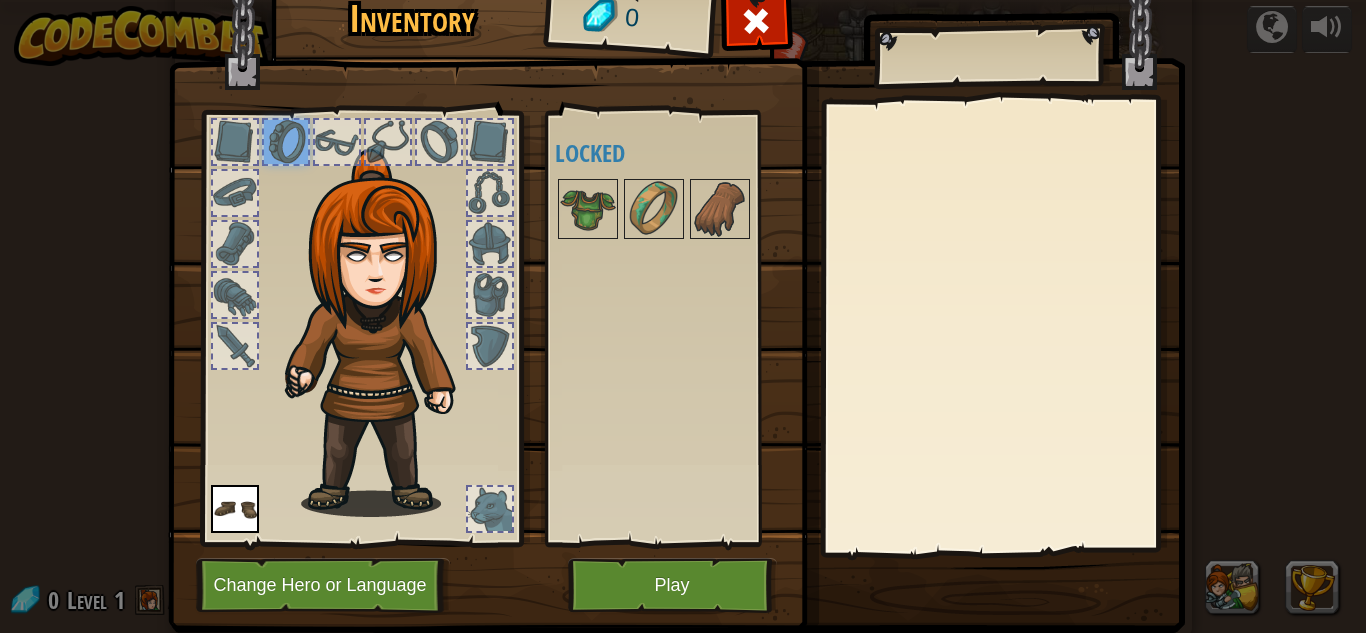 click at bounding box center [235, 142] 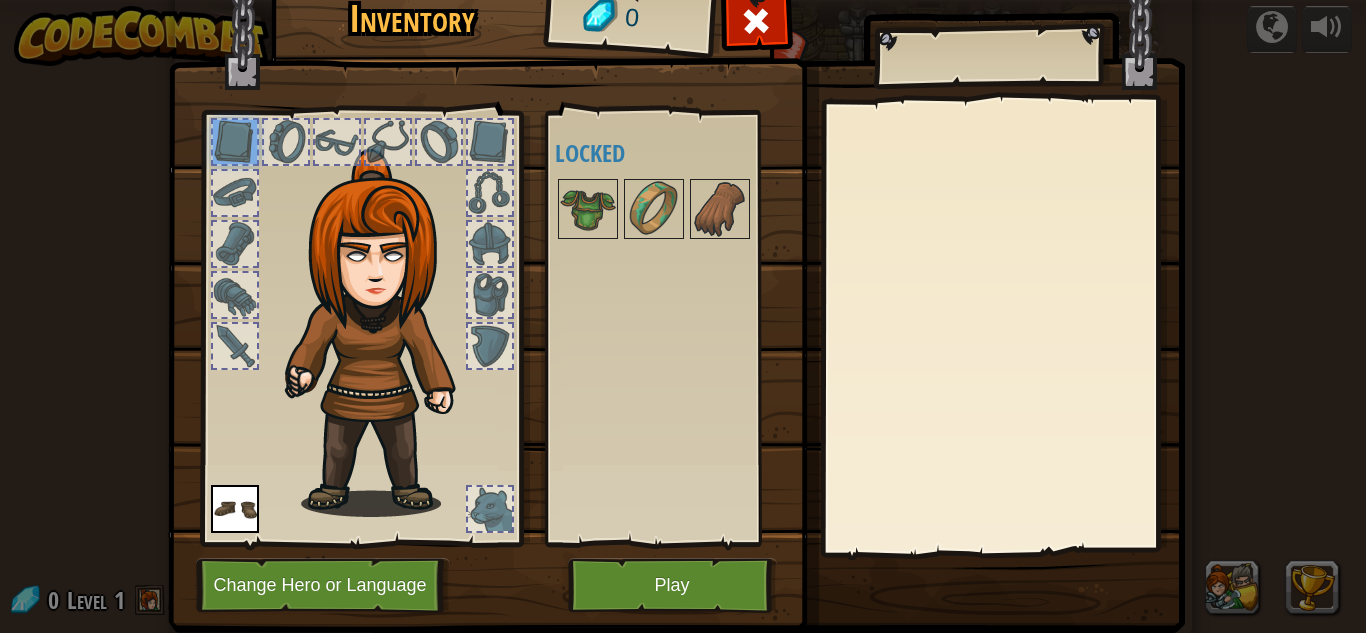 click at bounding box center [383, 333] 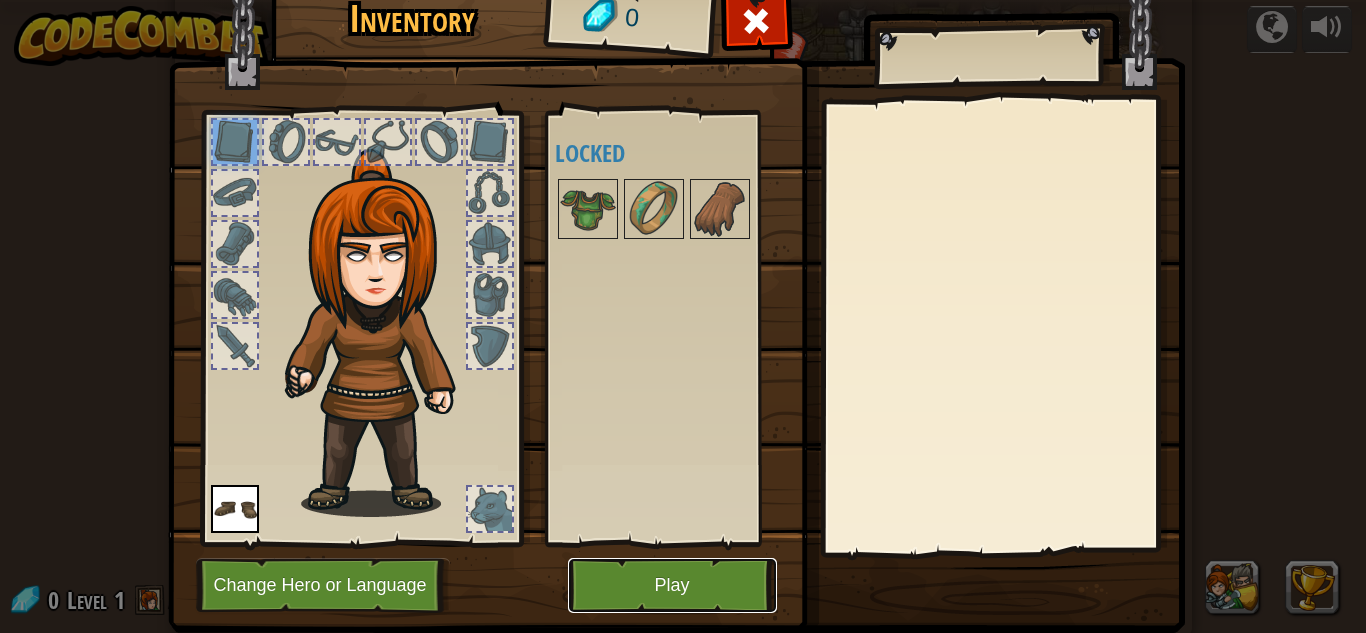 click on "Play" at bounding box center [672, 585] 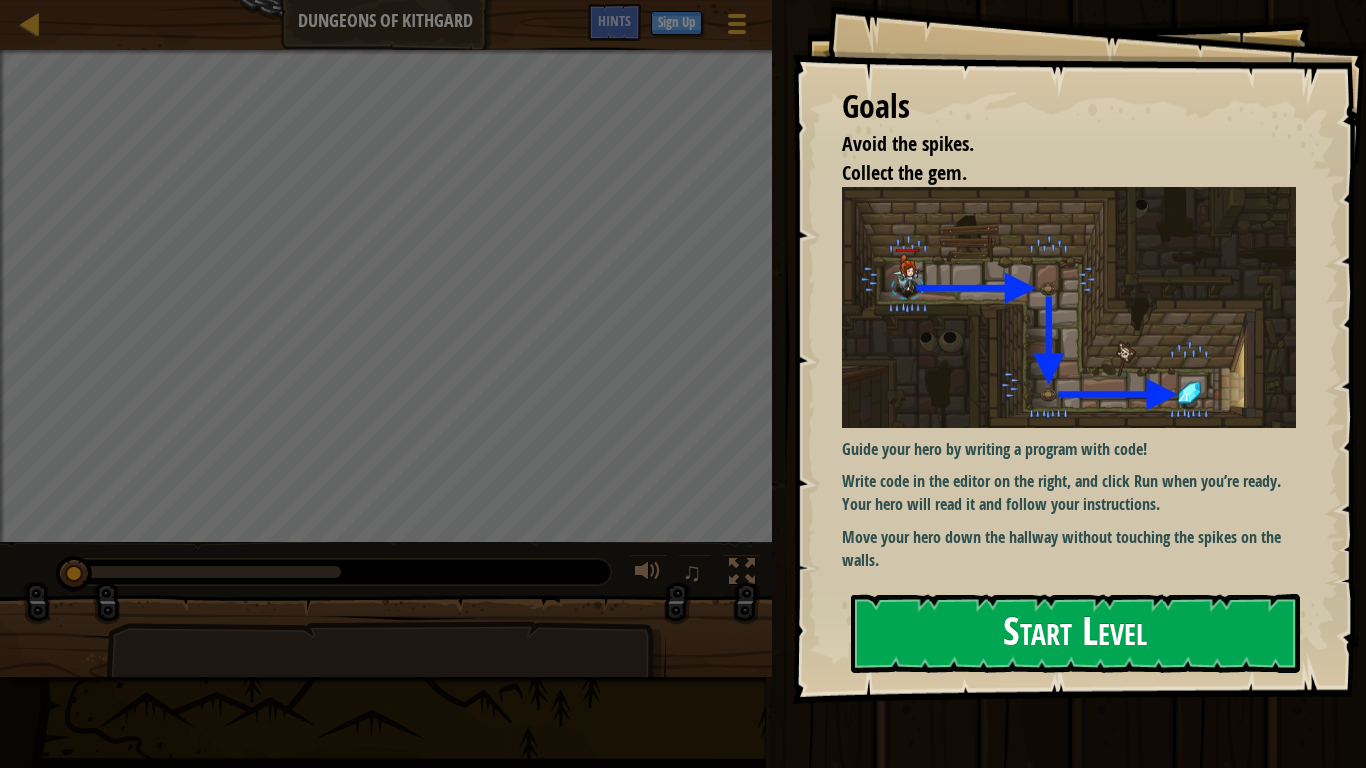 click on "Start Level" at bounding box center (1075, 633) 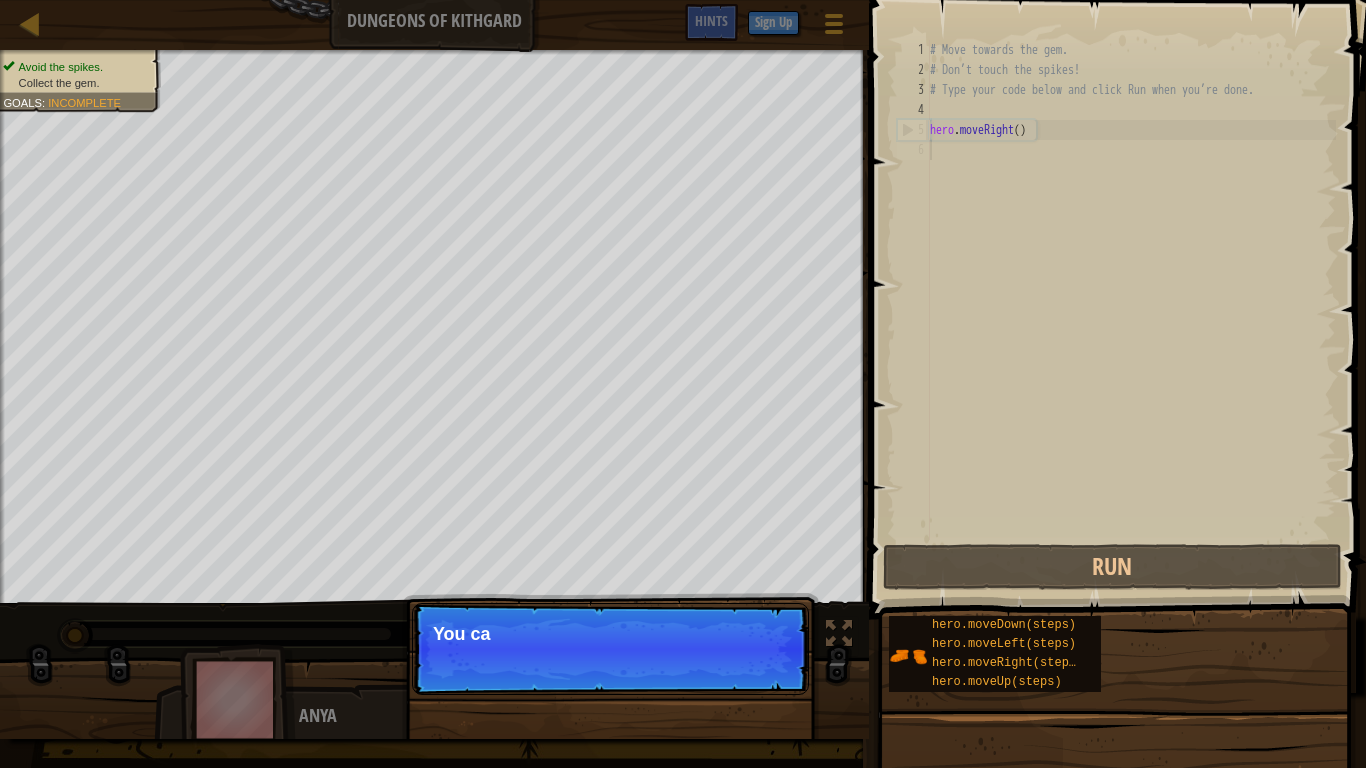 click on "Continue  You ca" at bounding box center (610, 649) 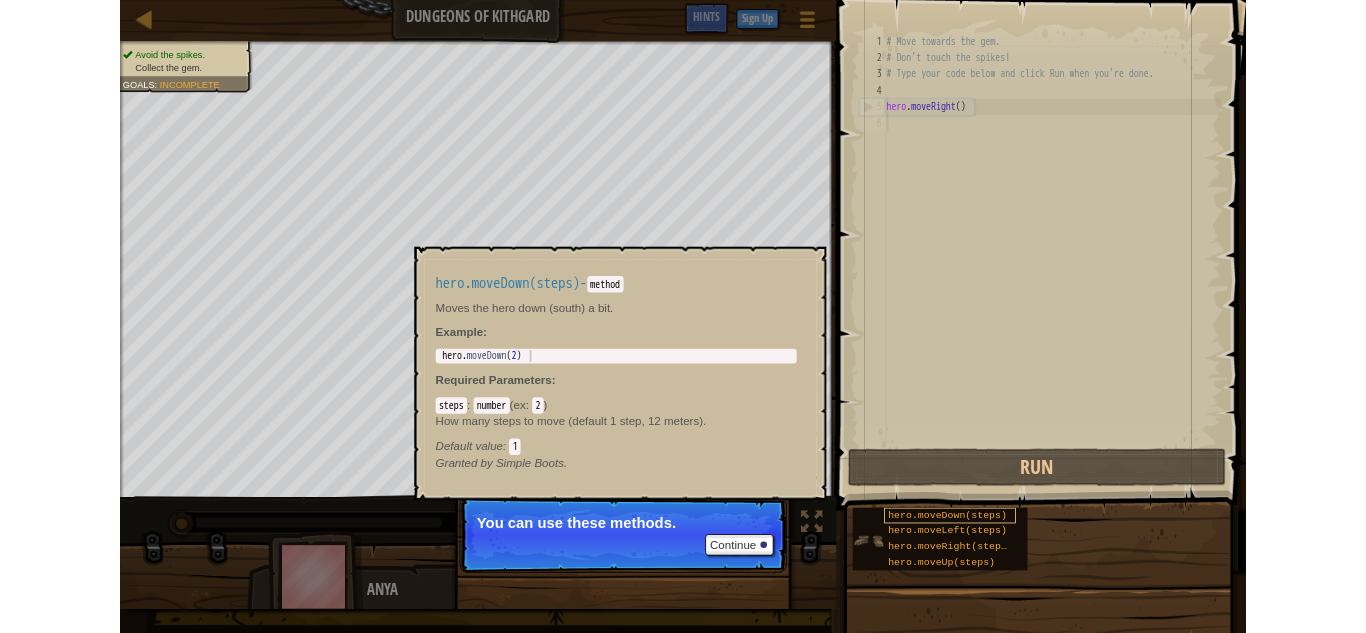 scroll, scrollTop: 9, scrollLeft: 0, axis: vertical 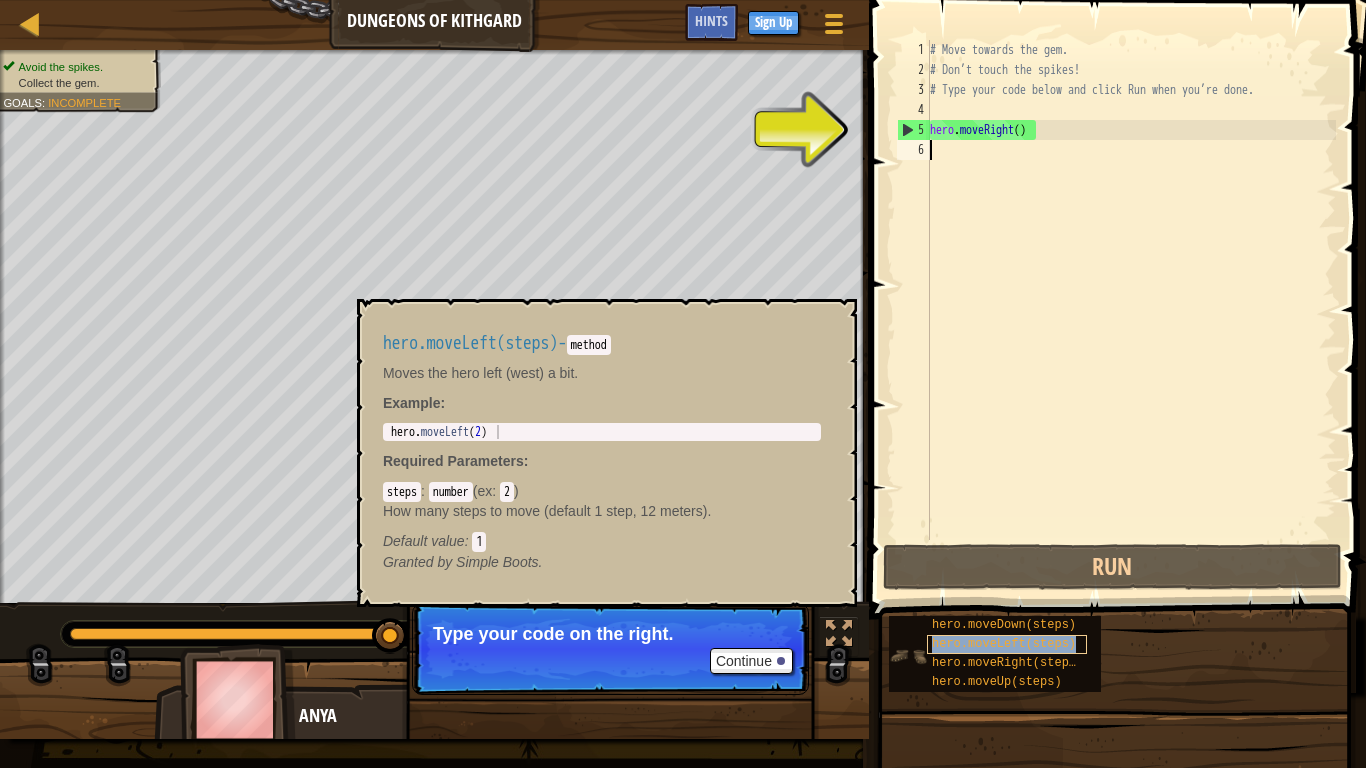 click on "hero.moveLeft(steps)" at bounding box center [1004, 644] 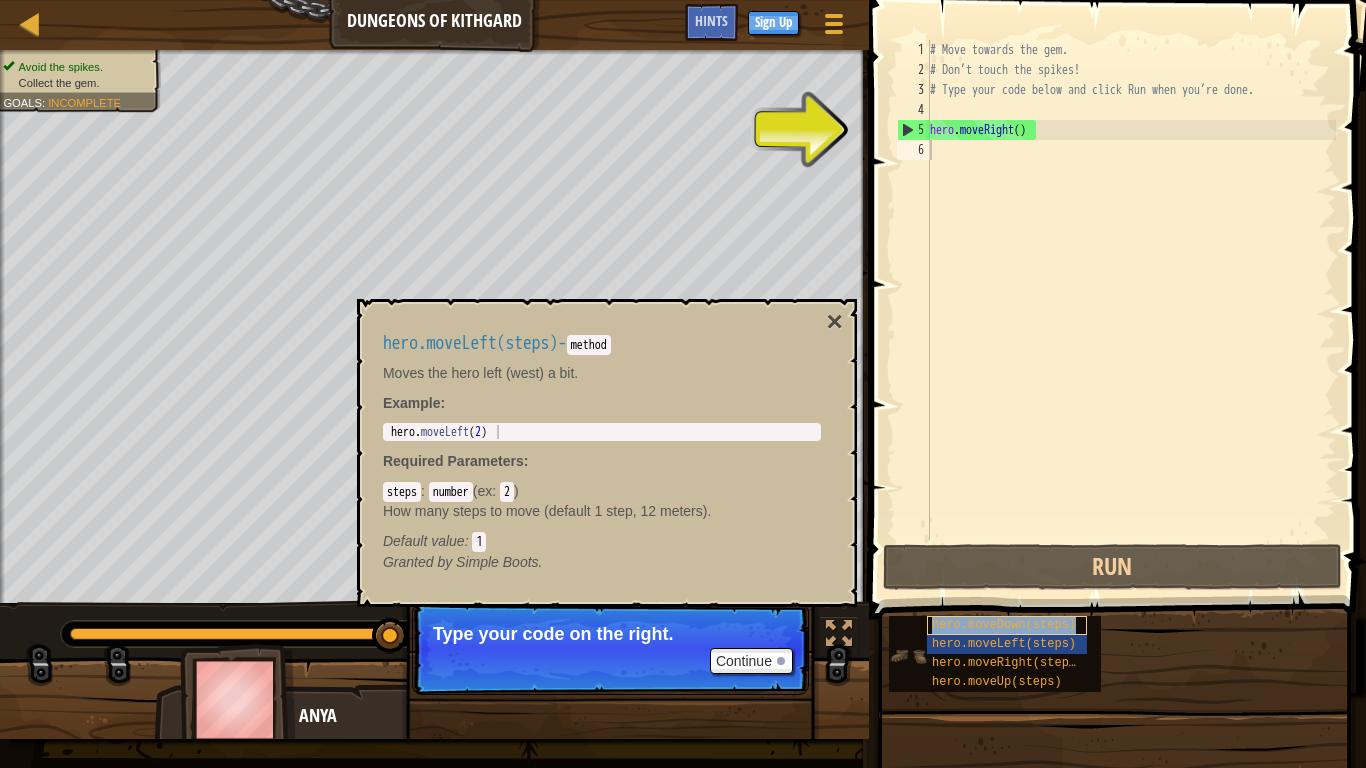 click on "hero.moveDown(steps)" at bounding box center (1004, 625) 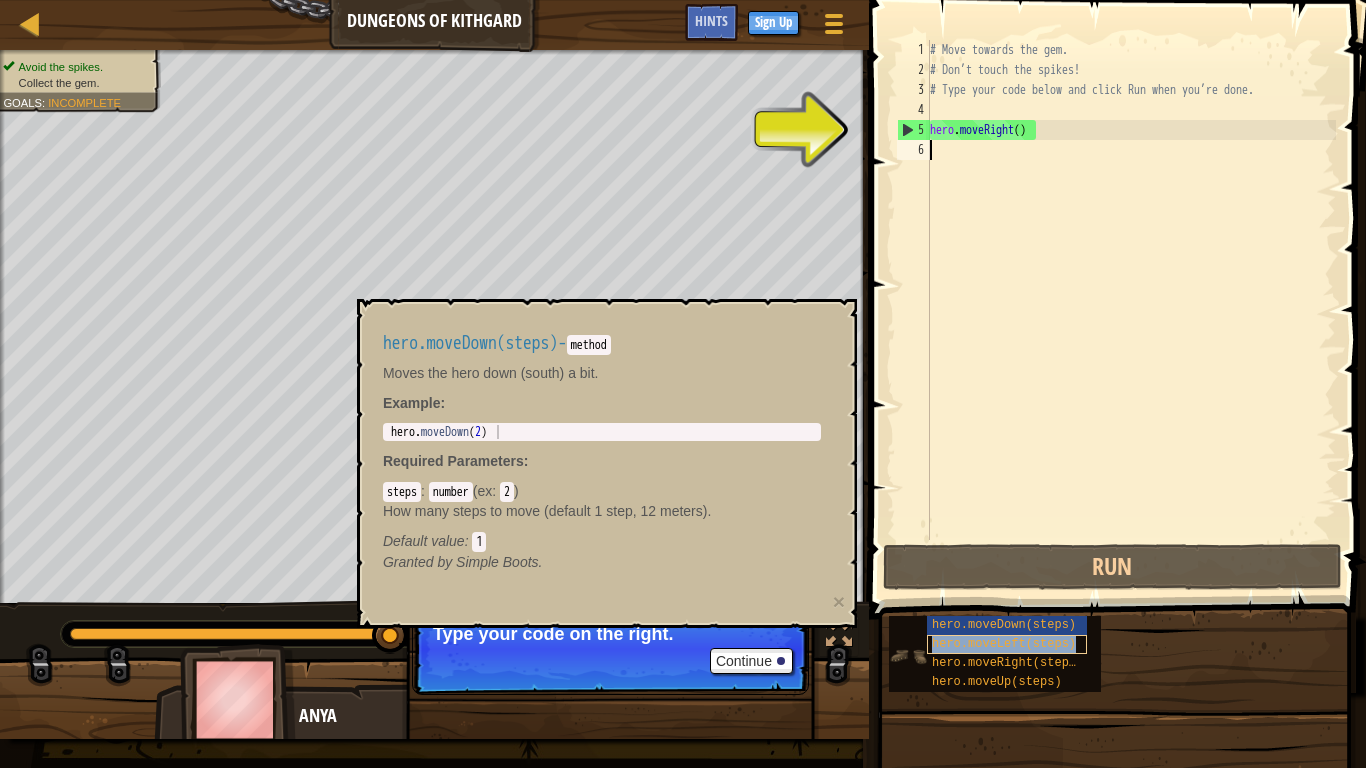 click on "hero.moveLeft(steps)" at bounding box center (1007, 644) 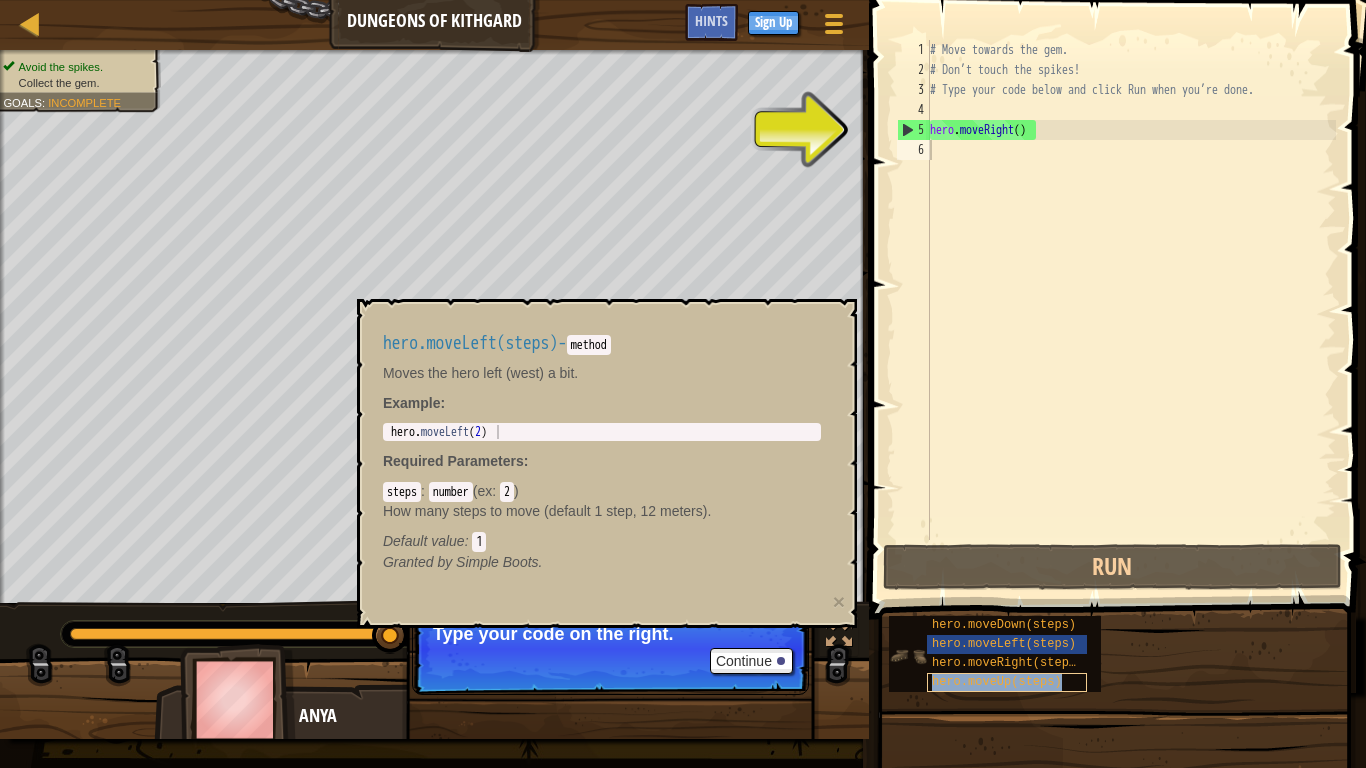 click on "hero.moveUp(steps)" at bounding box center [997, 682] 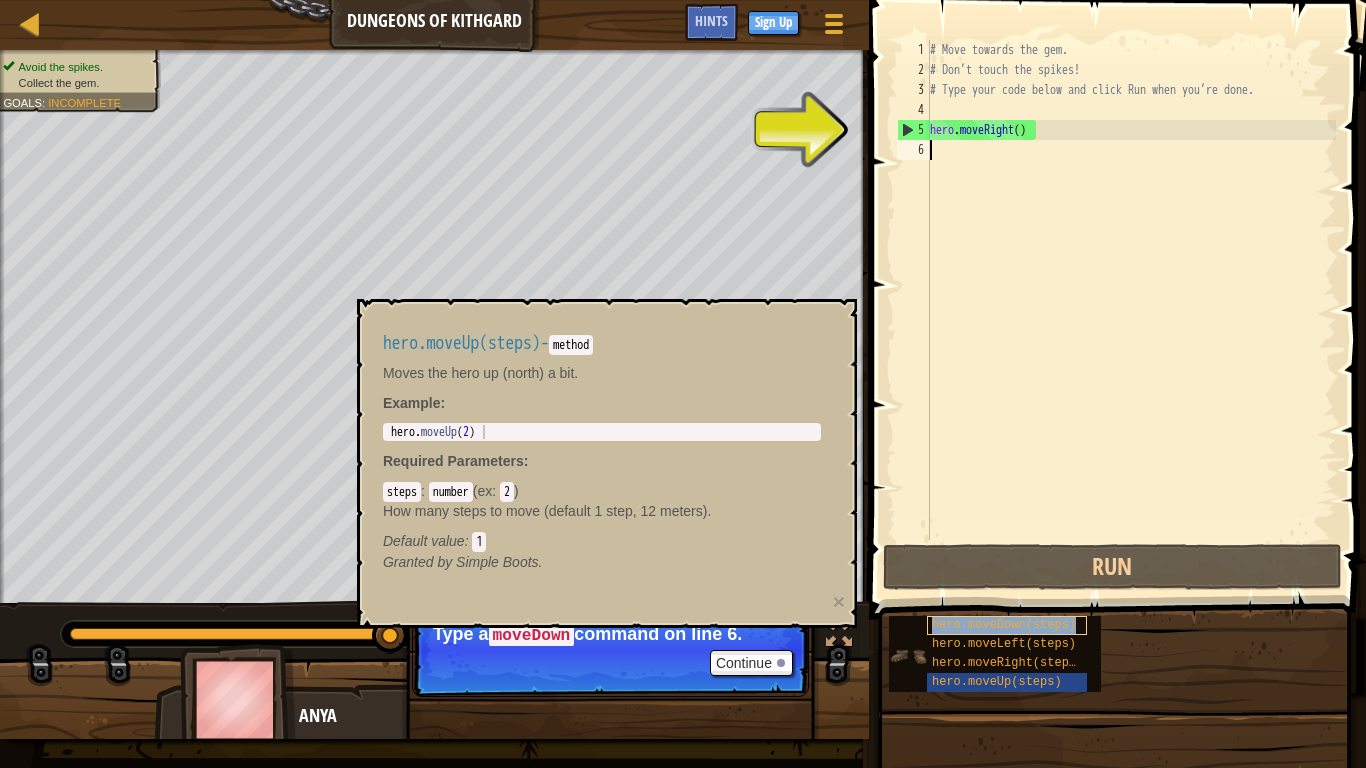 click on "hero.moveDown(steps)" at bounding box center [1004, 625] 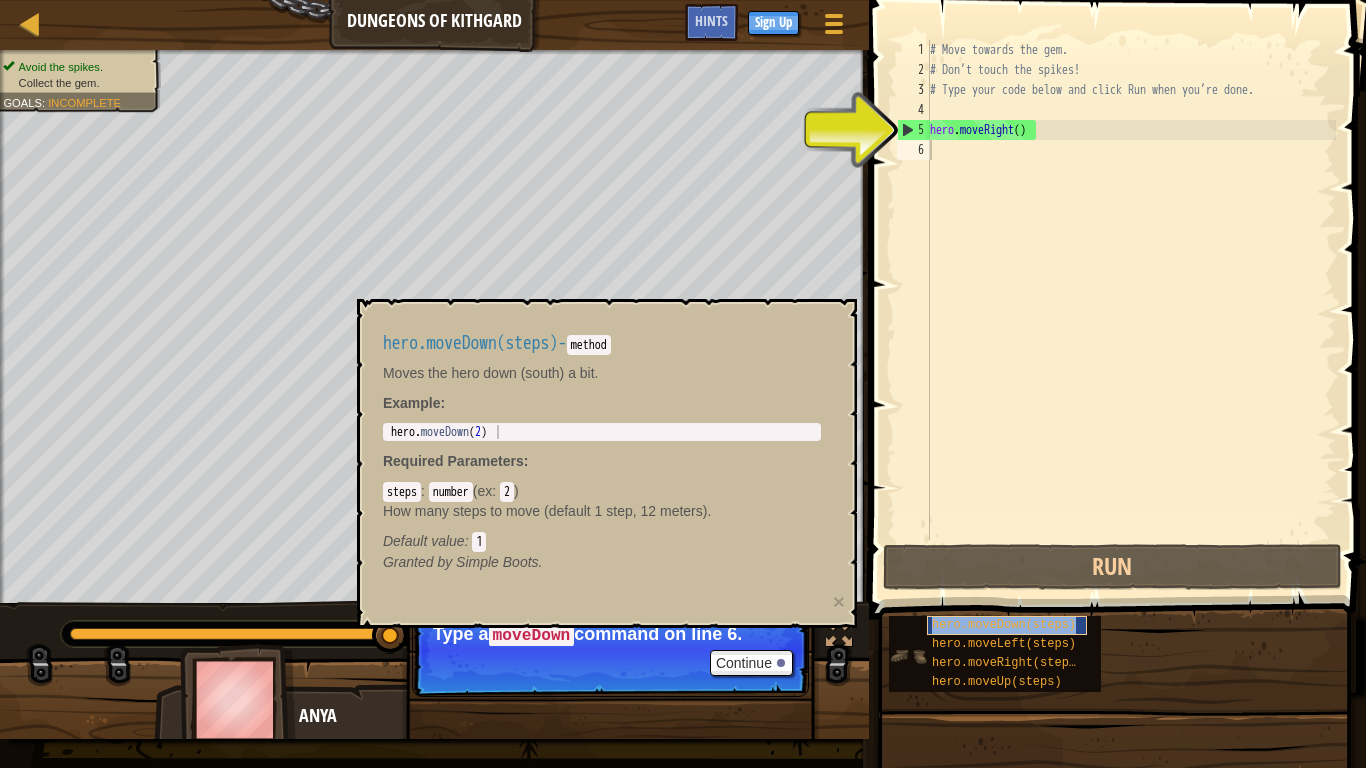 click on "hero.moveDown(steps)" at bounding box center (1004, 625) 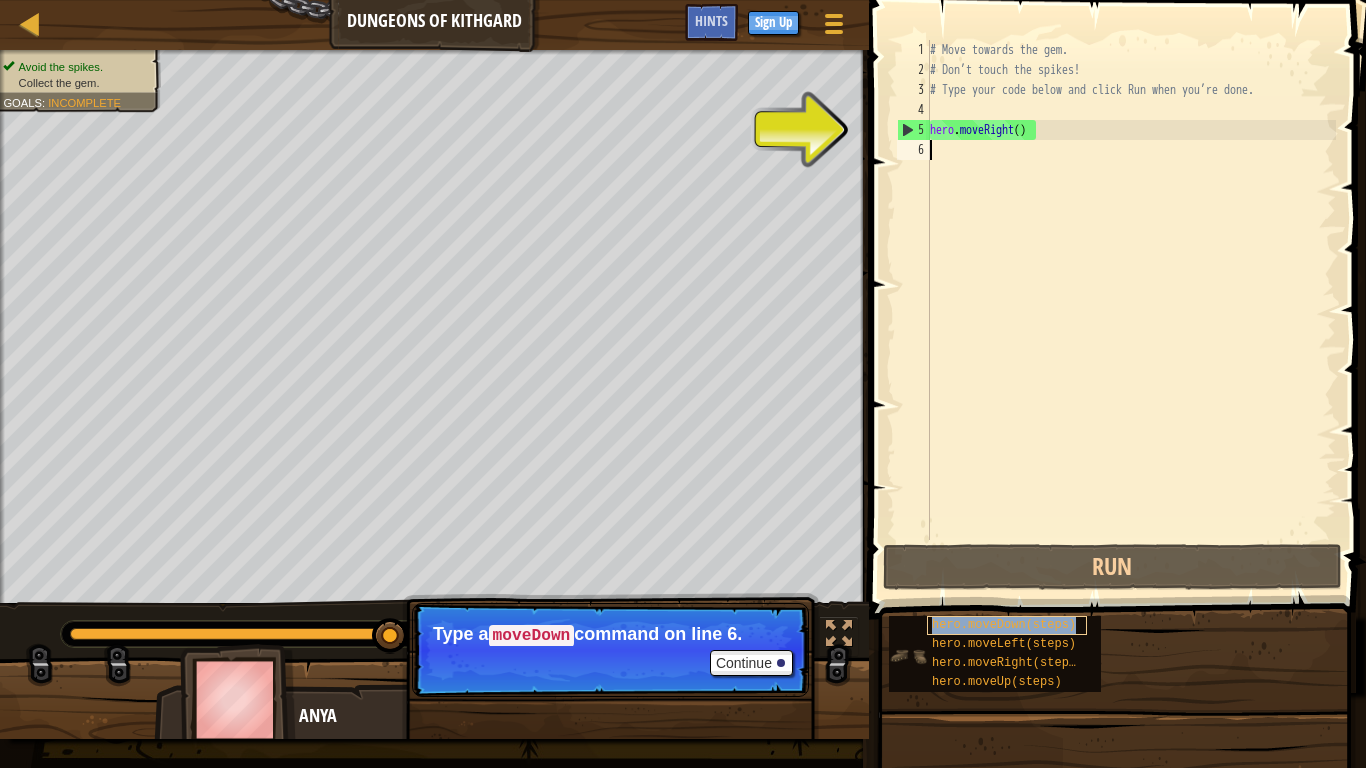 click on "hero.moveDown(steps)" at bounding box center (1004, 625) 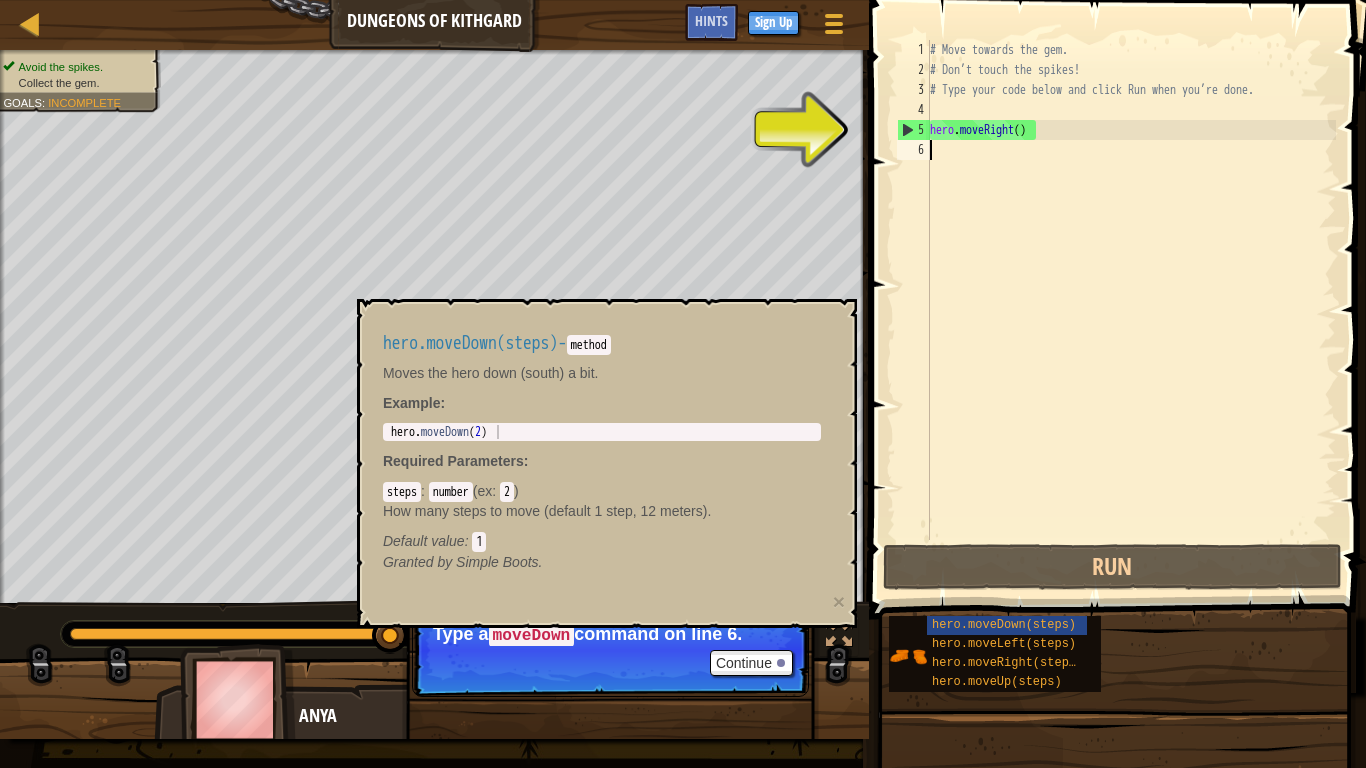 click on "# Move towards the gem. # Don’t touch the spikes! # Type your code below and click Run when you’re done. hero . moveRight ( )" at bounding box center [1131, 310] 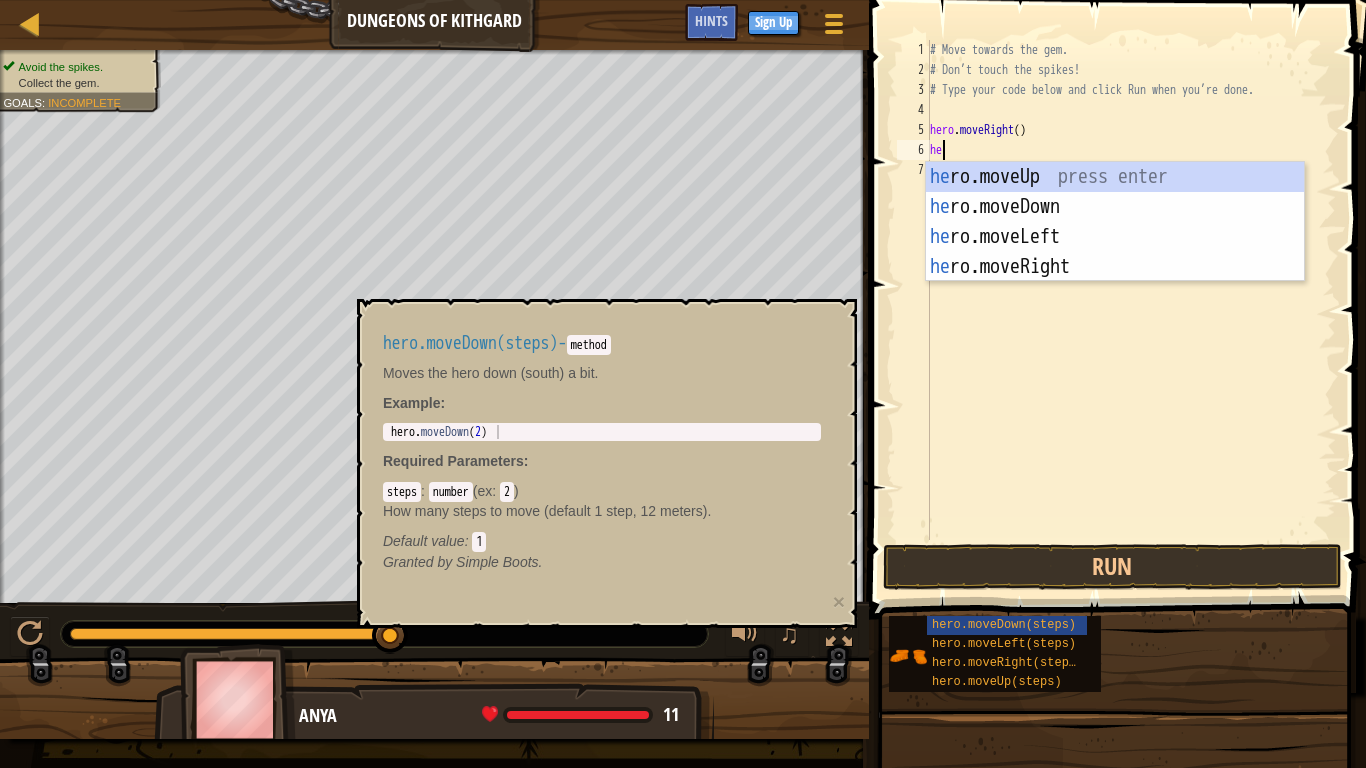 type on "her" 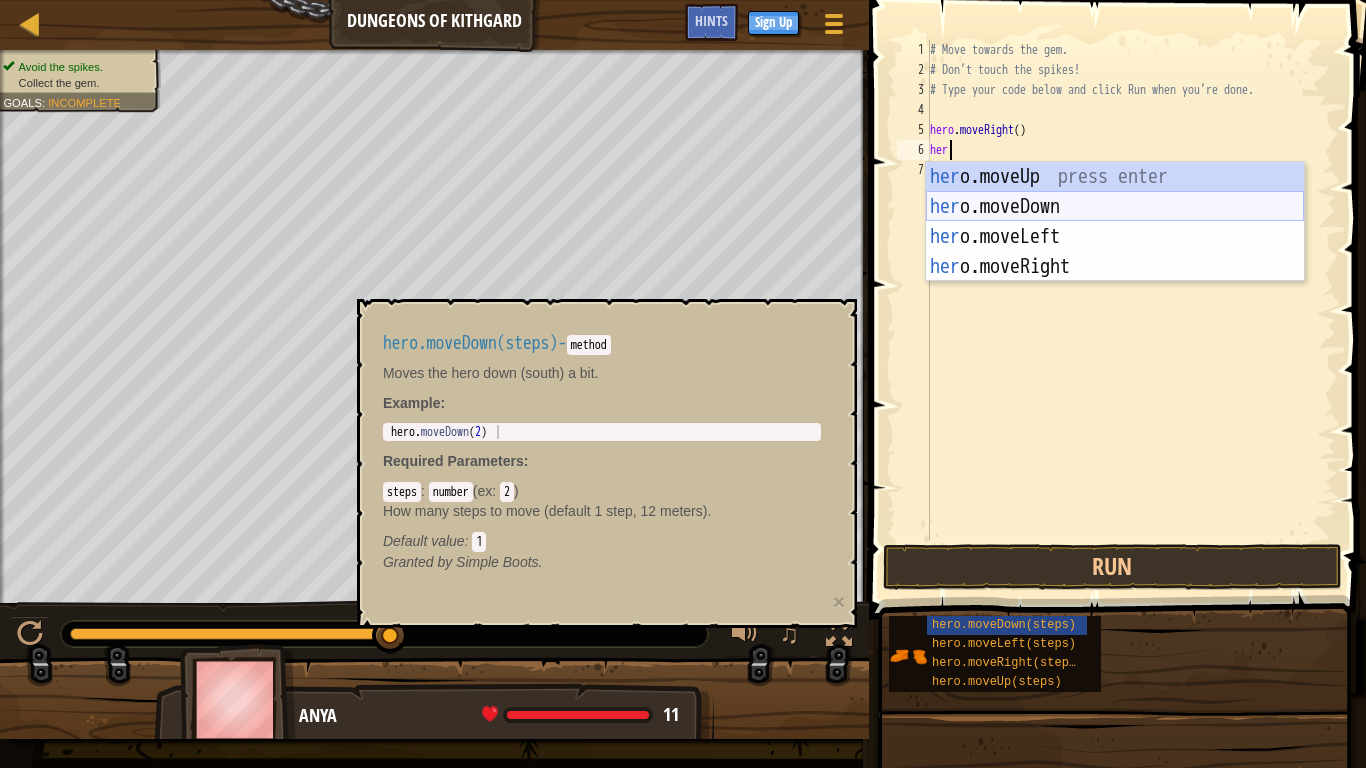 click on "her o.moveUp press enter her o.moveDown press enter her o.moveLeft press enter her o.moveRight press enter" at bounding box center [1115, 252] 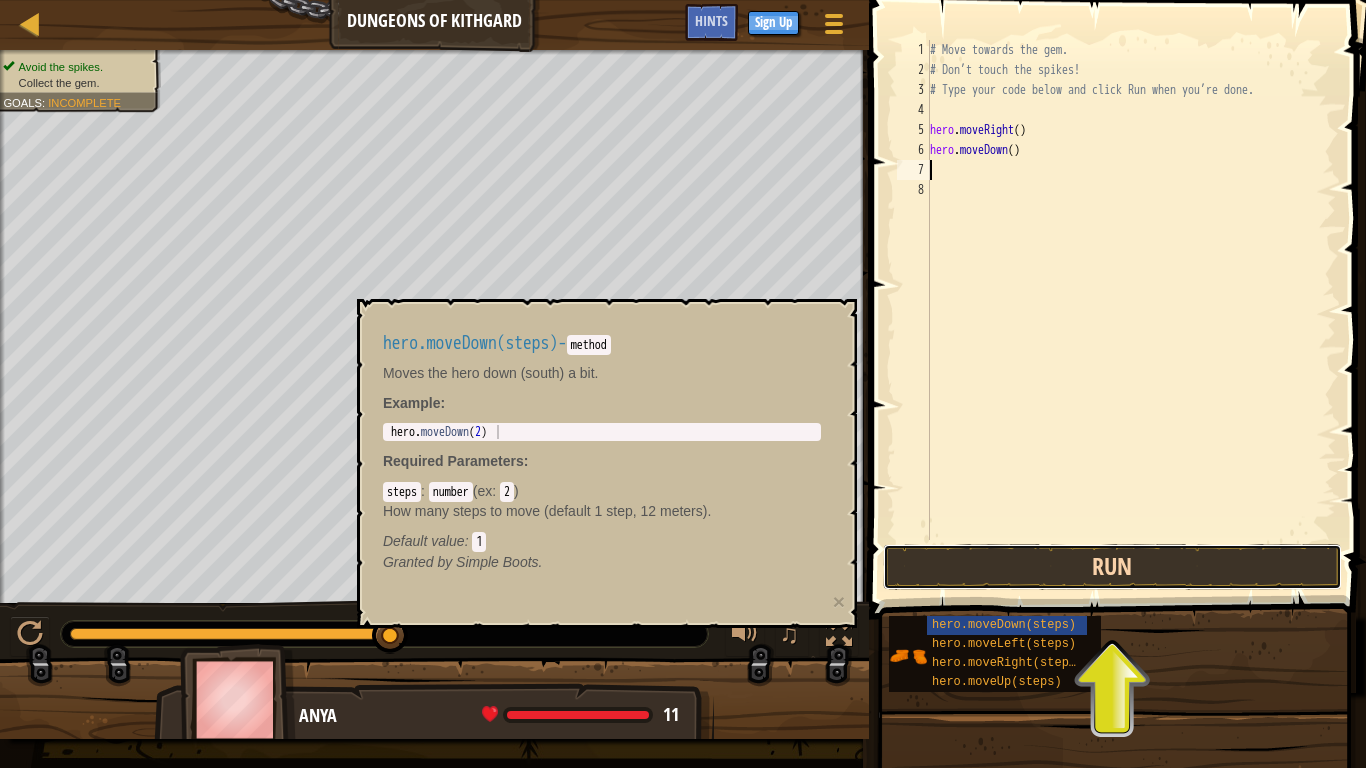click on "Run" at bounding box center [1112, 567] 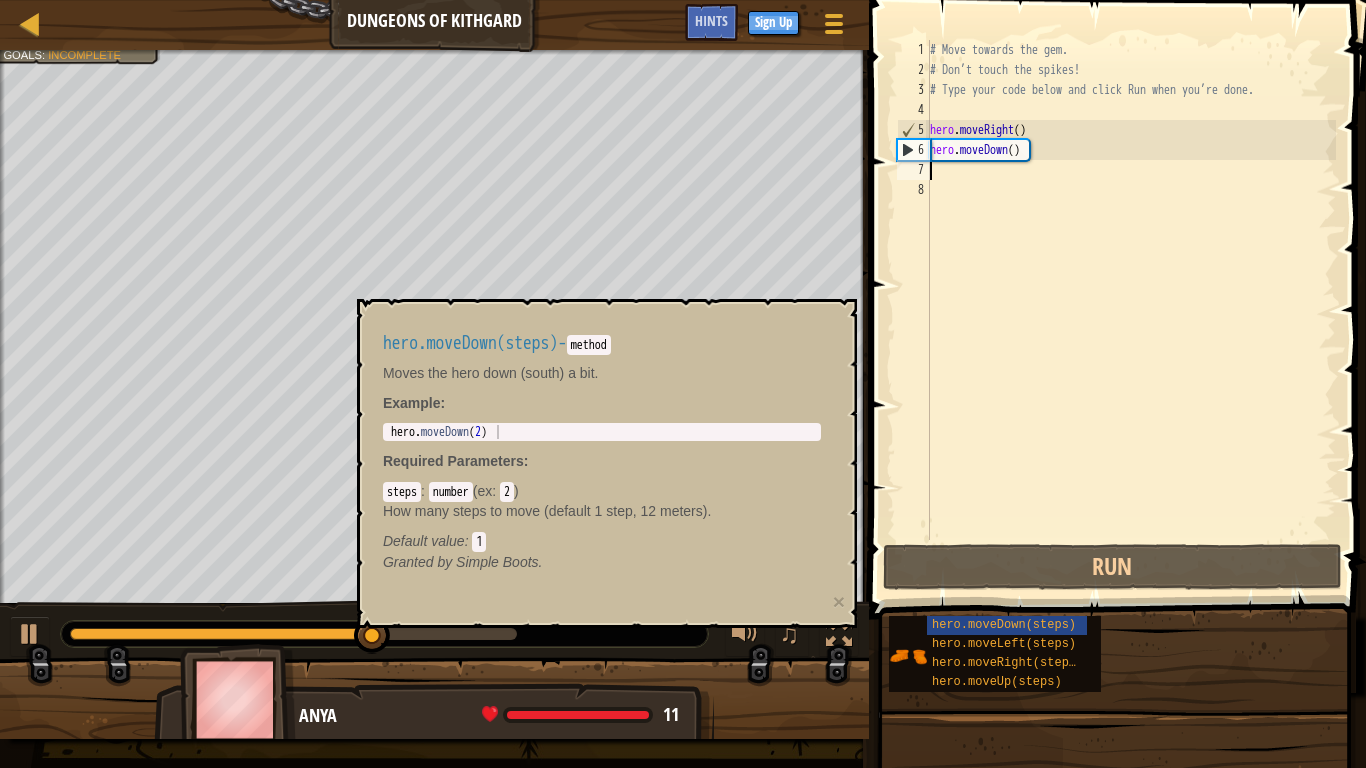 click on "Default value : 1" at bounding box center (602, 541) 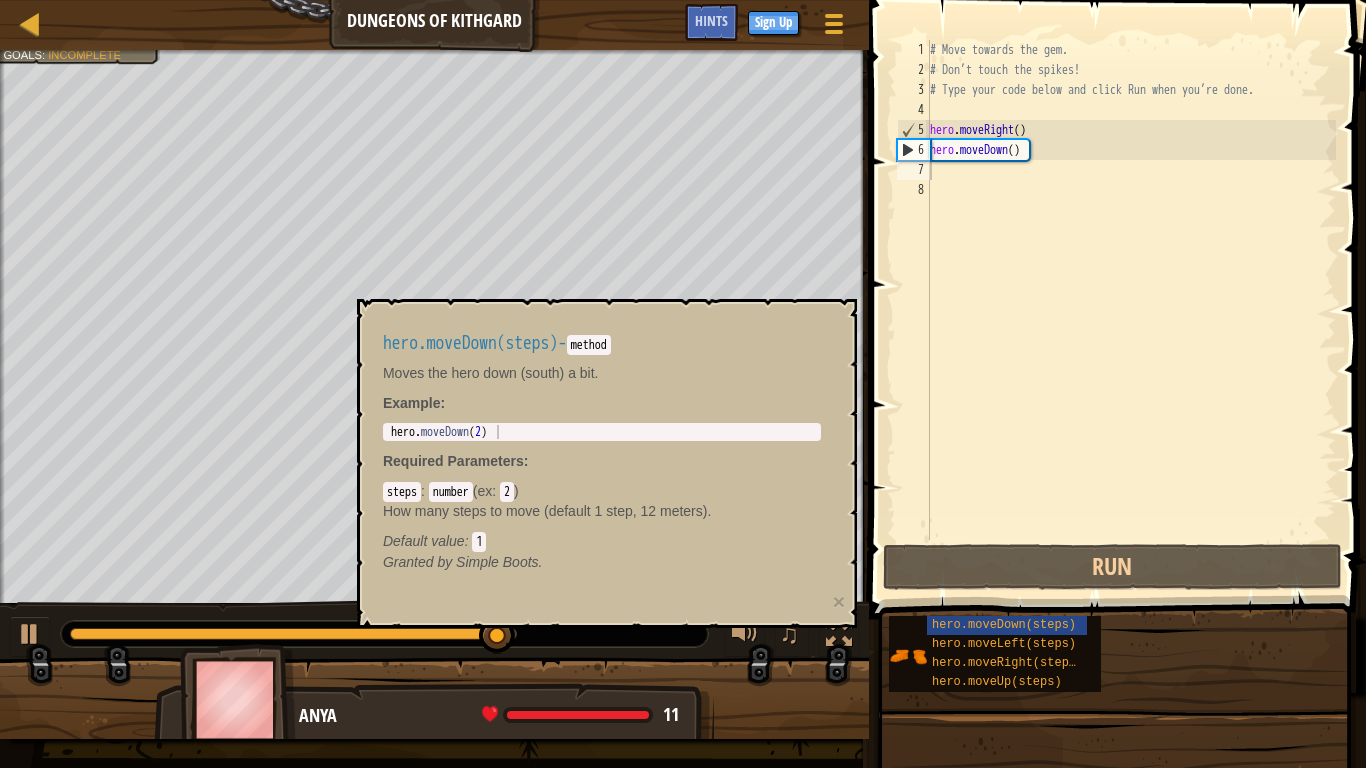 click on "method" at bounding box center (589, 345) 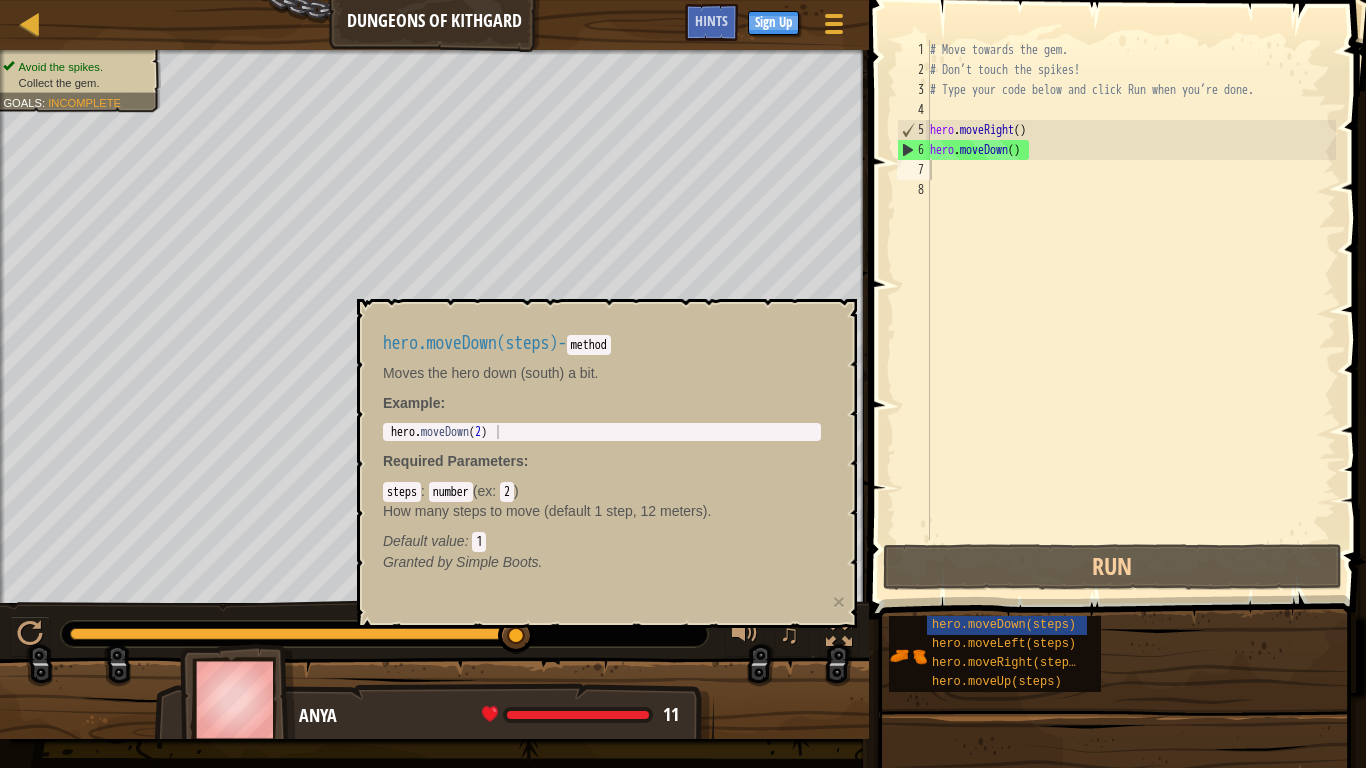 click on "method" at bounding box center [589, 345] 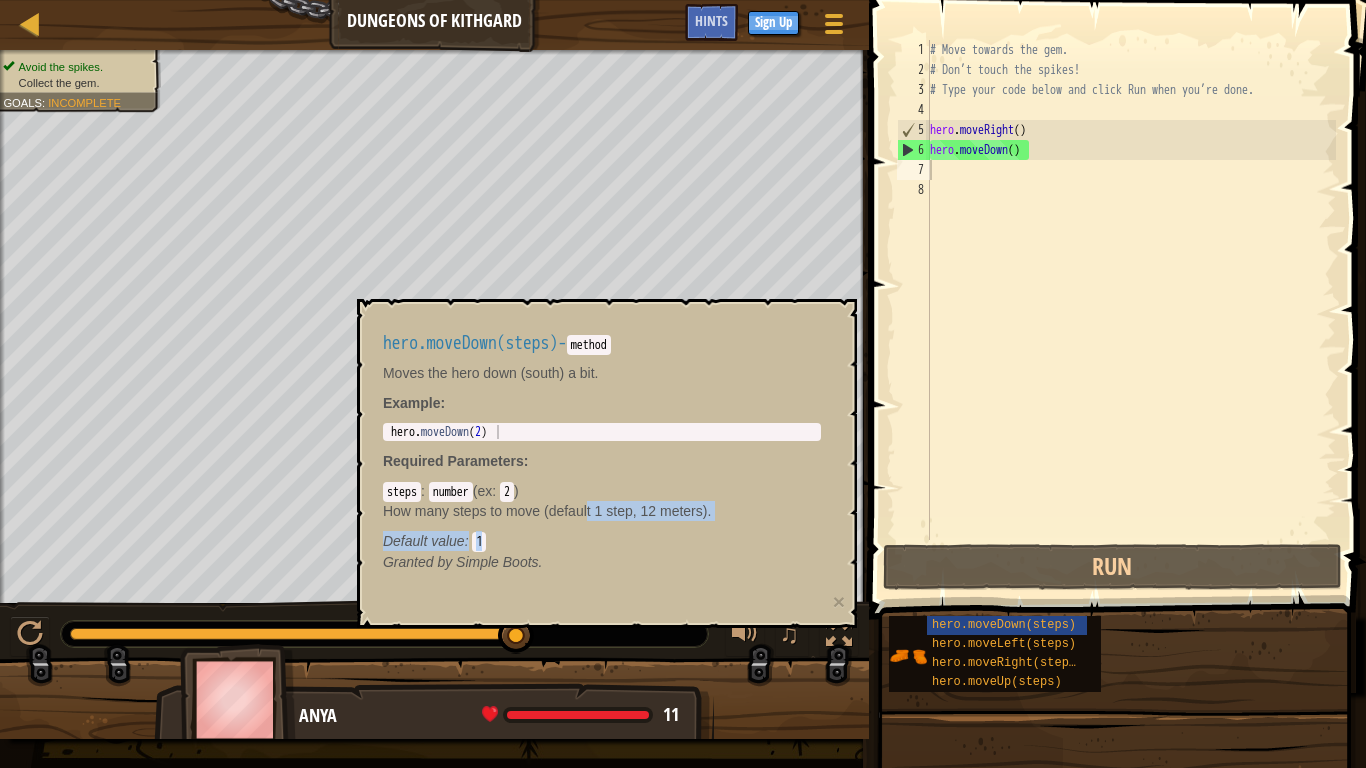 click on "Default value : 1" at bounding box center (602, 541) 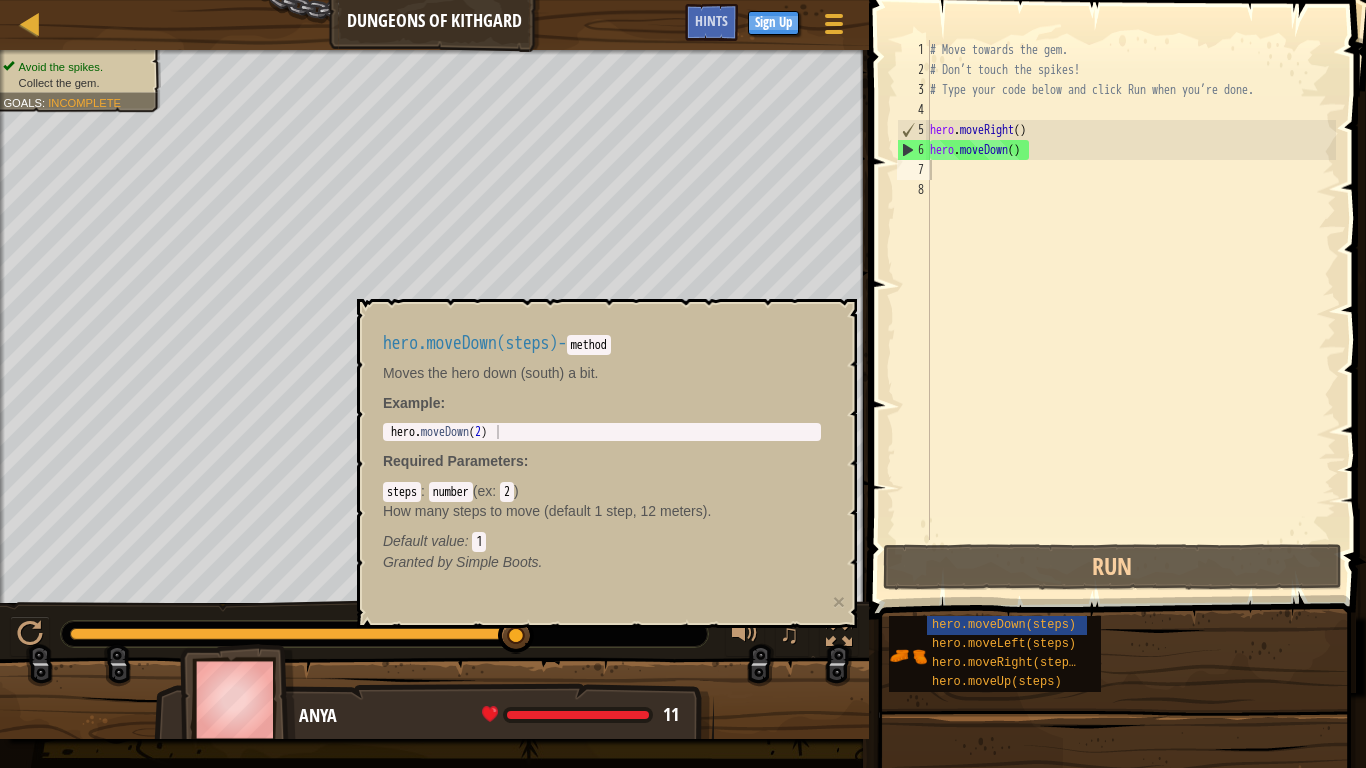click on "hero.moveDown(steps)  -  method" at bounding box center (602, 343) 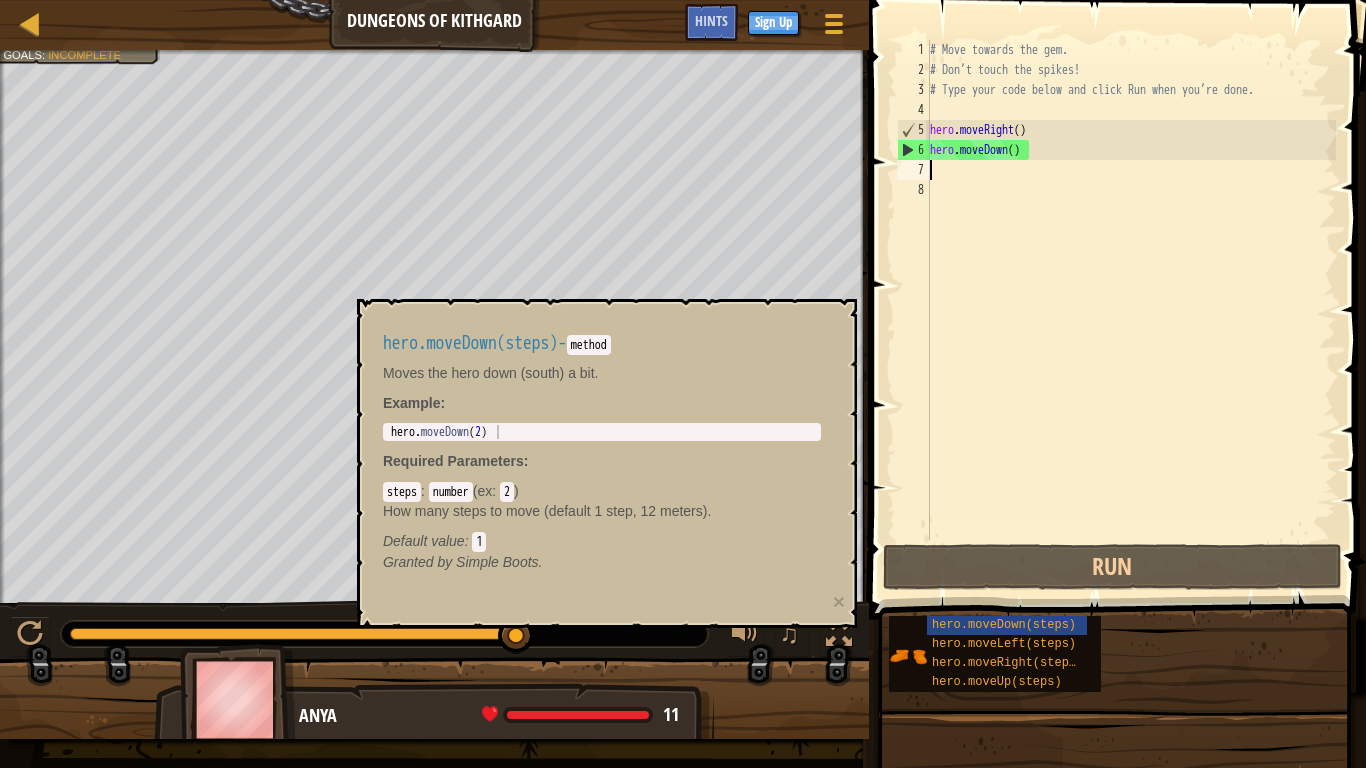 click on "How many steps to move (default 1 step, 12 meters)." at bounding box center [602, 511] 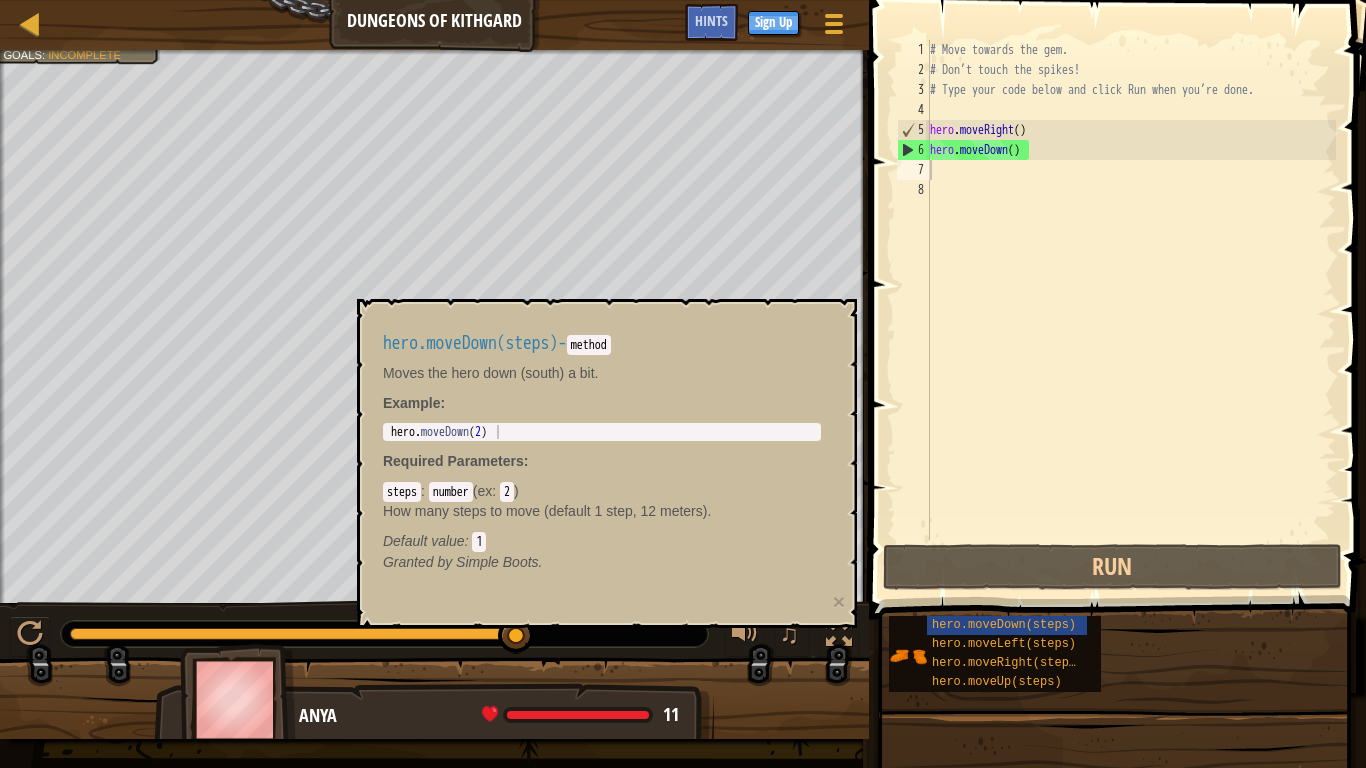 click on "How many steps to move (default 1 step, 12 meters)." at bounding box center [602, 511] 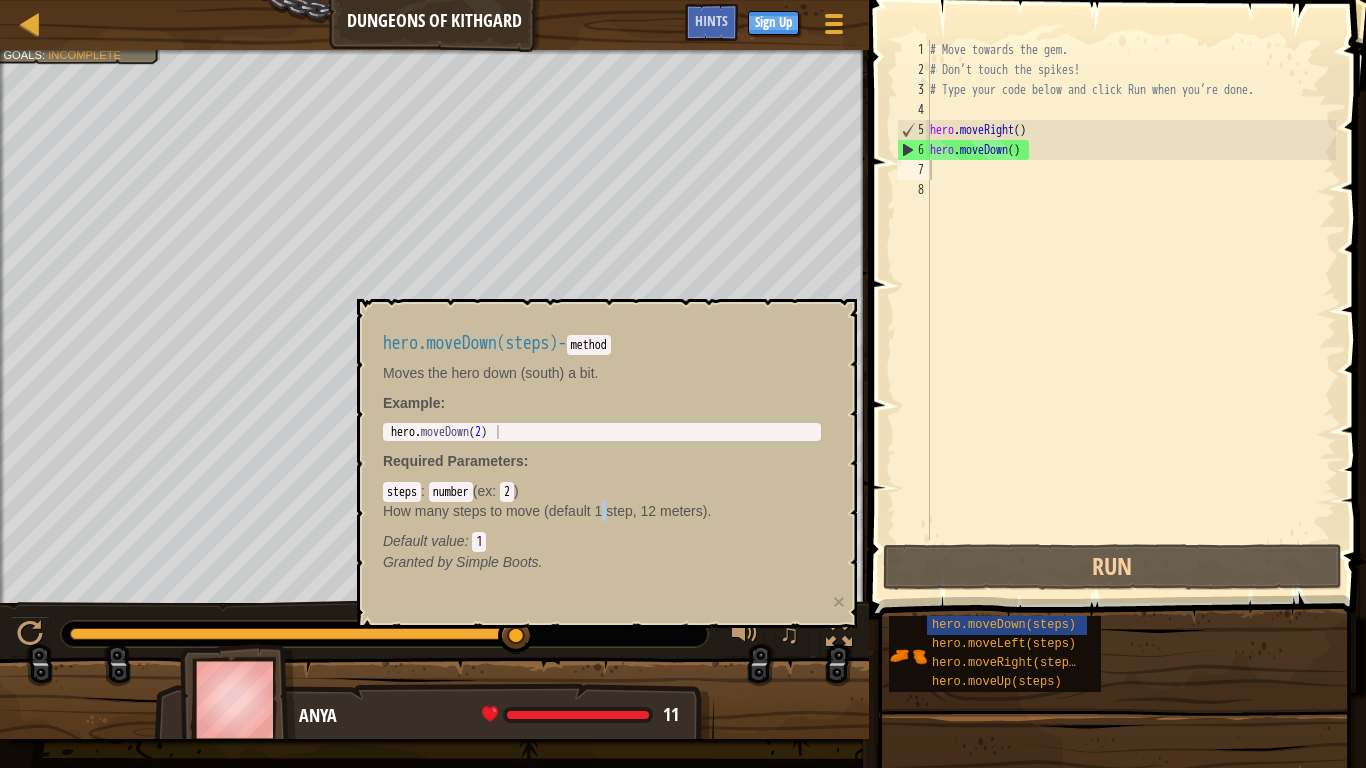 click on "How many steps to move (default 1 step, 12 meters)." at bounding box center (602, 511) 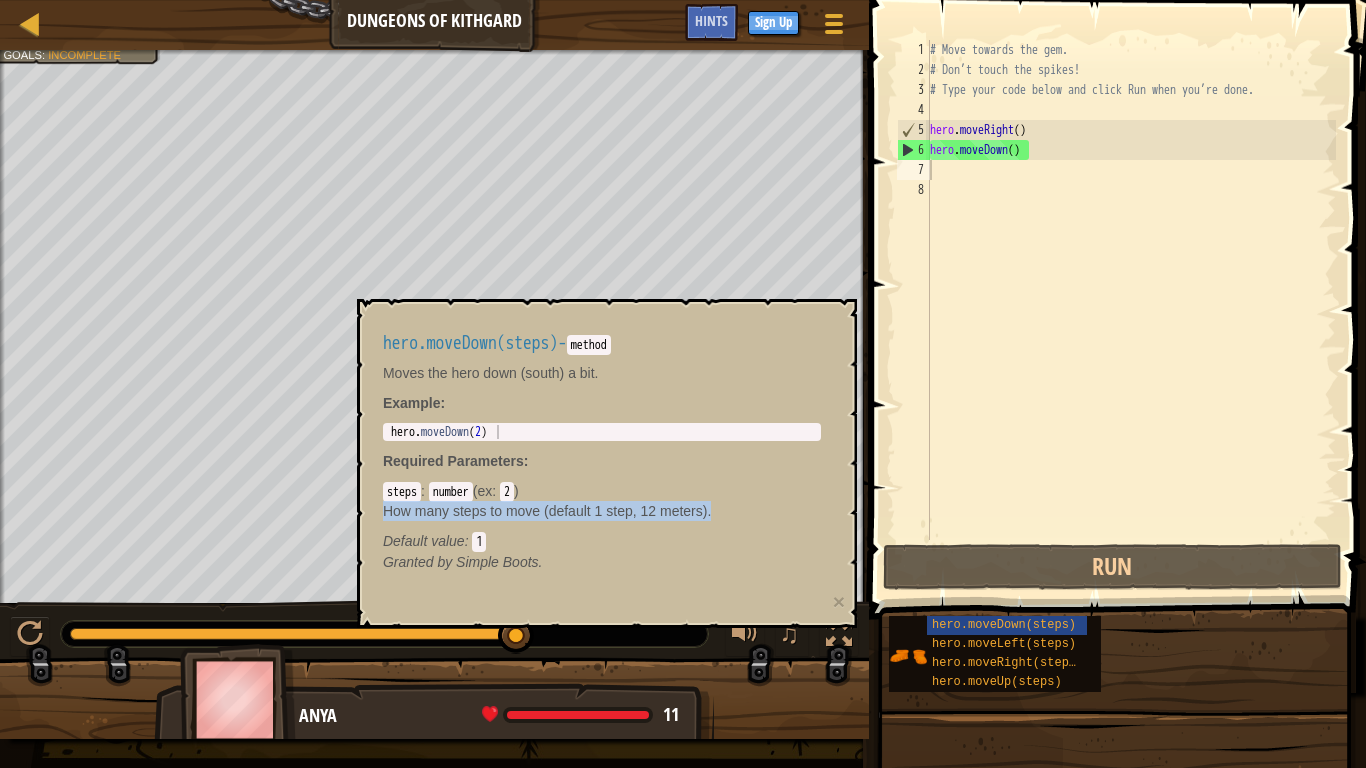 drag, startPoint x: 604, startPoint y: 517, endPoint x: 484, endPoint y: 443, distance: 140.98227 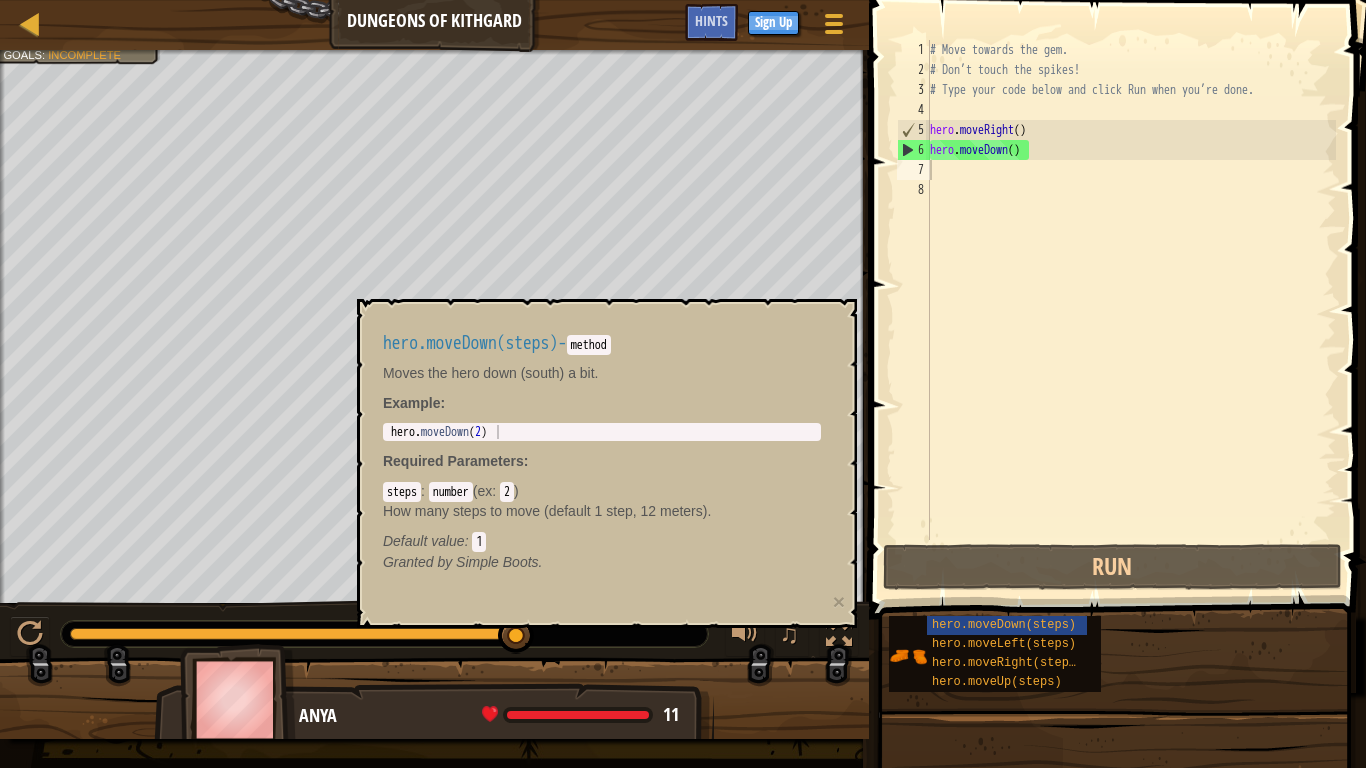 drag, startPoint x: 423, startPoint y: 437, endPoint x: 748, endPoint y: 410, distance: 326.1196 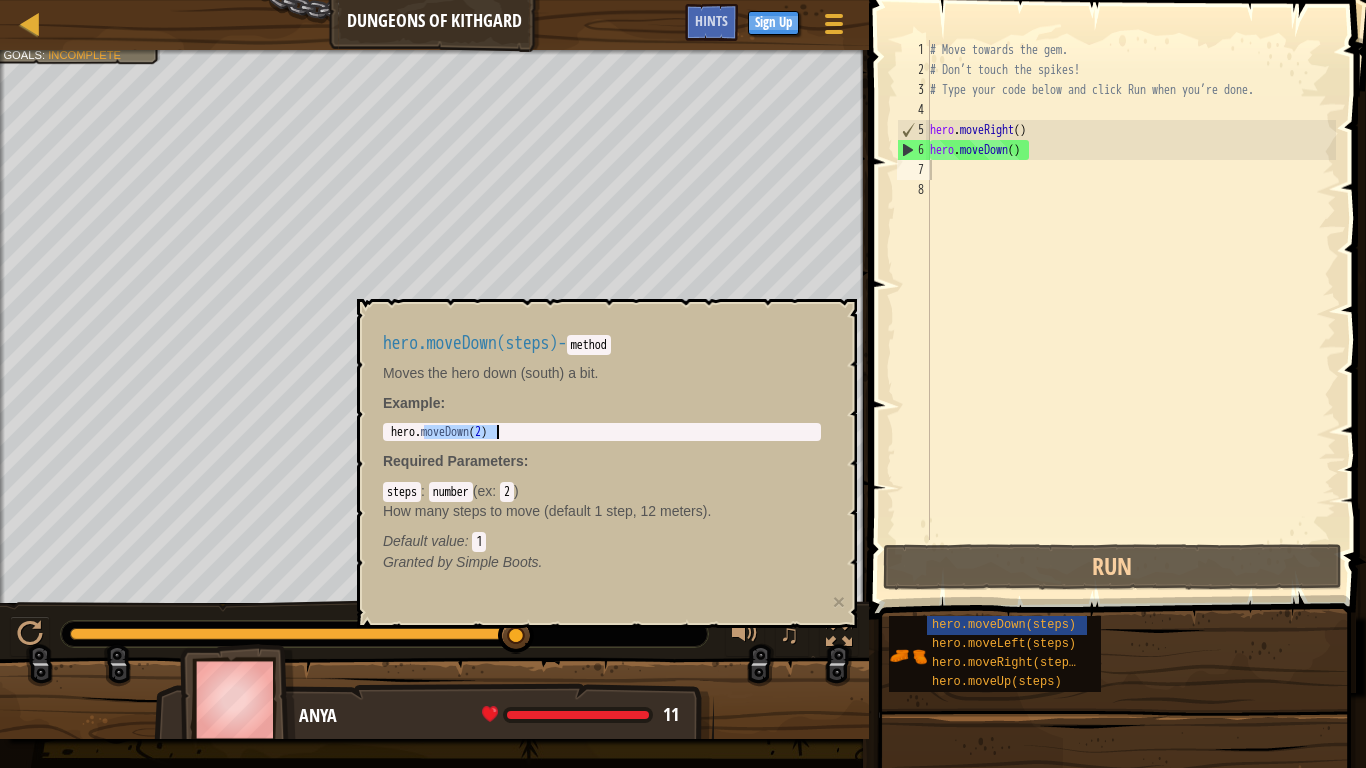 click on "Example :" at bounding box center (602, 403) 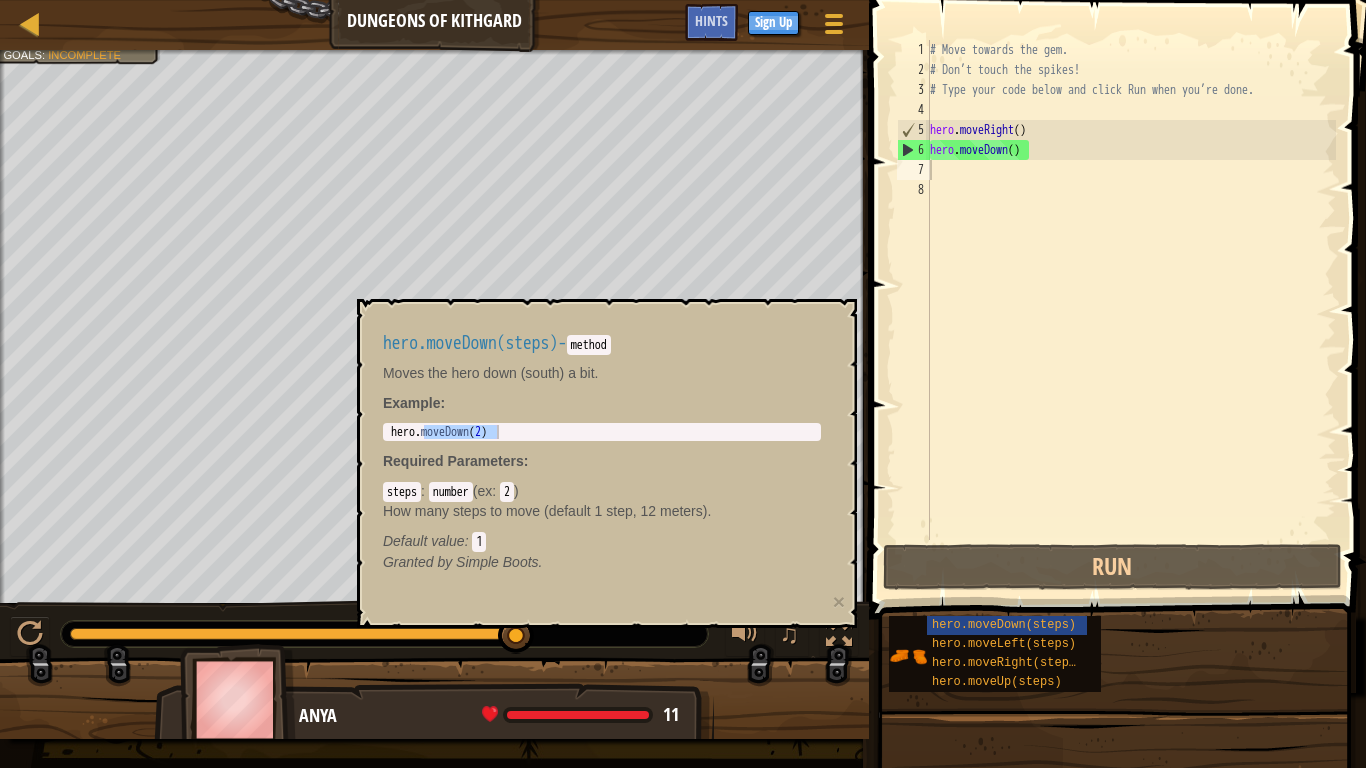 click on "hero.moveDown(steps)  -  method Moves the hero down (south) a bit.
Example : hero.moveDown(2) 1 hero . moveDown ( 2 )     ההההההההההההההההההההההההההההההההההההההההההההההההההההההההההההההההההההההההההההההההההההההההההההההההההההההההההההההההההההההההההההההההההההההההההההההההההההההההההההההההההההההההההההההההההההההההההההההההההההההההההההההההההההההההההההההההההההההההההההההההההההההההההההההההה XXXXXXXXXXXXXXXXXXXXXXXXXXXXXXXXXXXXXXXXXXXXXXXXXXXXXXXXXXXXXXXXXXXXXXXXXXXXXXXXXXXXXXXXXXXXXXXXXXXXXXXXXXXXXXXXXXXXXXXXXXXXXXXXXXXXXXXXXXXXXXXXXXXXXXXXXXXXXXXXXXXXXXXXXXXXXXXXXXXXXXXXXXXXXXXXXXXXXXXXXXXXXXXXXXXXXXXXXXXXXXXXXXXXXXXXXXXXXXXXXXXXXXXXXXXXXXXX Required Parameters : steps : number  ( ex : 2 ) How many steps to move (default 1 step, 12 meters).
Default value : 1" at bounding box center (602, 453) 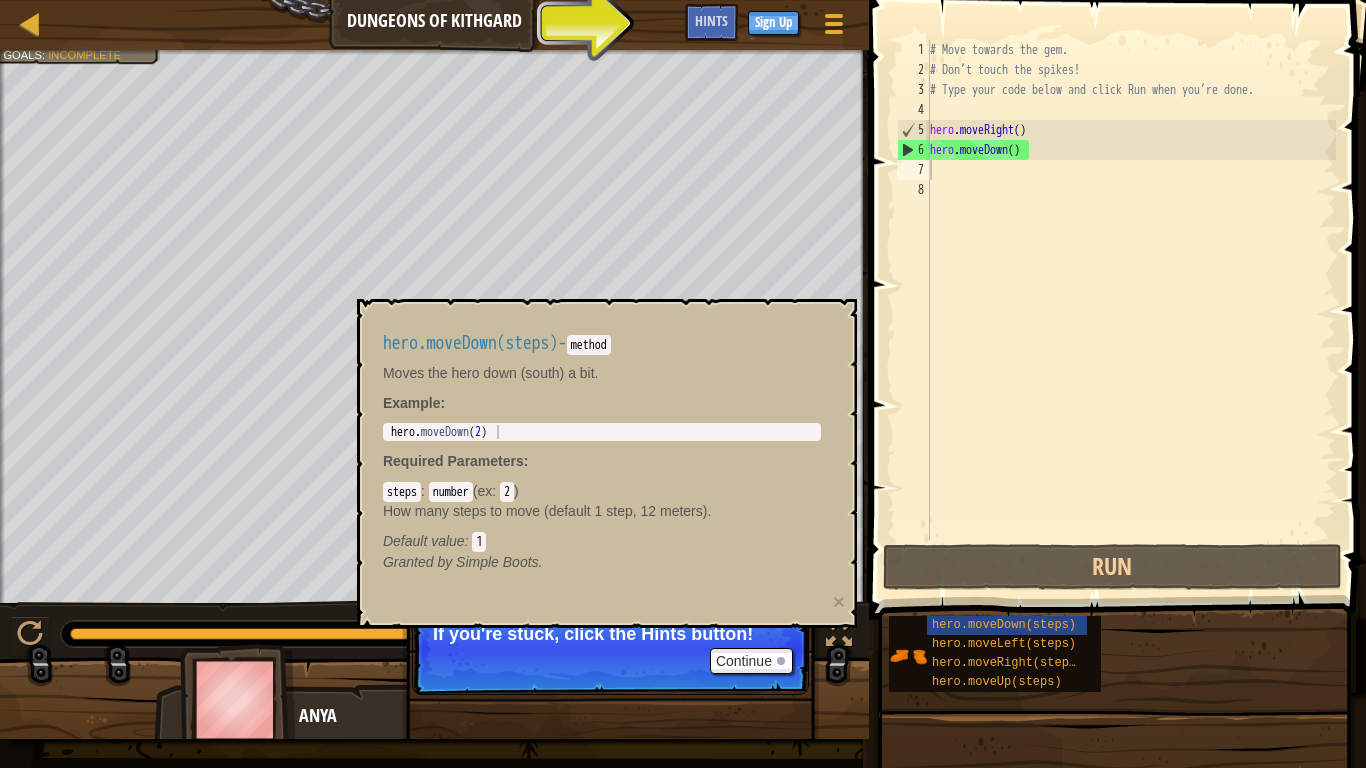 drag, startPoint x: 722, startPoint y: 631, endPoint x: 744, endPoint y: 623, distance: 23.409399 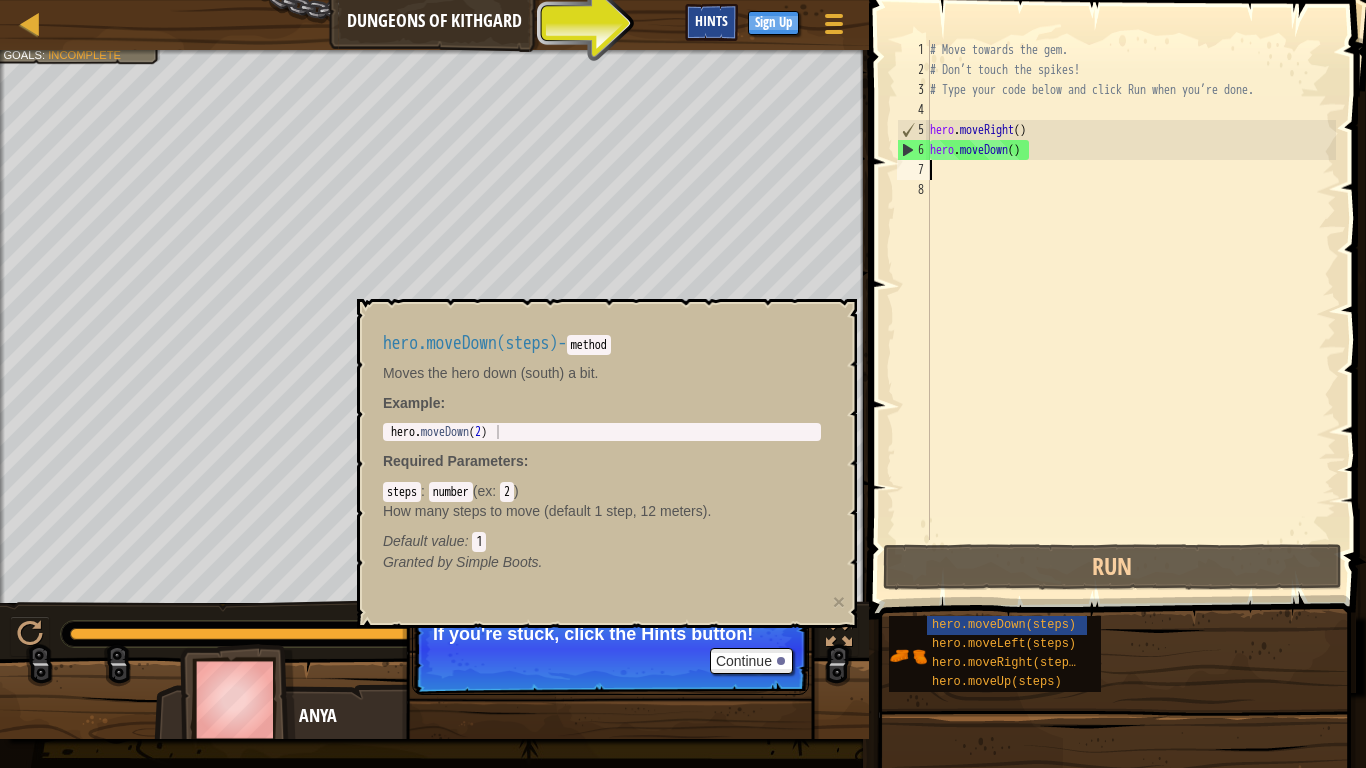 click on "Hints" at bounding box center (711, 22) 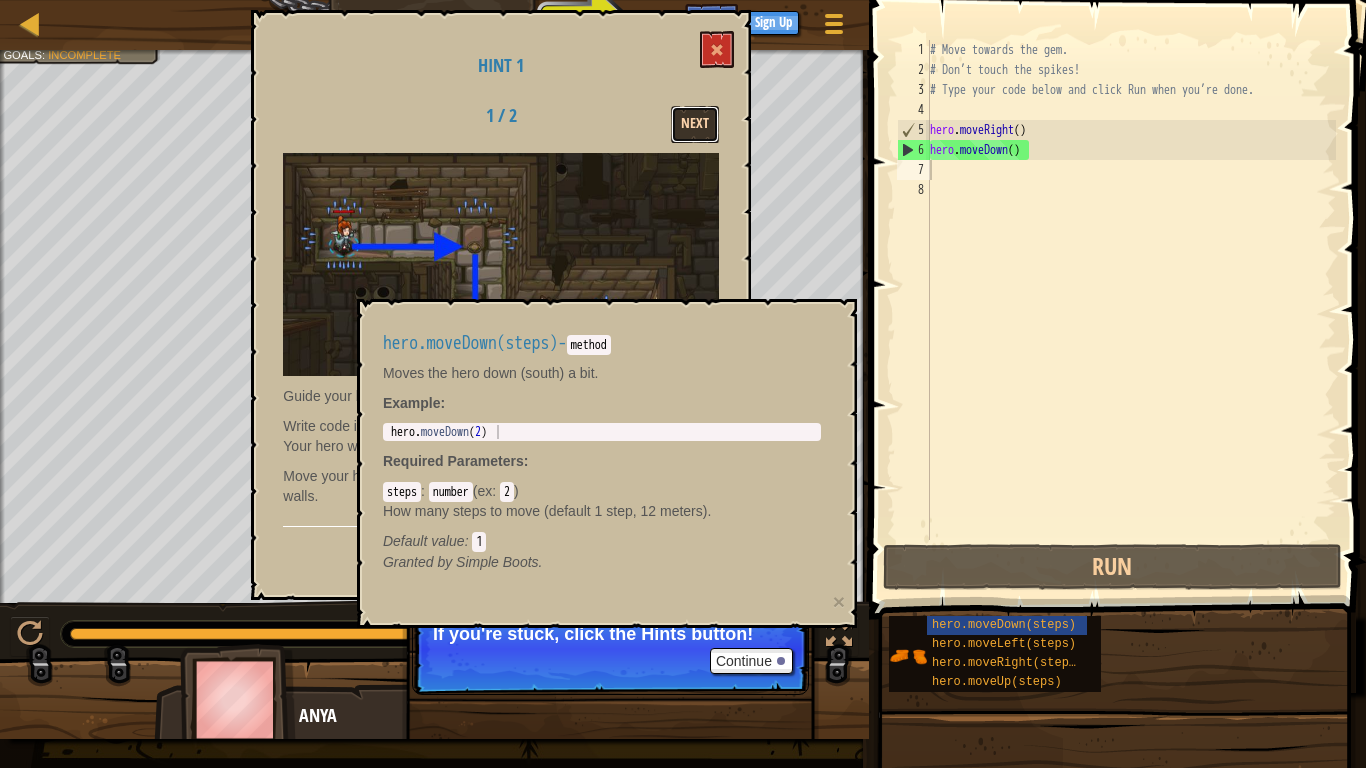 click on "Next" at bounding box center (695, 124) 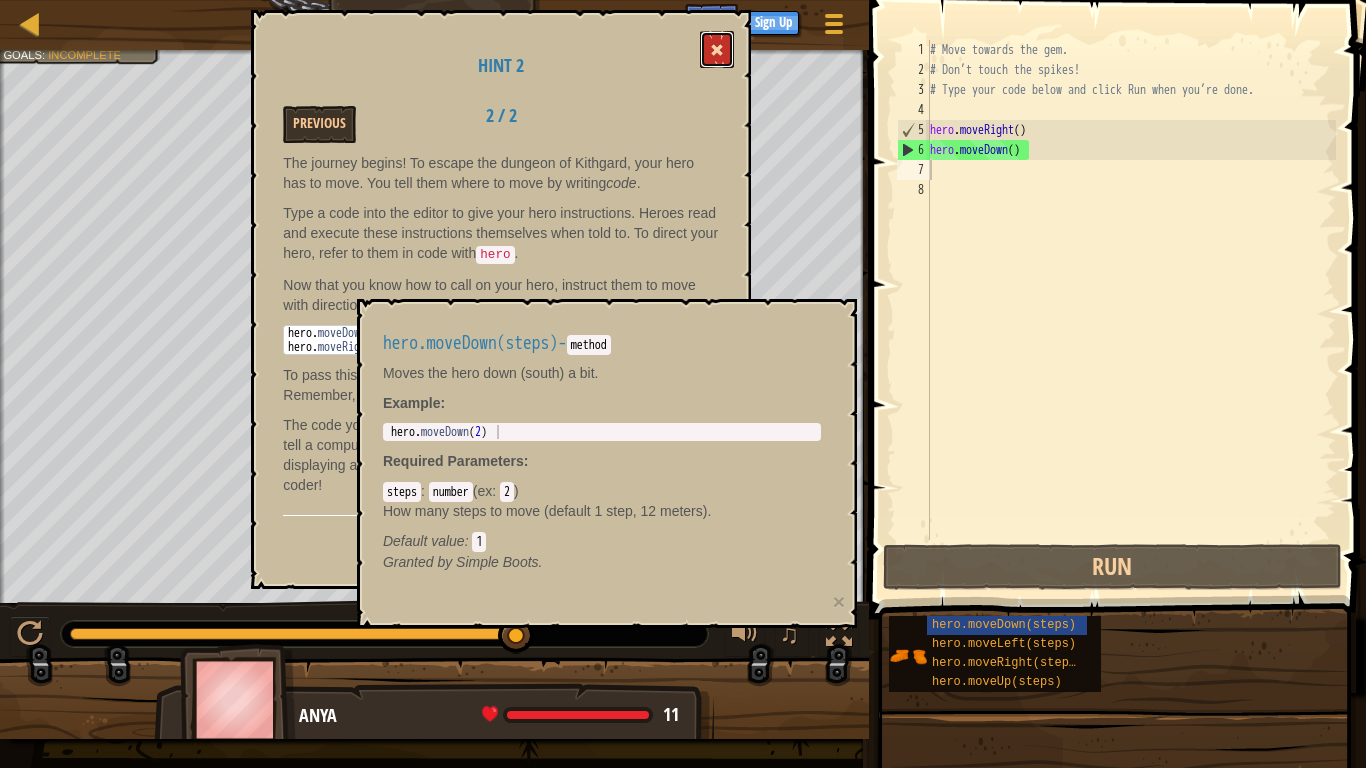 click at bounding box center (717, 49) 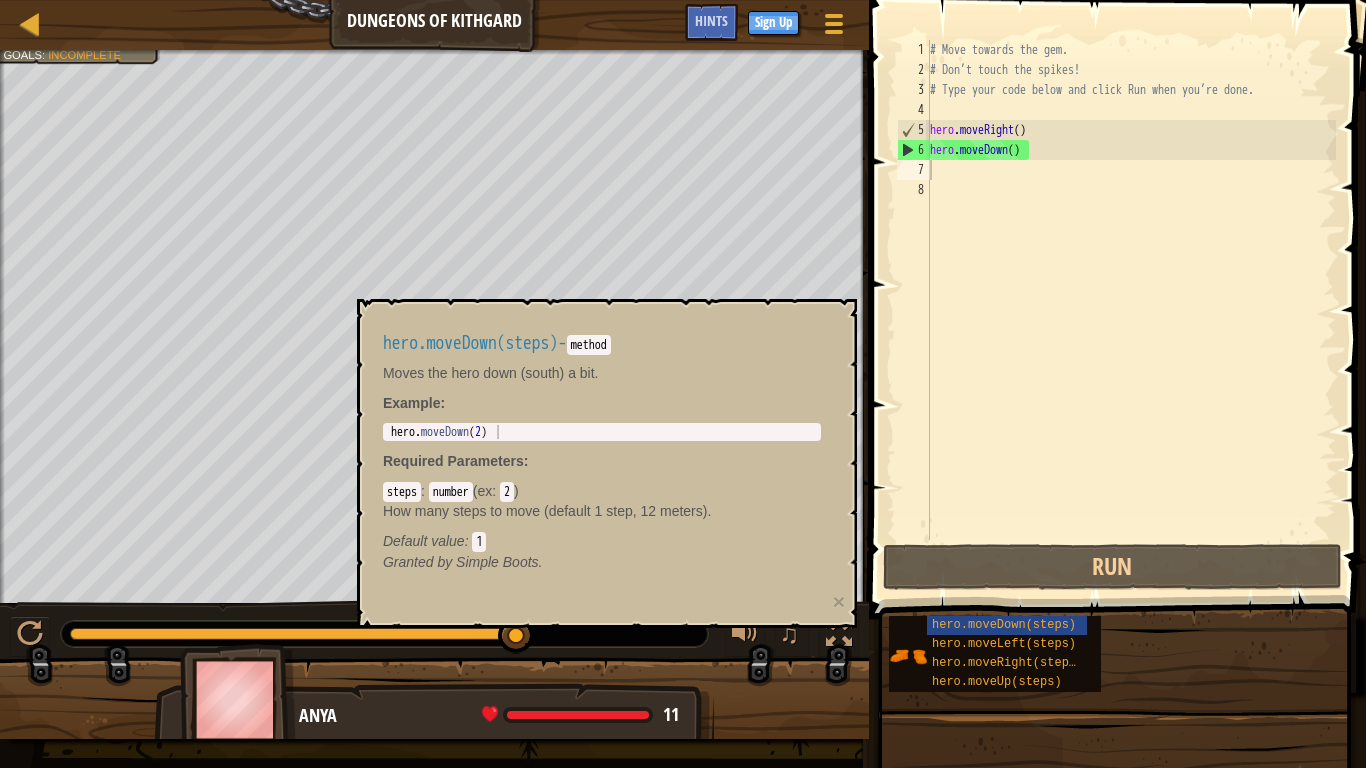drag, startPoint x: 778, startPoint y: 417, endPoint x: 779, endPoint y: 391, distance: 26.019224 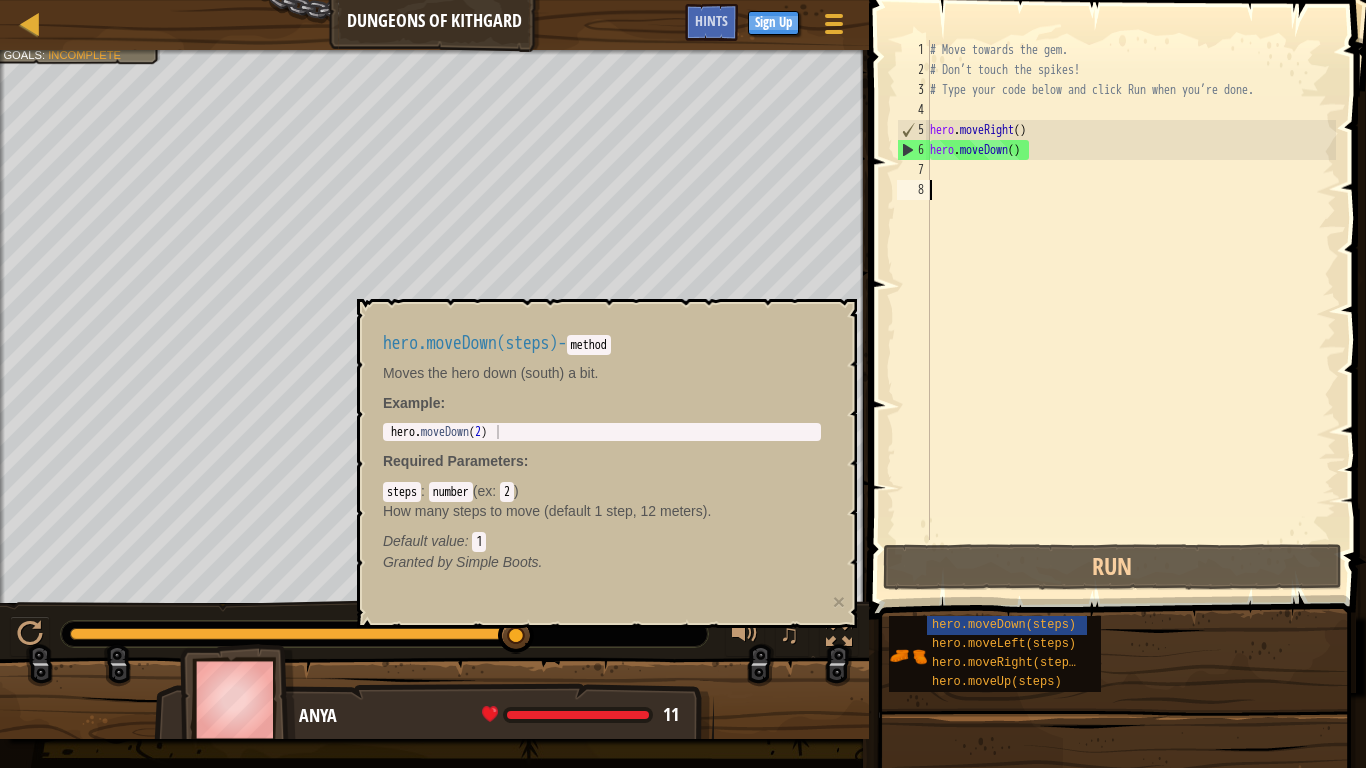 click on "# Move towards the gem. # Don’t touch the spikes! # Type your code below and click Run when you’re done. hero . moveRight ( ) hero . moveDown ( )" at bounding box center (1131, 310) 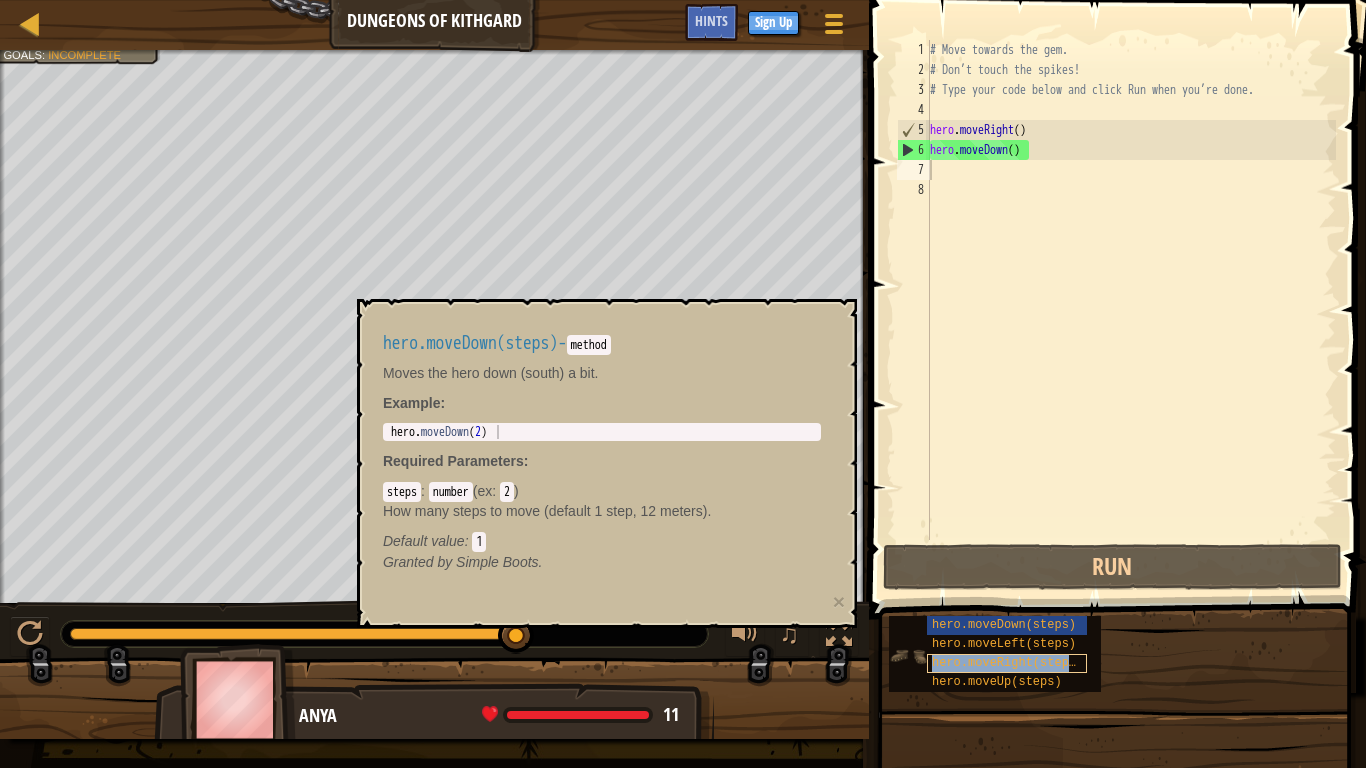 click on "hero.moveRight(steps)" at bounding box center (1007, 663) 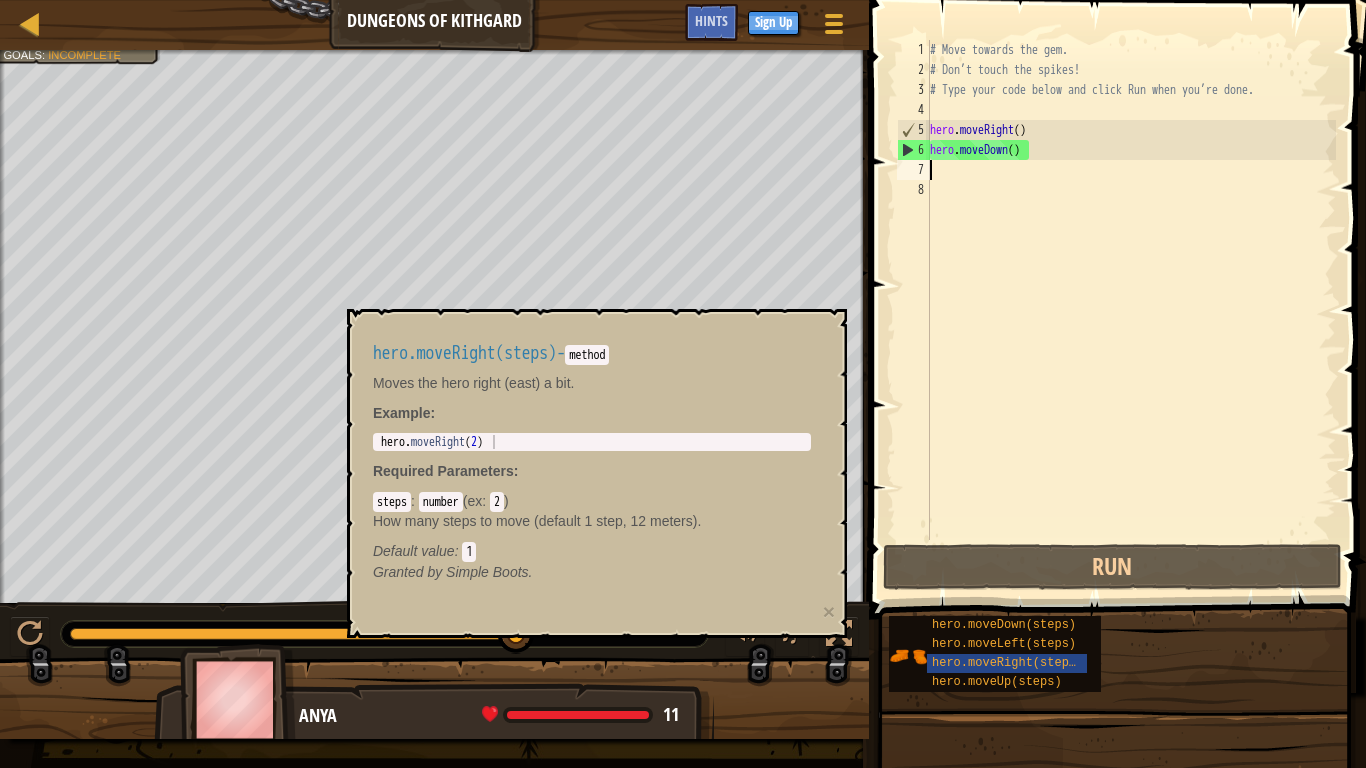 click on "How many steps to move (default 1 step, 12 meters)." at bounding box center [592, 521] 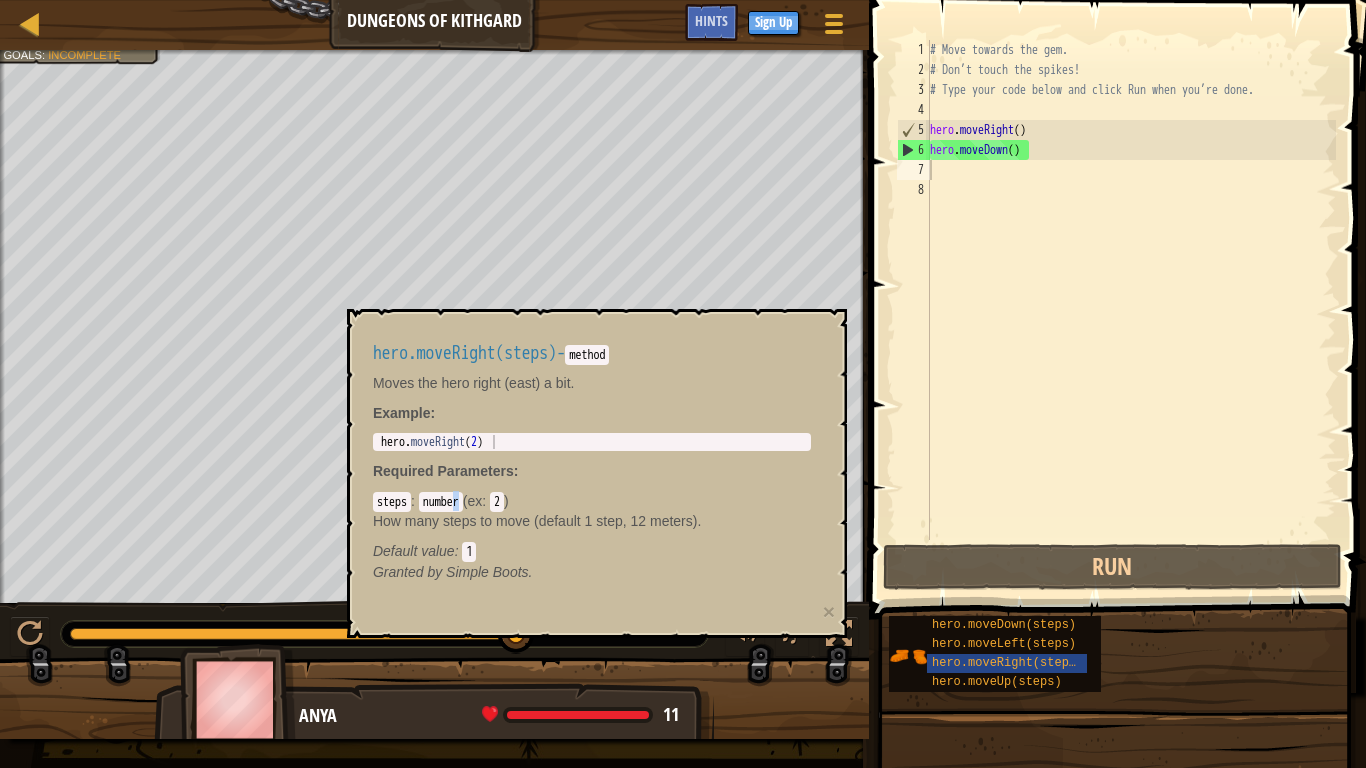 drag, startPoint x: 460, startPoint y: 503, endPoint x: 477, endPoint y: 501, distance: 17.117243 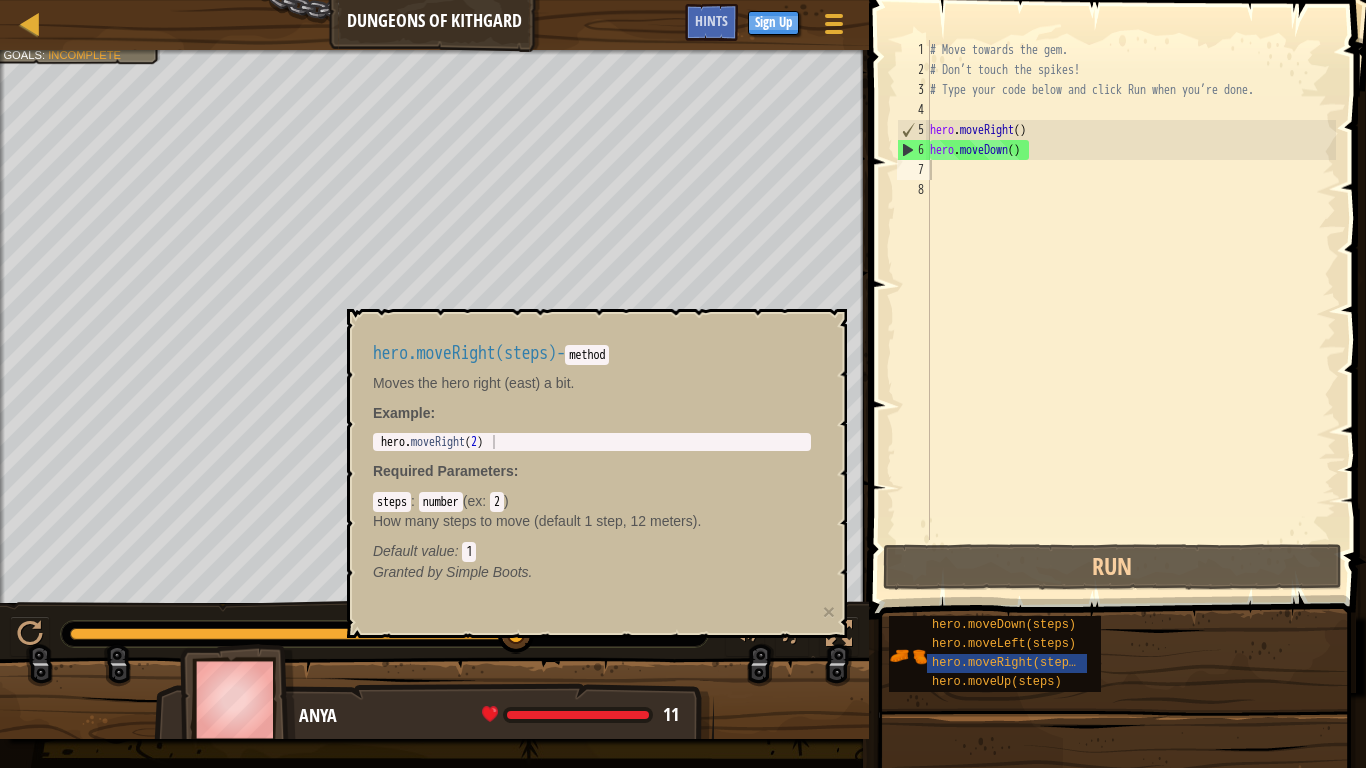 click on "# Move towards the gem. # Don’t touch the spikes! # Type your code below and click Run when you’re done. hero . moveRight ( ) hero . moveDown ( )" at bounding box center (1131, 310) 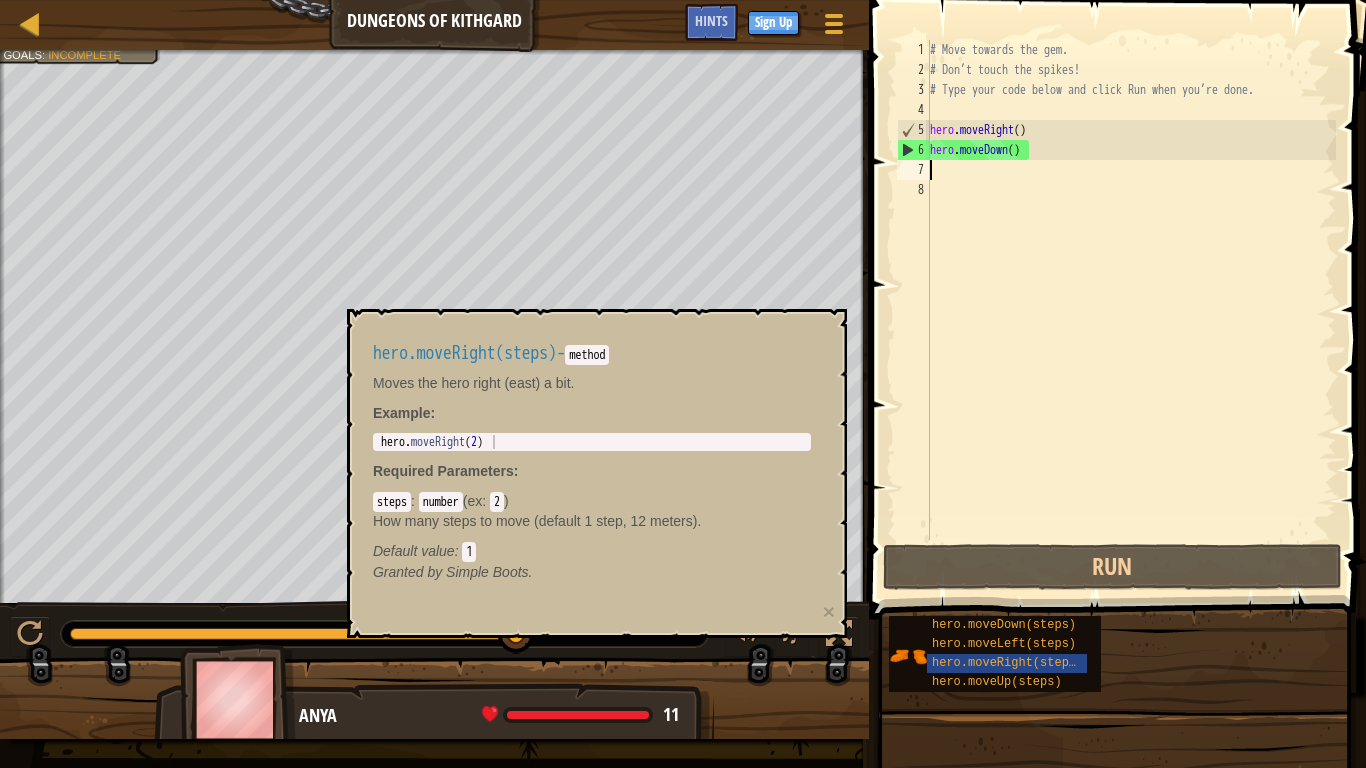 click on "# Move towards the gem. # Don’t touch the spikes! # Type your code below and click Run when you’re done. hero . moveRight ( ) hero . moveDown ( )" at bounding box center [1131, 310] 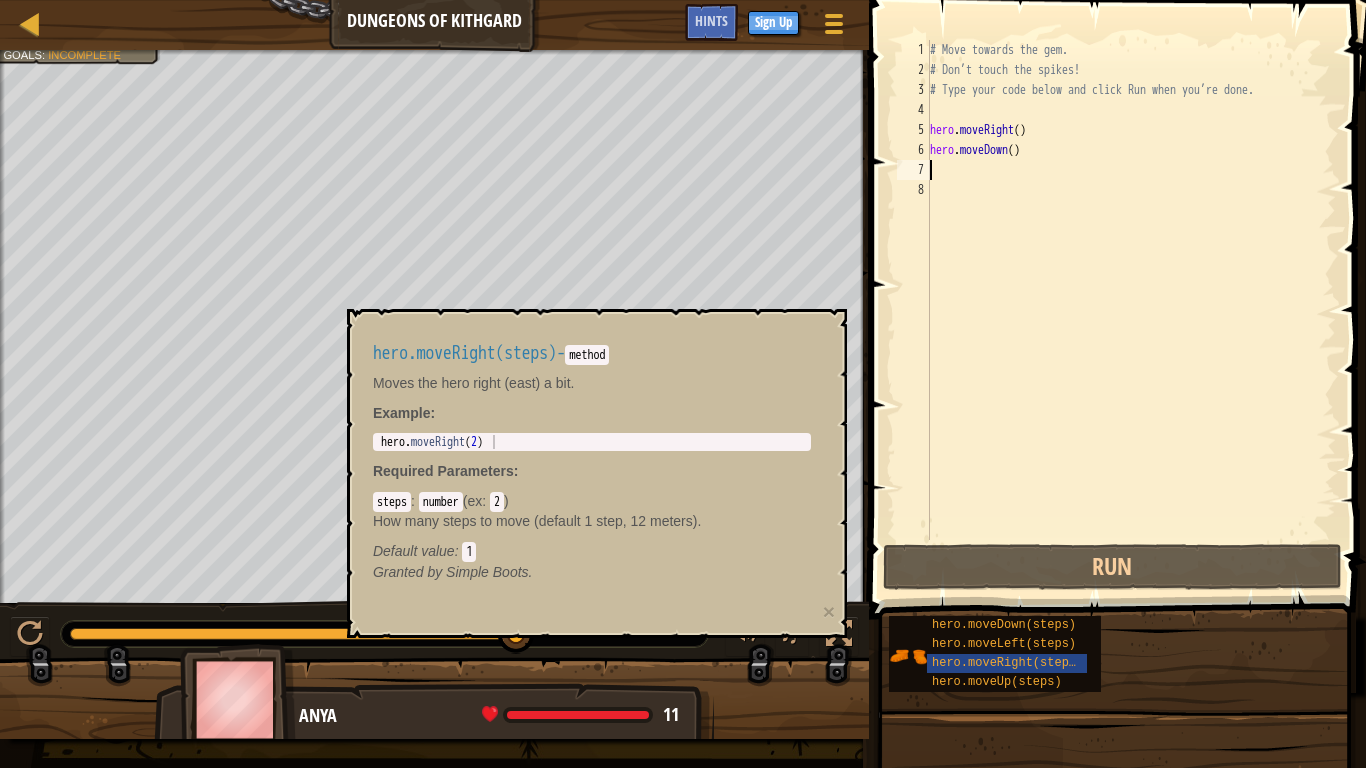 type on "h" 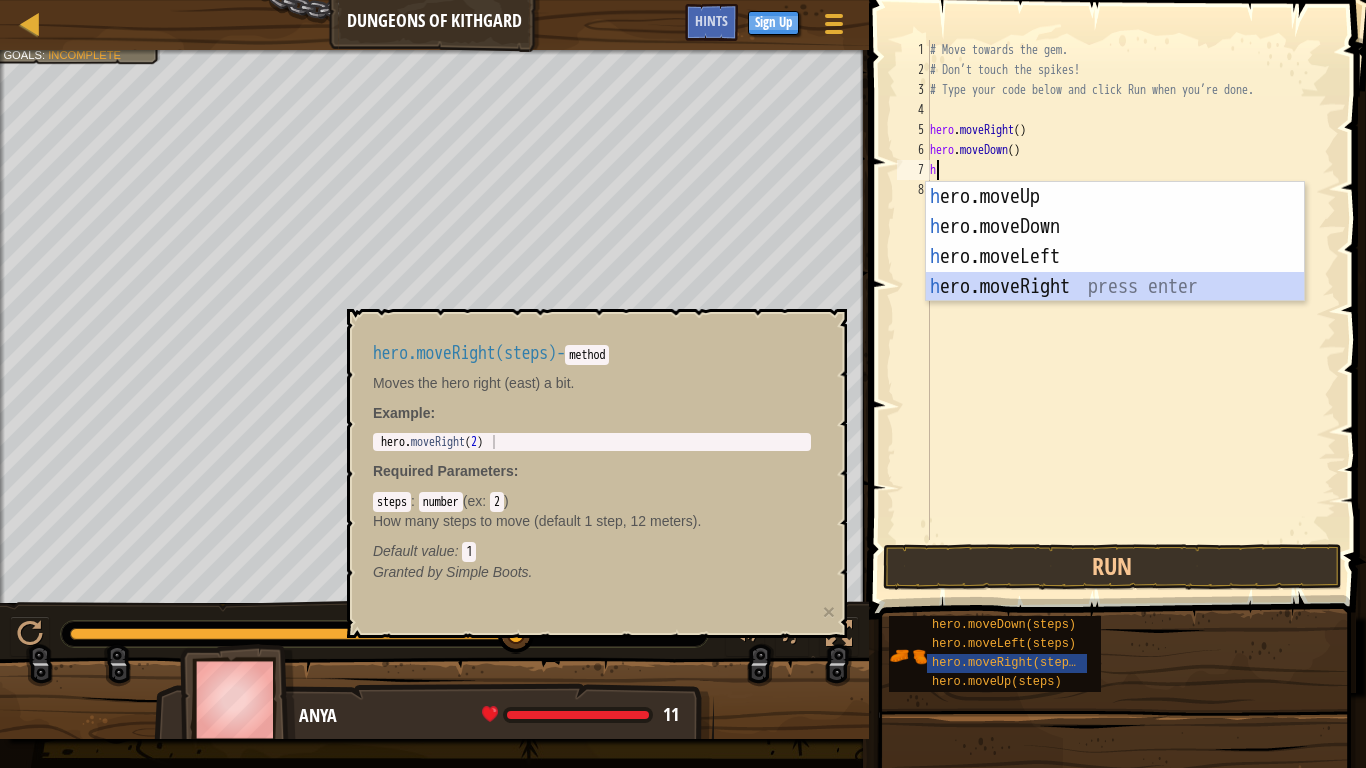 click on "h ero.moveUp press enter h ero.moveDown press enter h ero.moveLeft press enter h ero.moveRight press enter" at bounding box center [1115, 272] 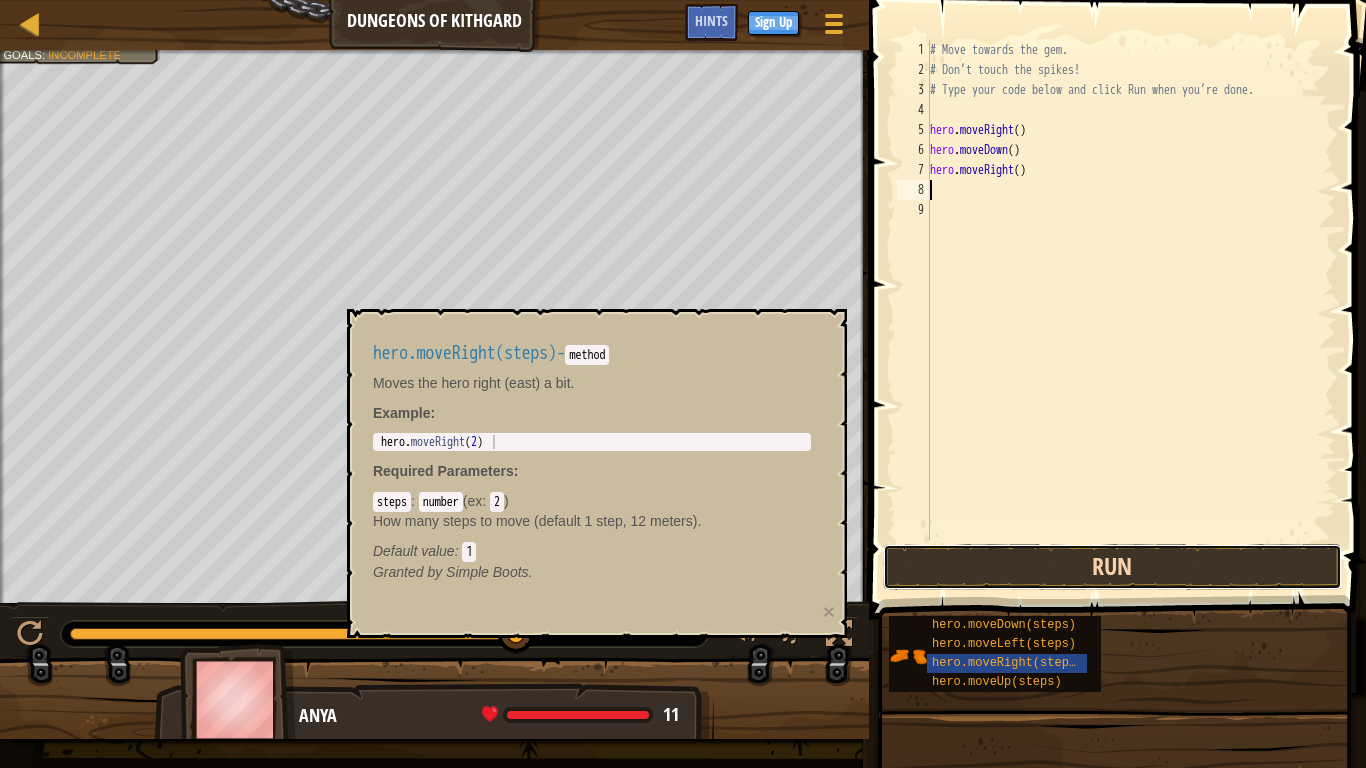 click on "Run" at bounding box center [1112, 567] 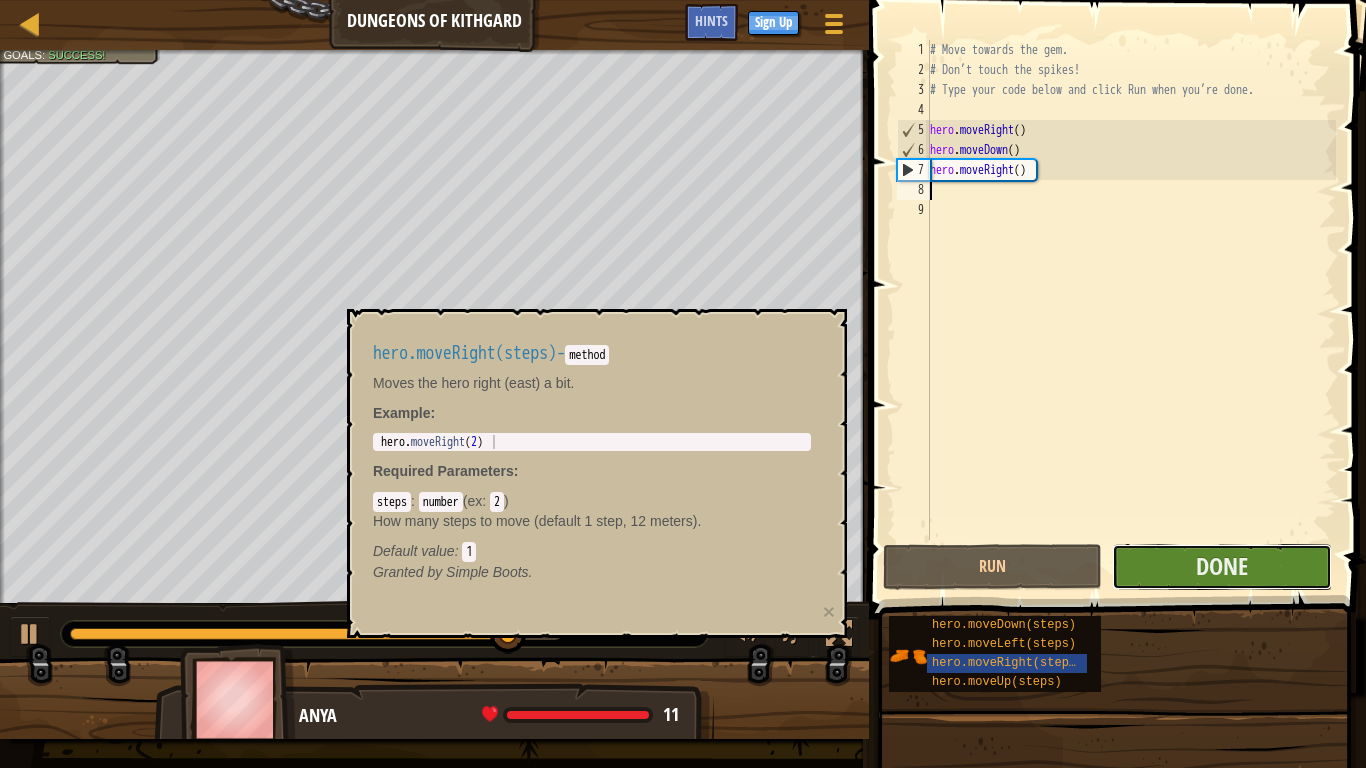 click on "Done" at bounding box center [1221, 567] 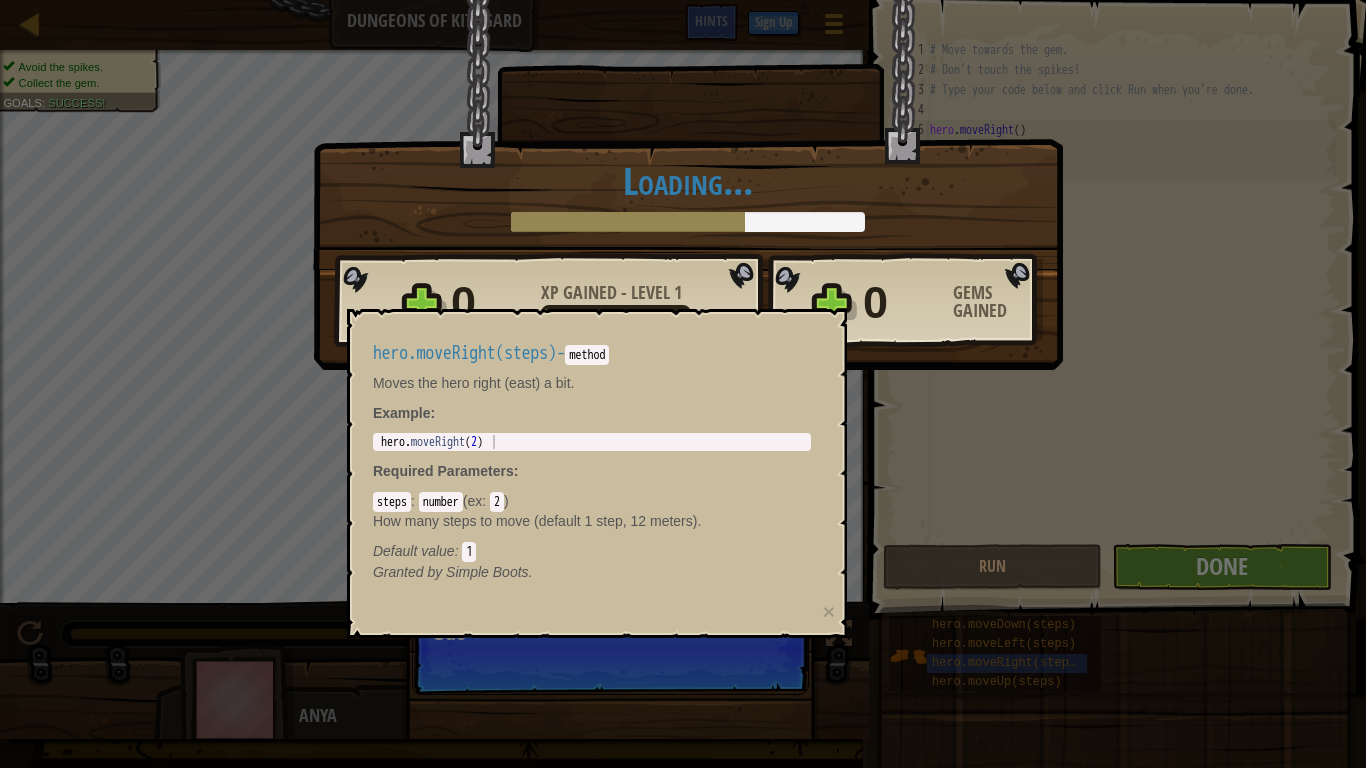 click on "0" at bounding box center [902, 303] 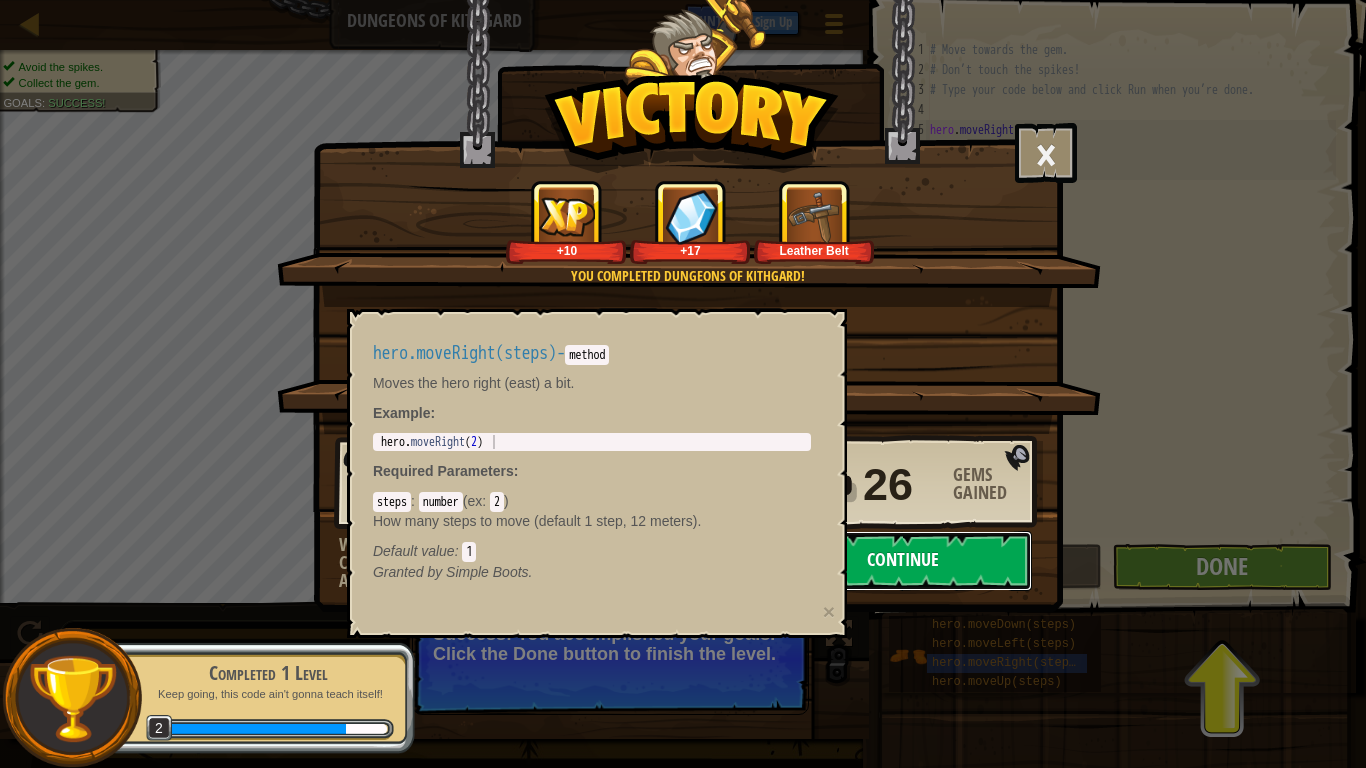 click on "Continue" at bounding box center [903, 561] 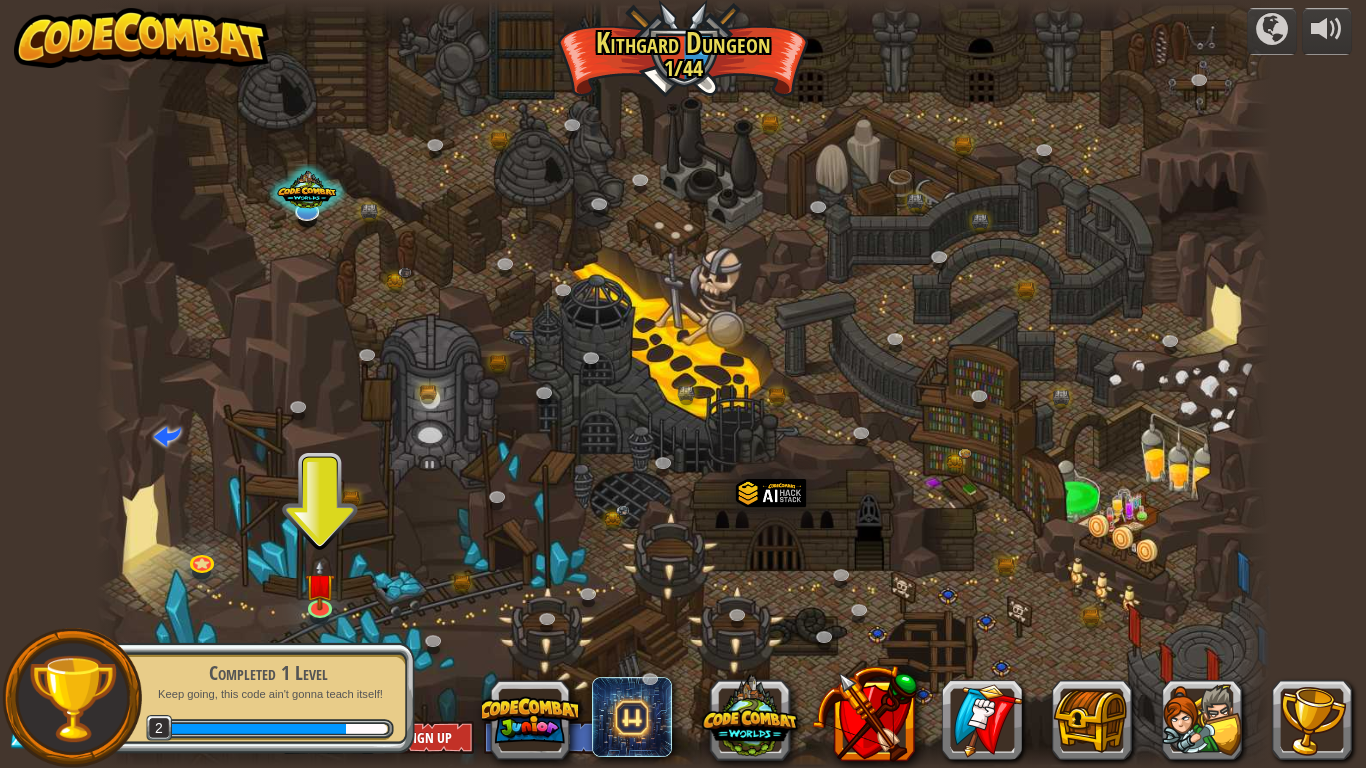 click on "Completed 1 Level Keep going, this code ain't gonna teach itself! 2" at bounding box center (257, 698) 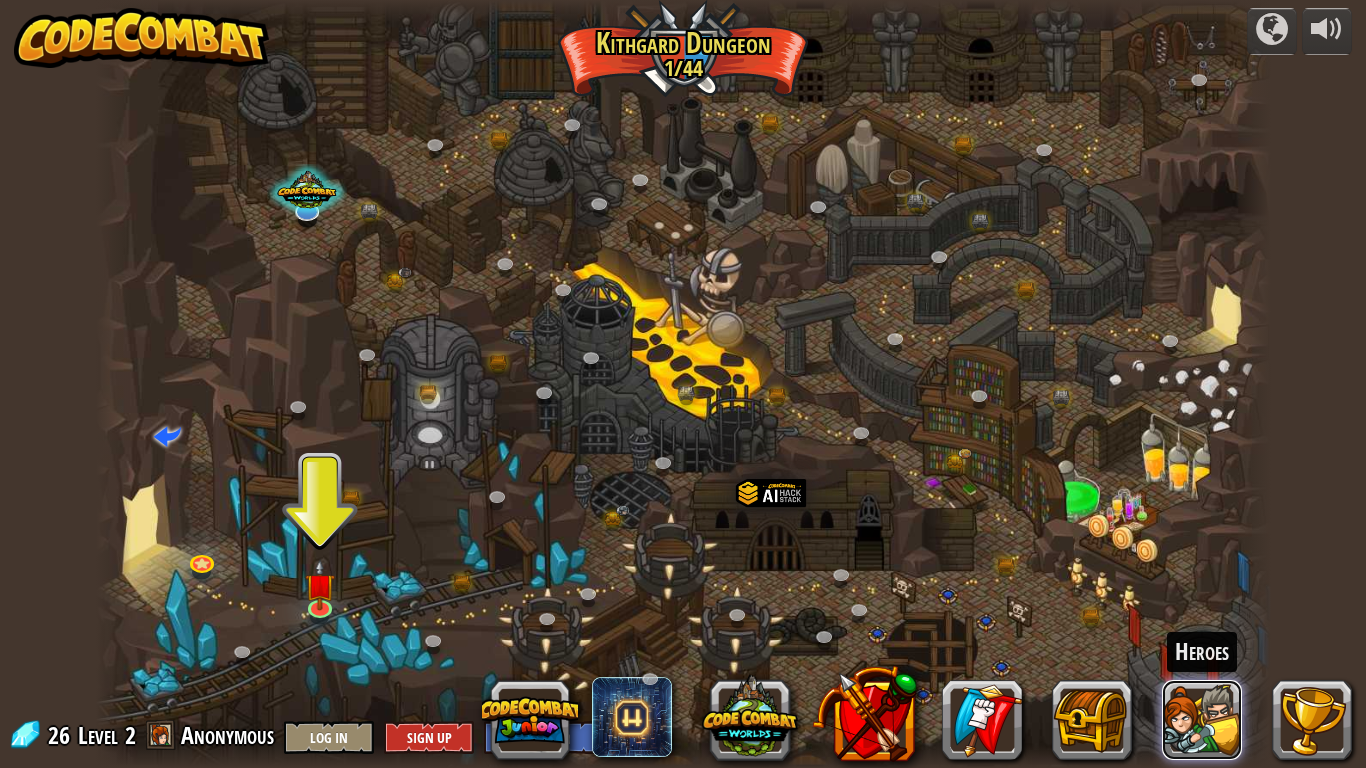 click at bounding box center (1202, 720) 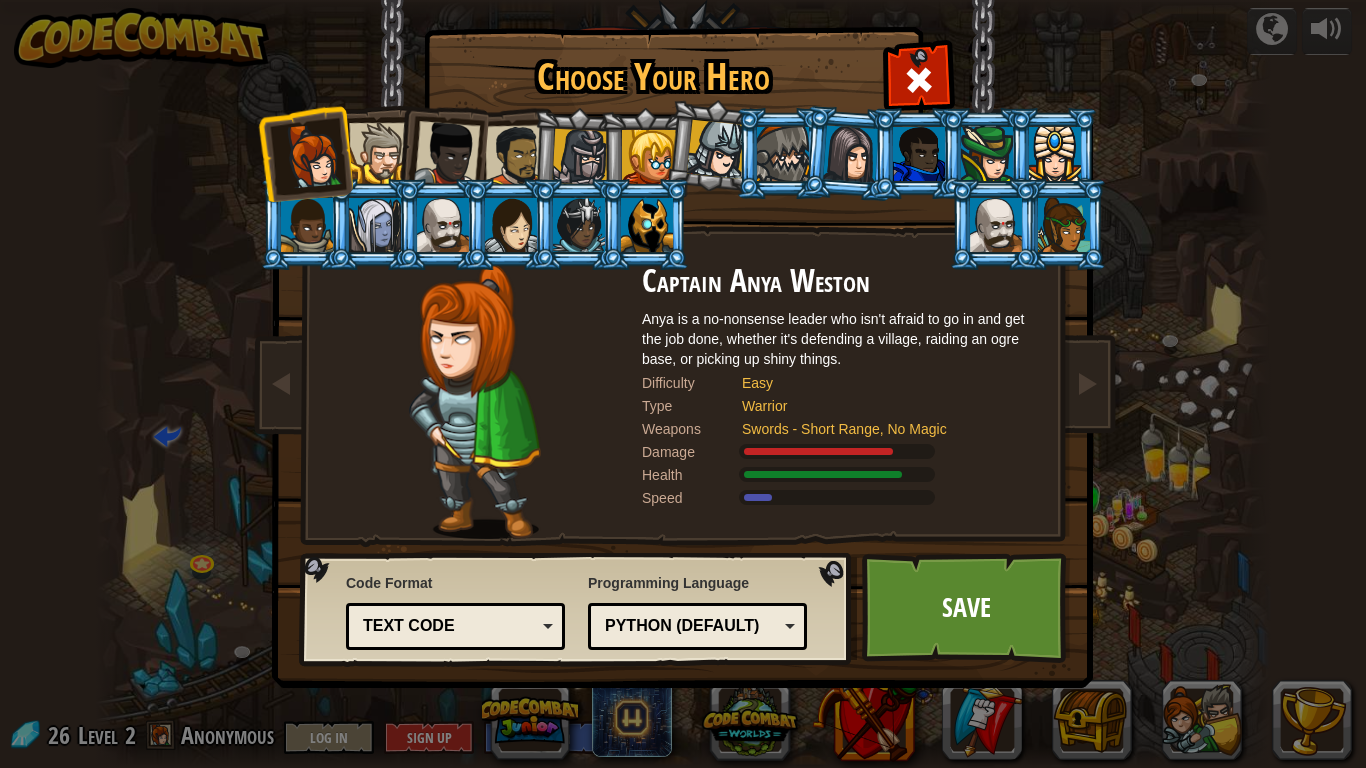 click at bounding box center [441, 150] 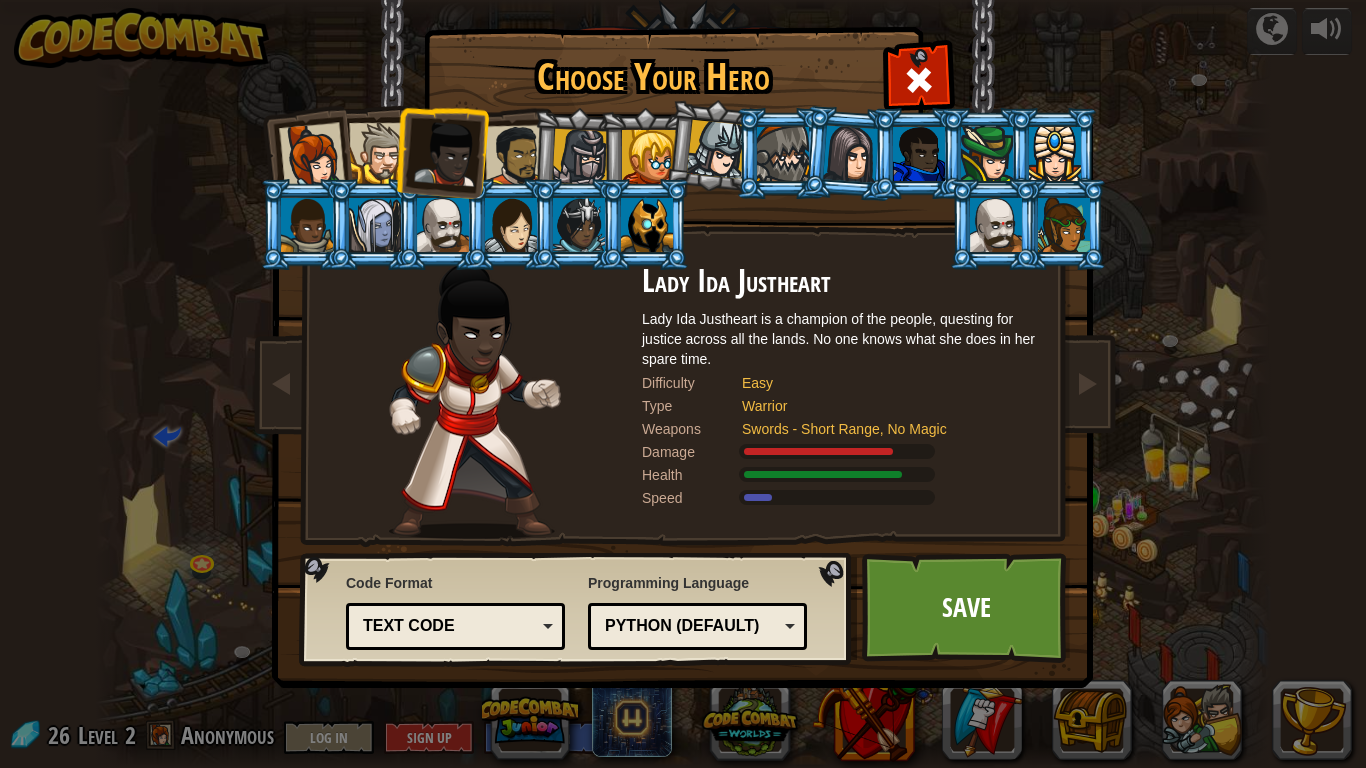 click at bounding box center (516, 156) 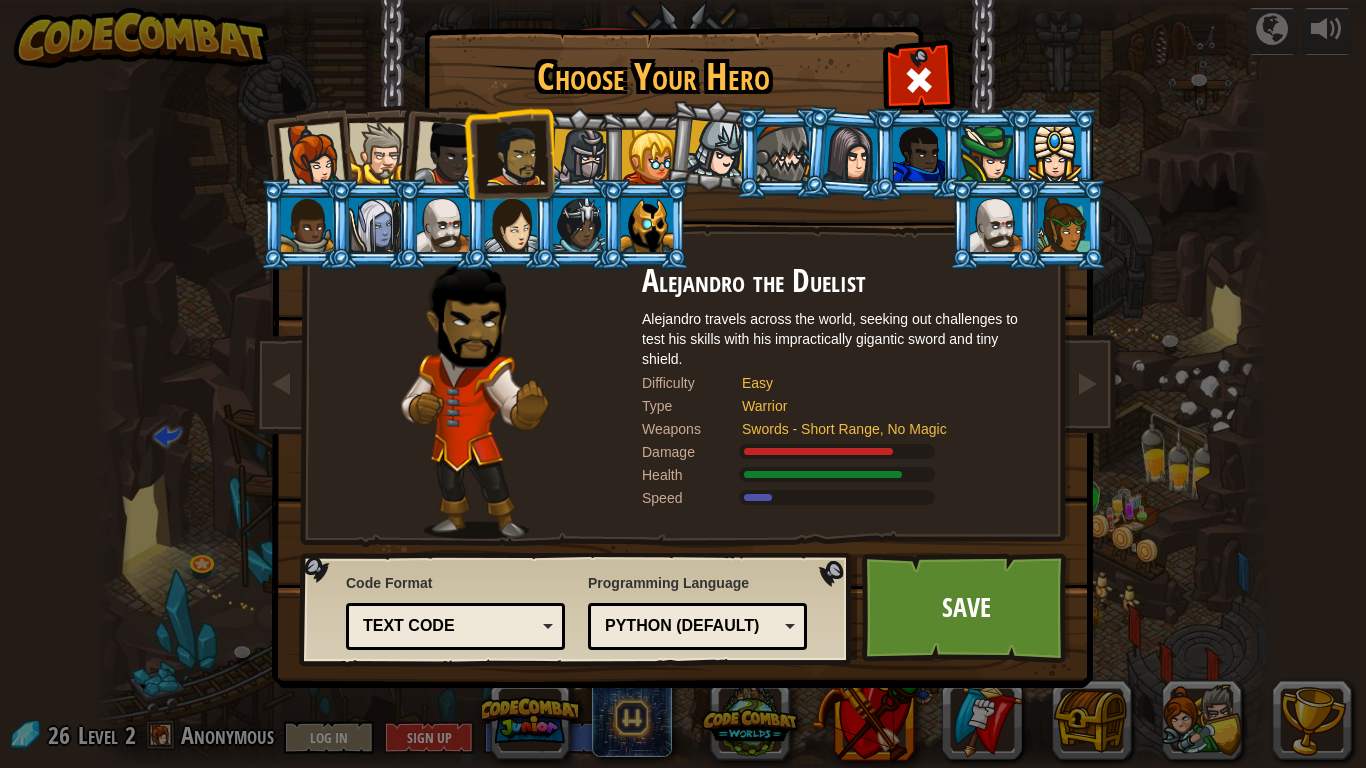 click at bounding box center (580, 157) 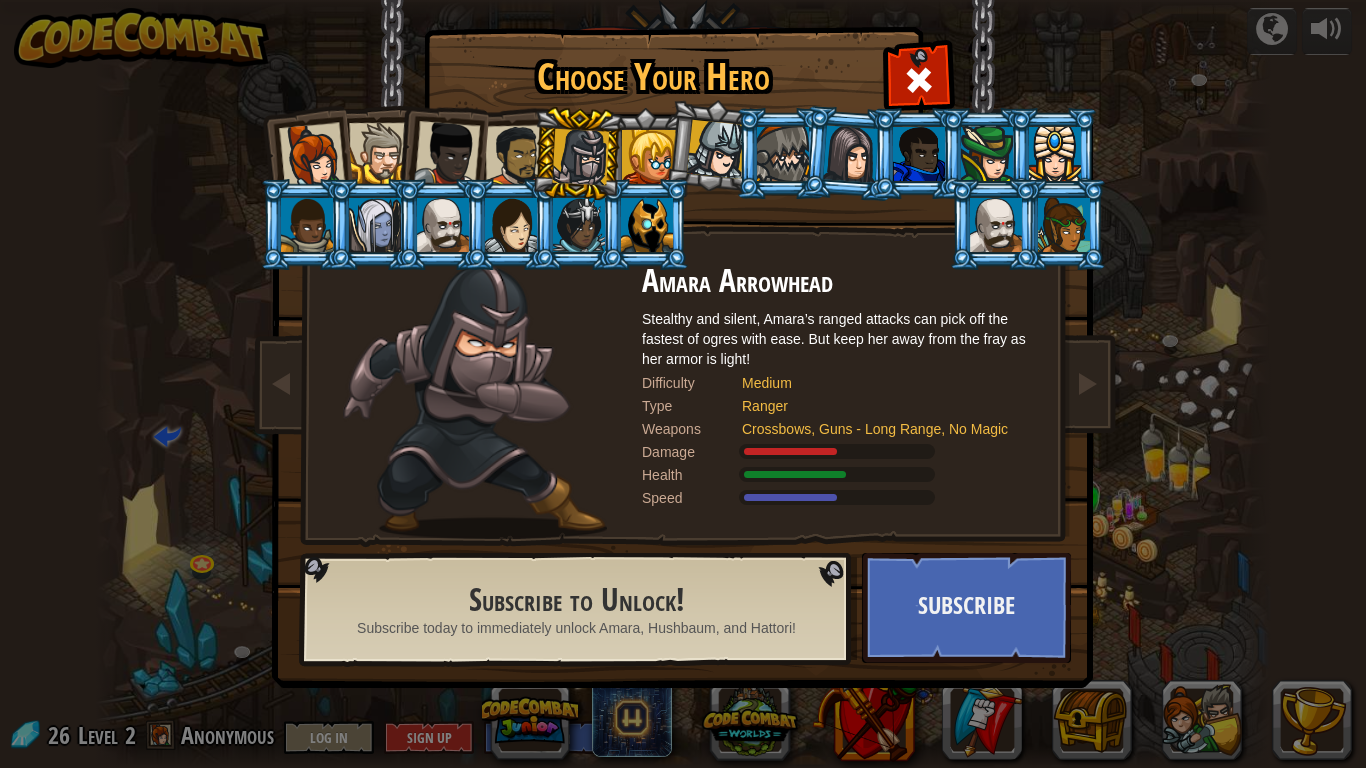 click at bounding box center [312, 156] 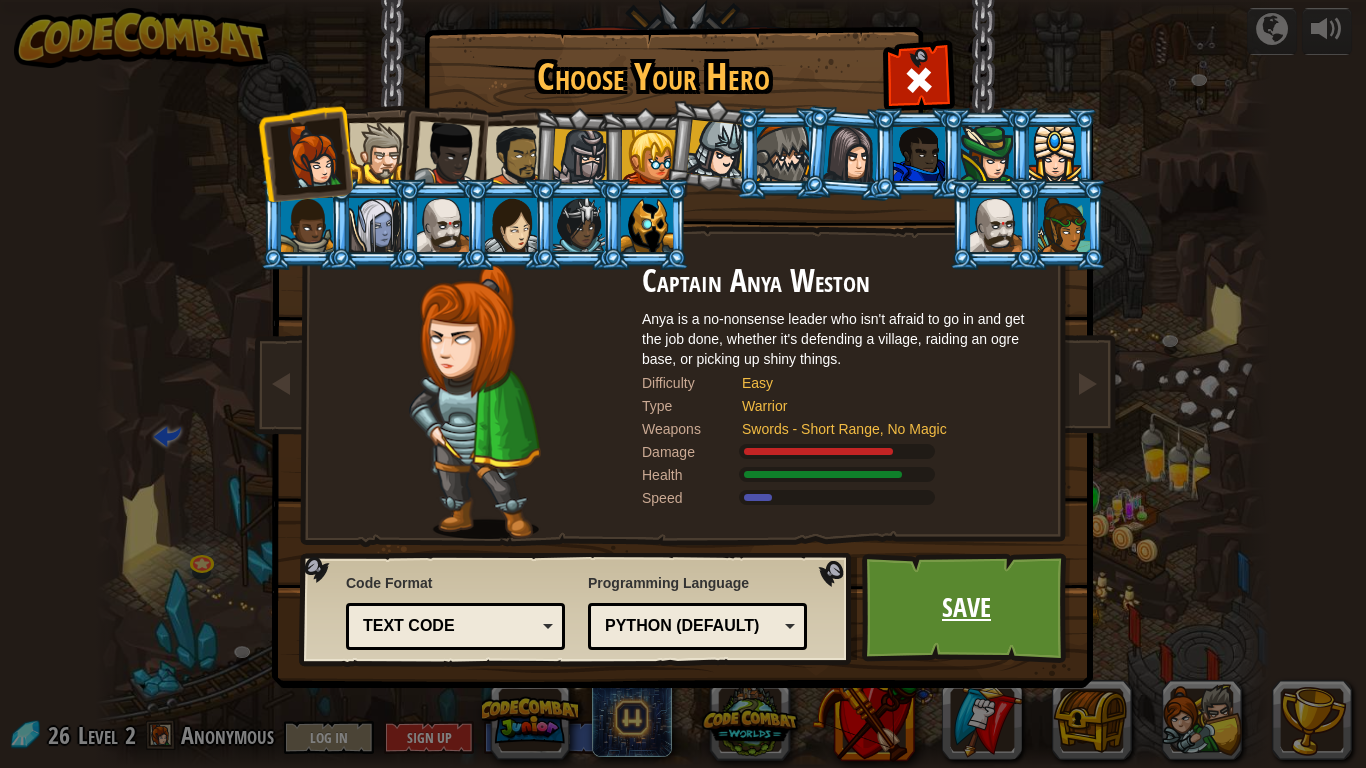click on "Save" at bounding box center (966, 608) 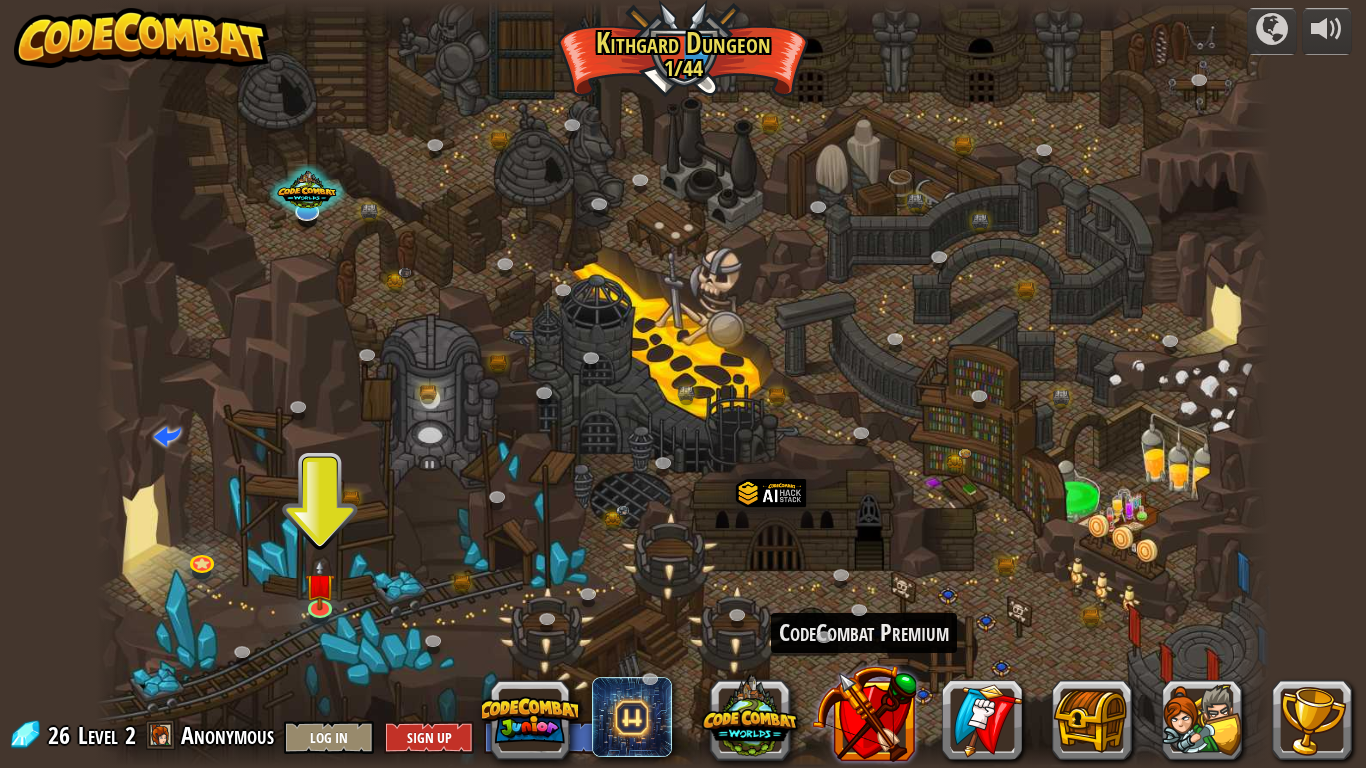 click at bounding box center (864, 713) 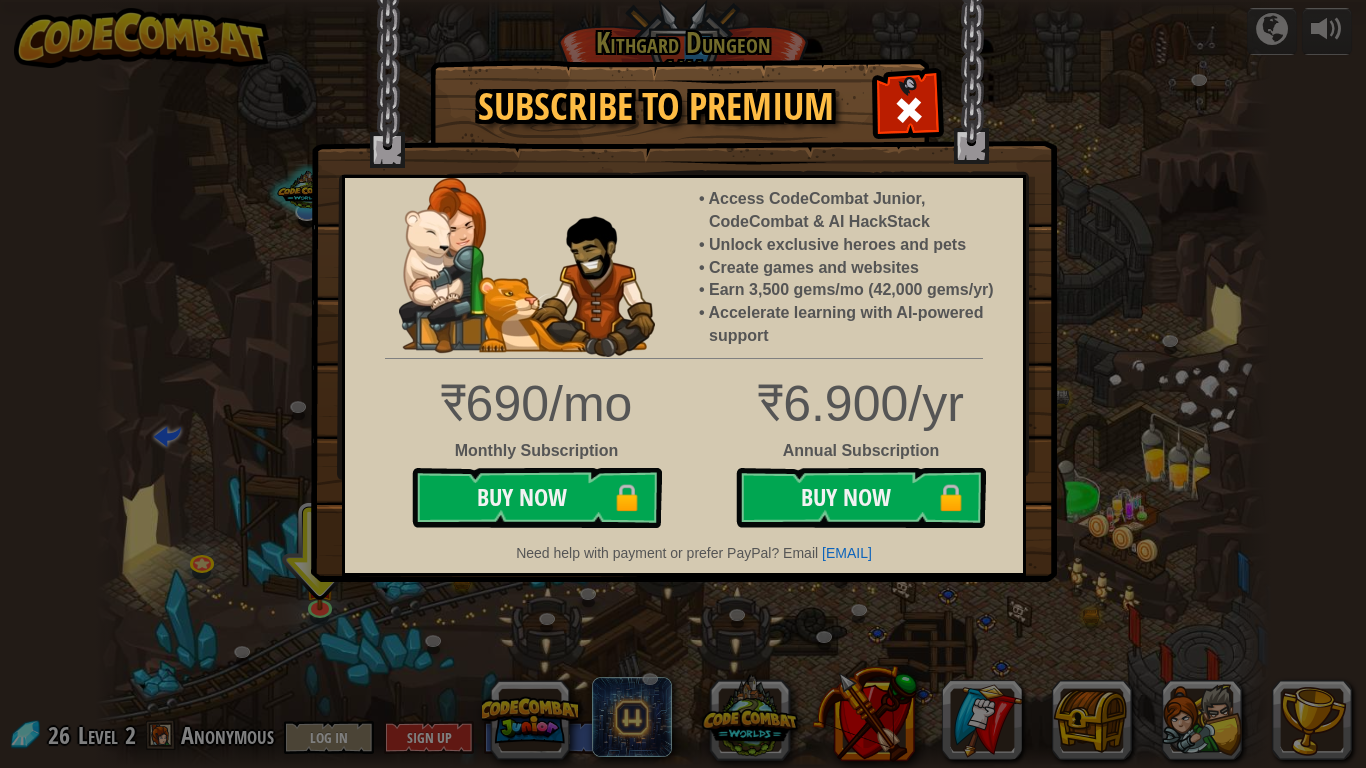 click at bounding box center (909, 110) 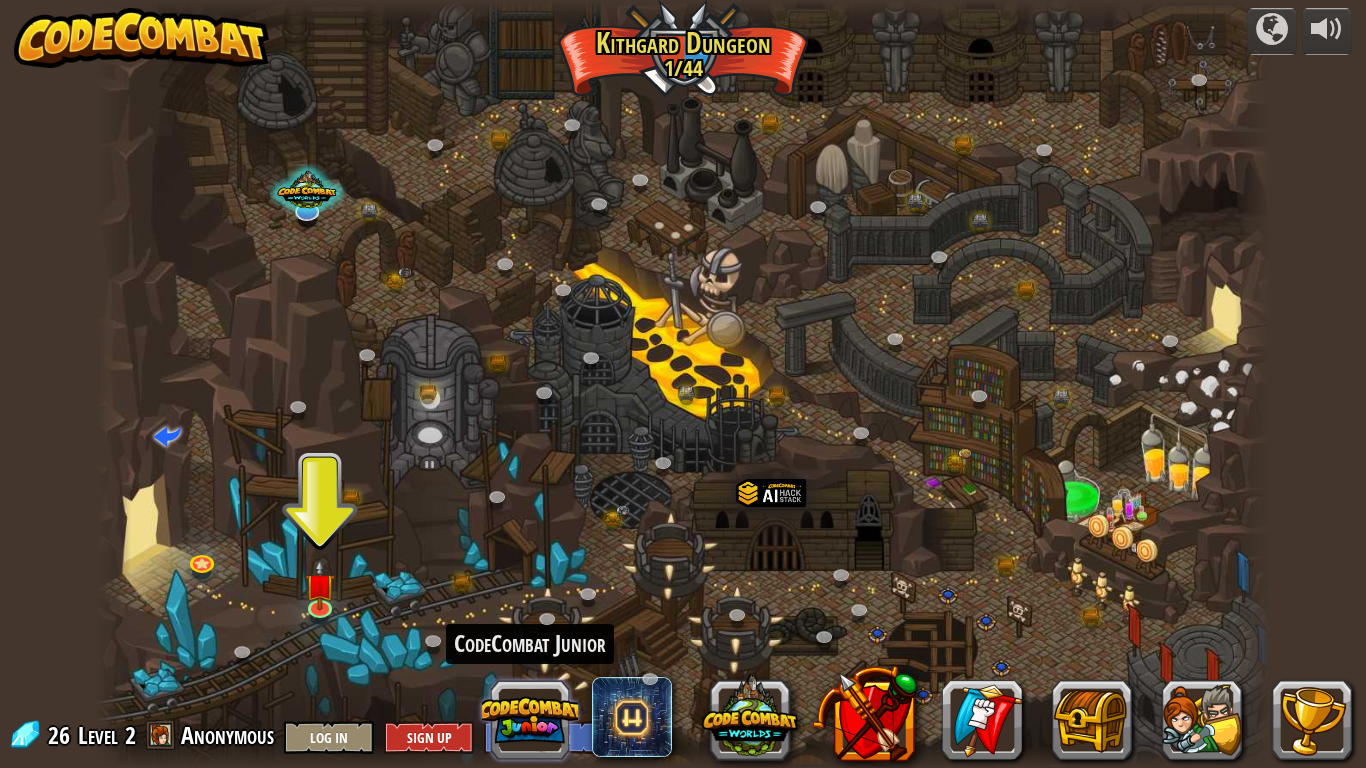 click at bounding box center [530, 720] 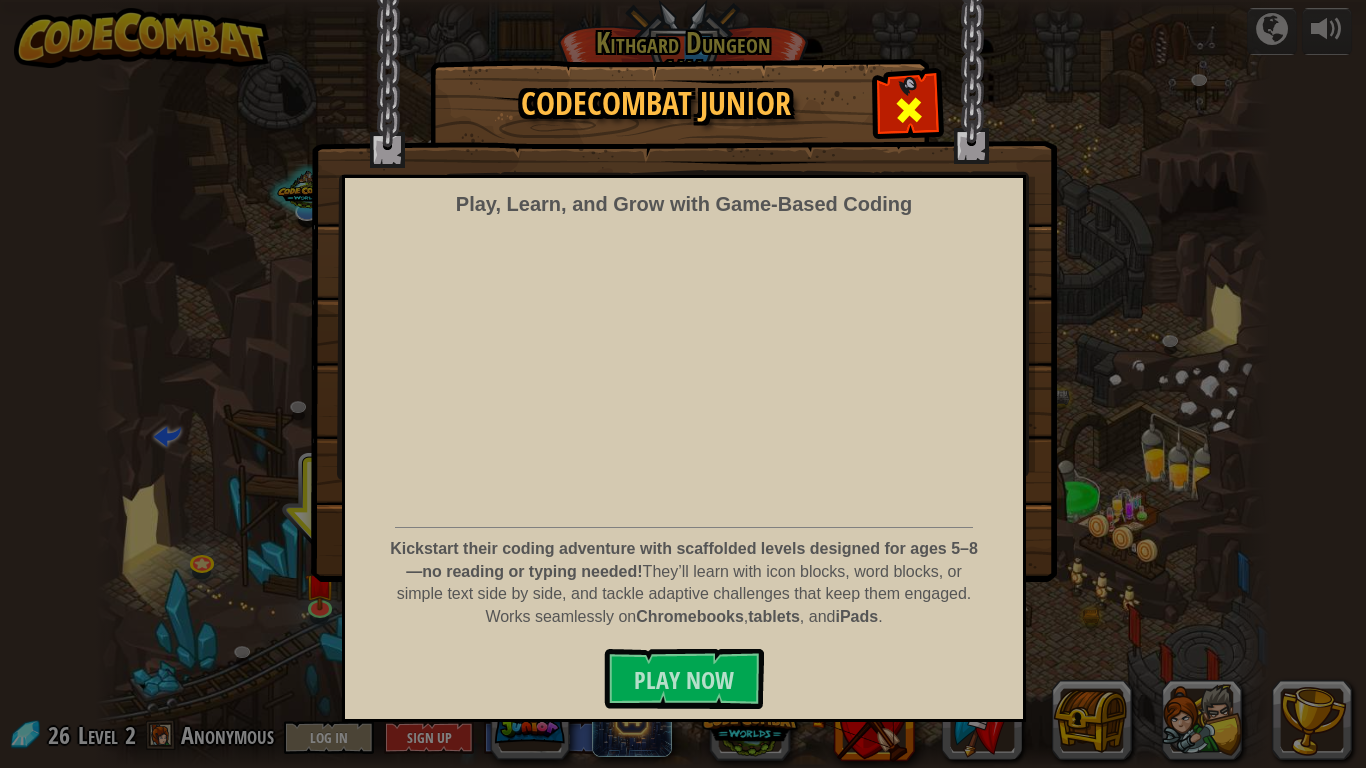 click at bounding box center (909, 110) 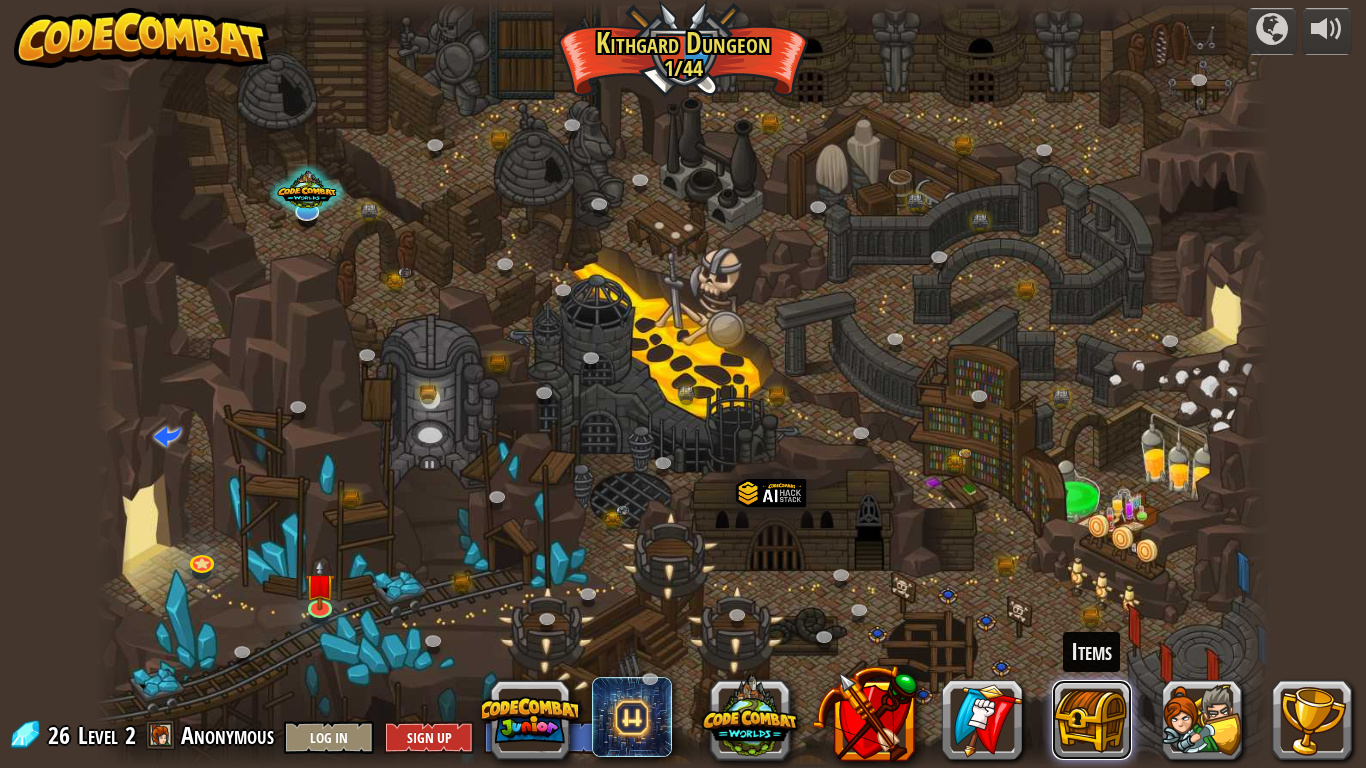 click at bounding box center (1092, 720) 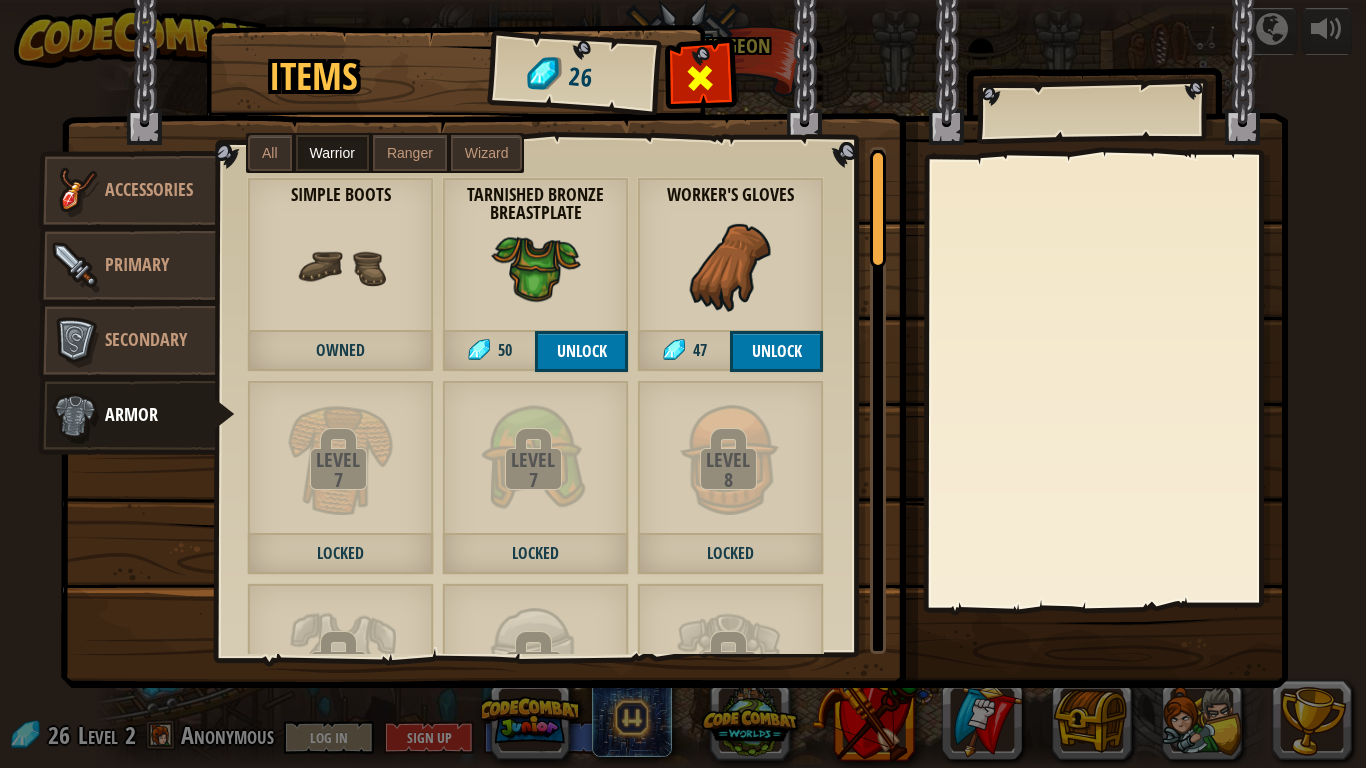 click at bounding box center (701, 78) 